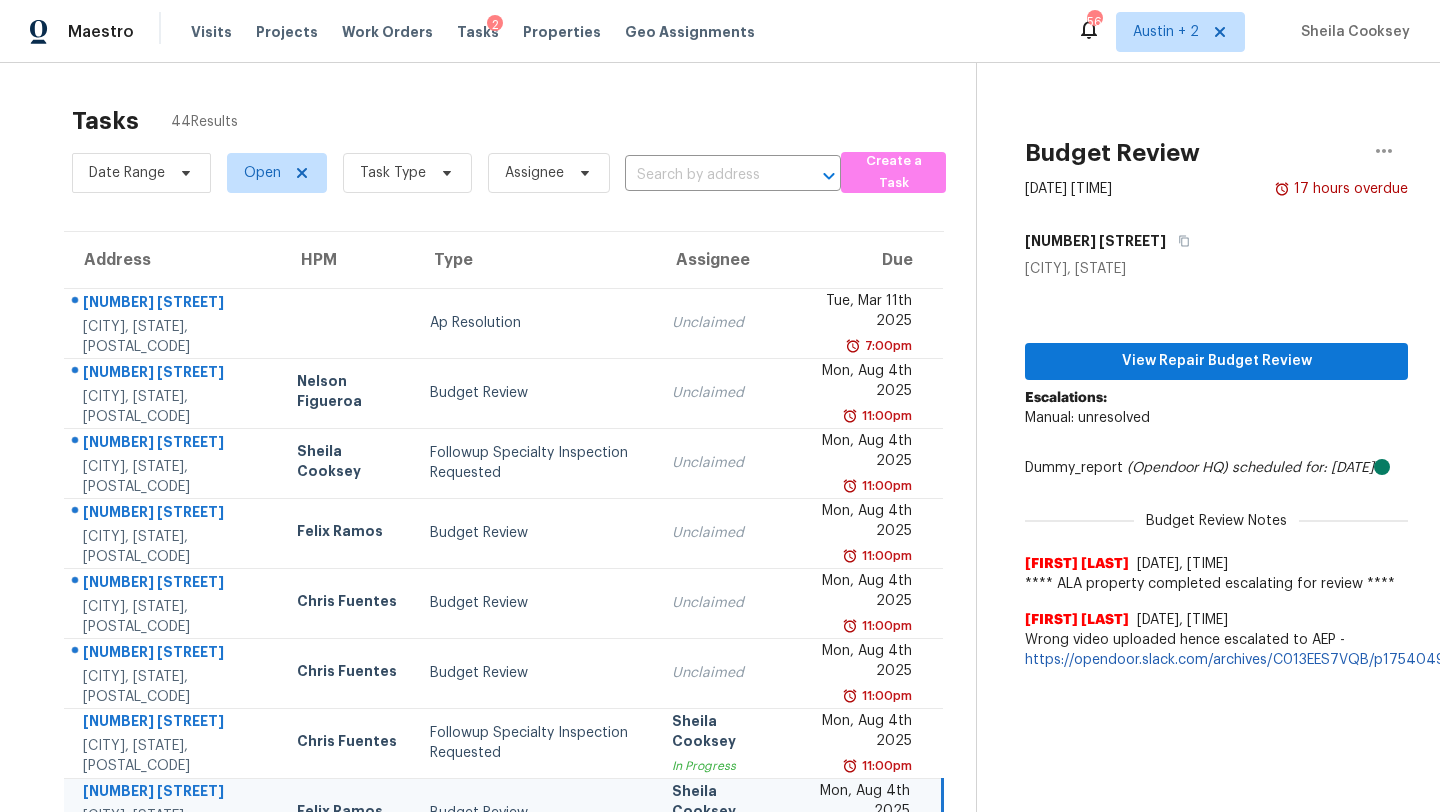 scroll, scrollTop: 0, scrollLeft: 0, axis: both 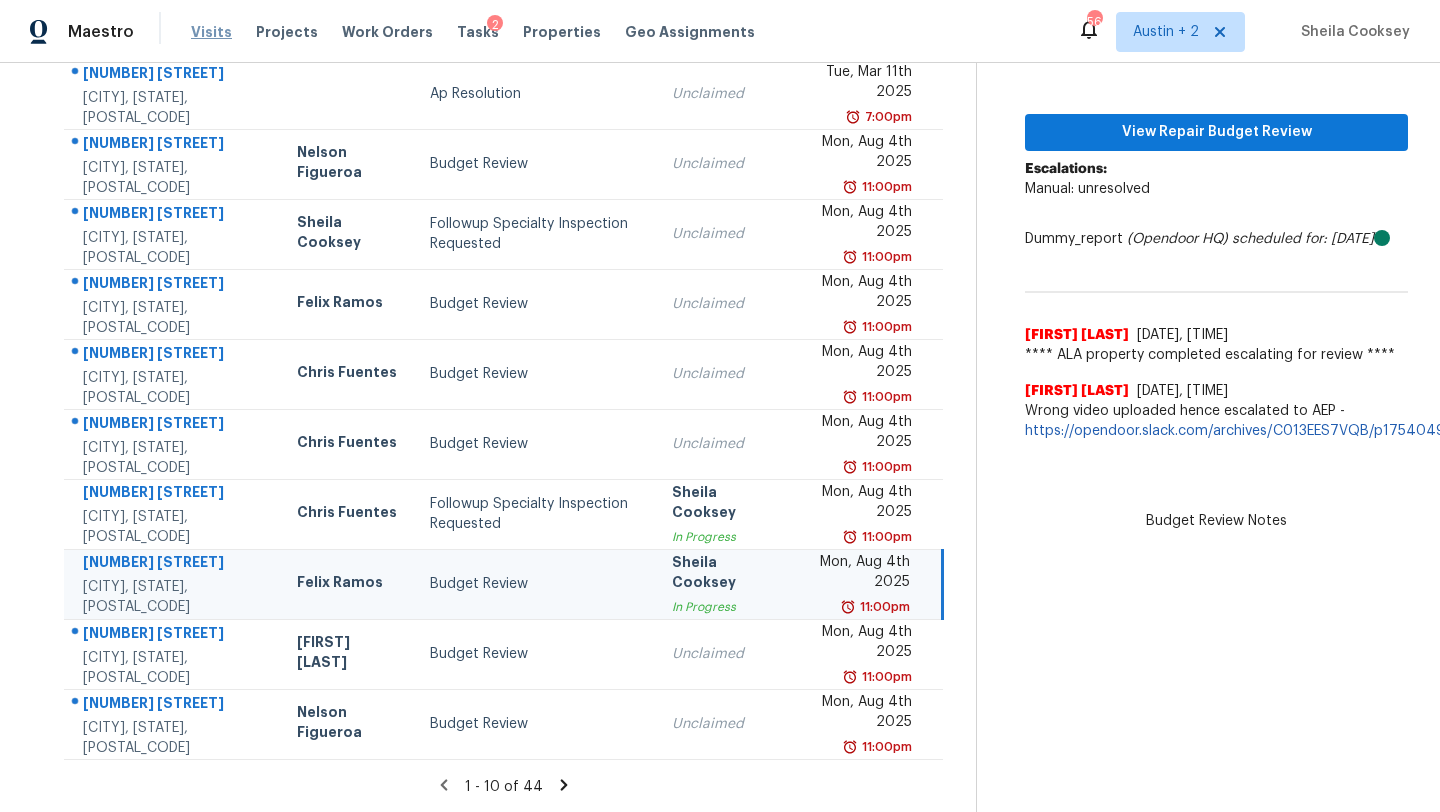 click on "Visits" at bounding box center [211, 32] 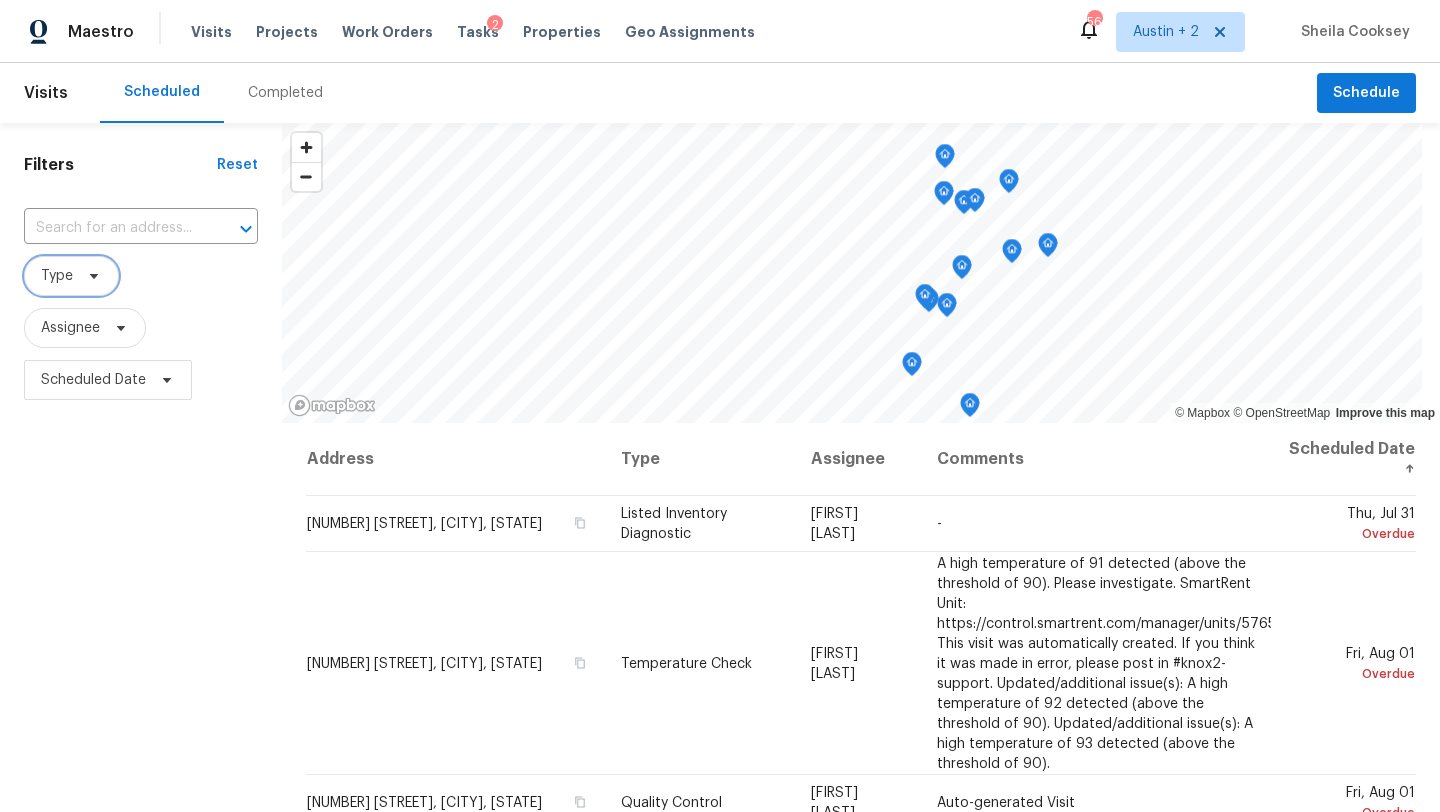 click on "Type" at bounding box center (71, 276) 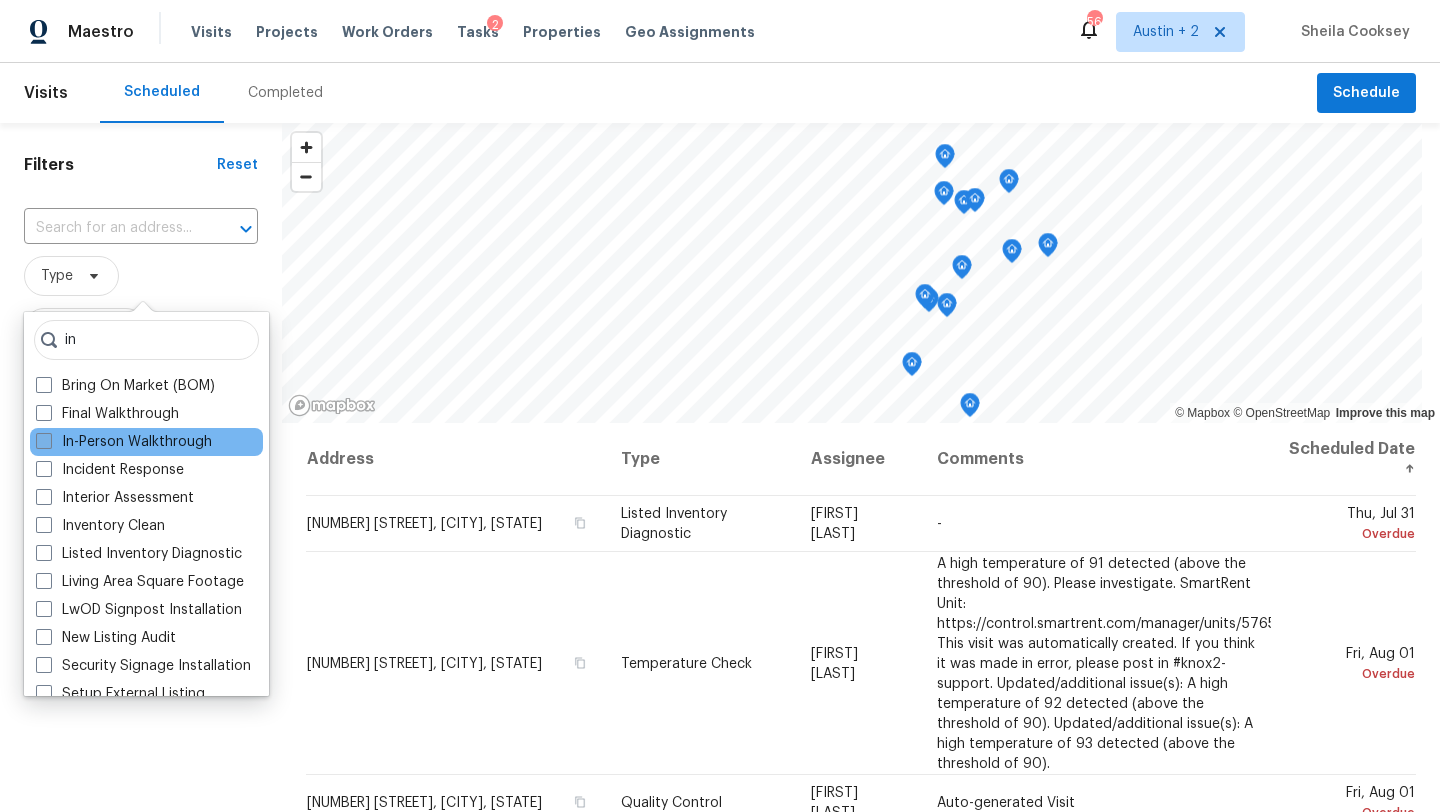 type on "in" 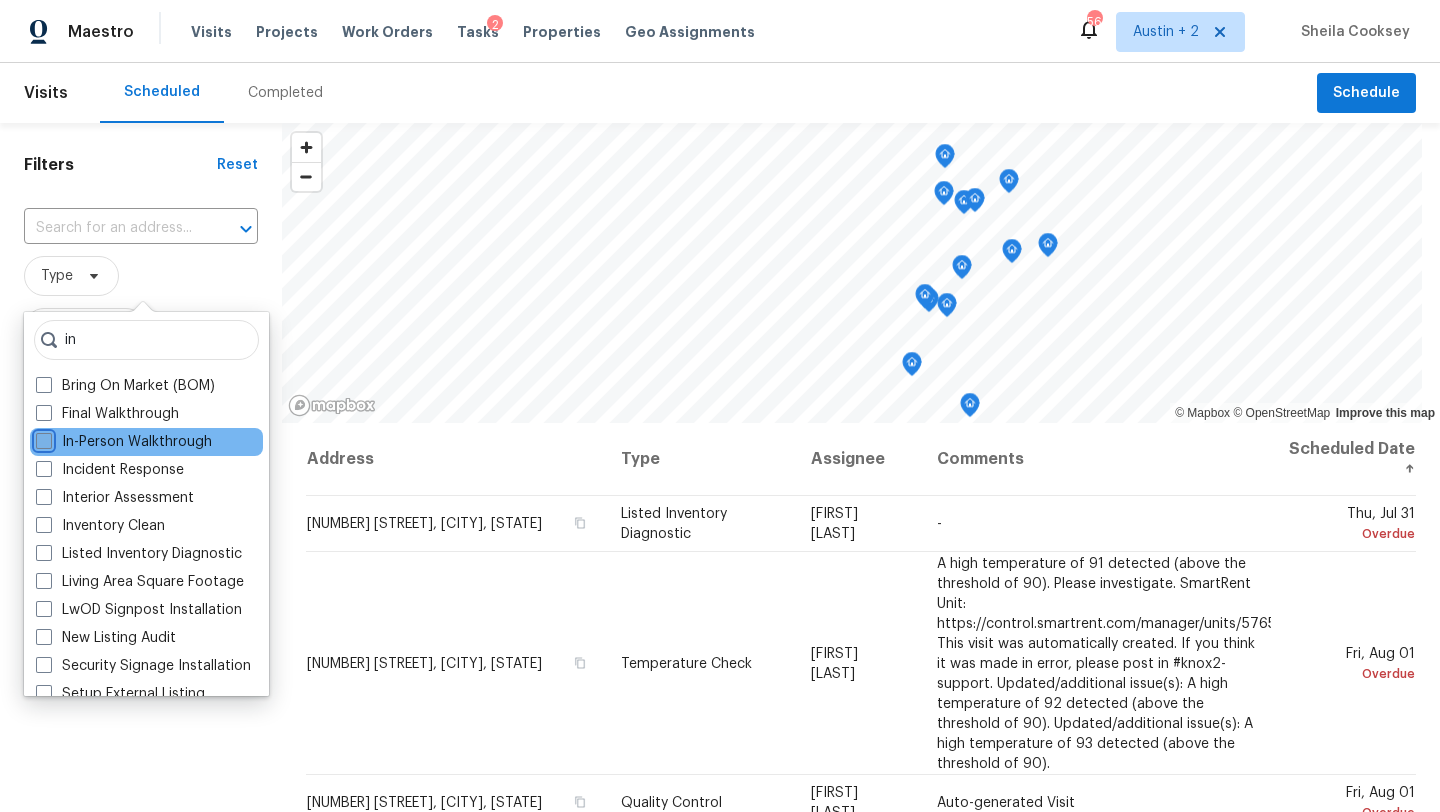 click on "In-Person Walkthrough" at bounding box center (42, 438) 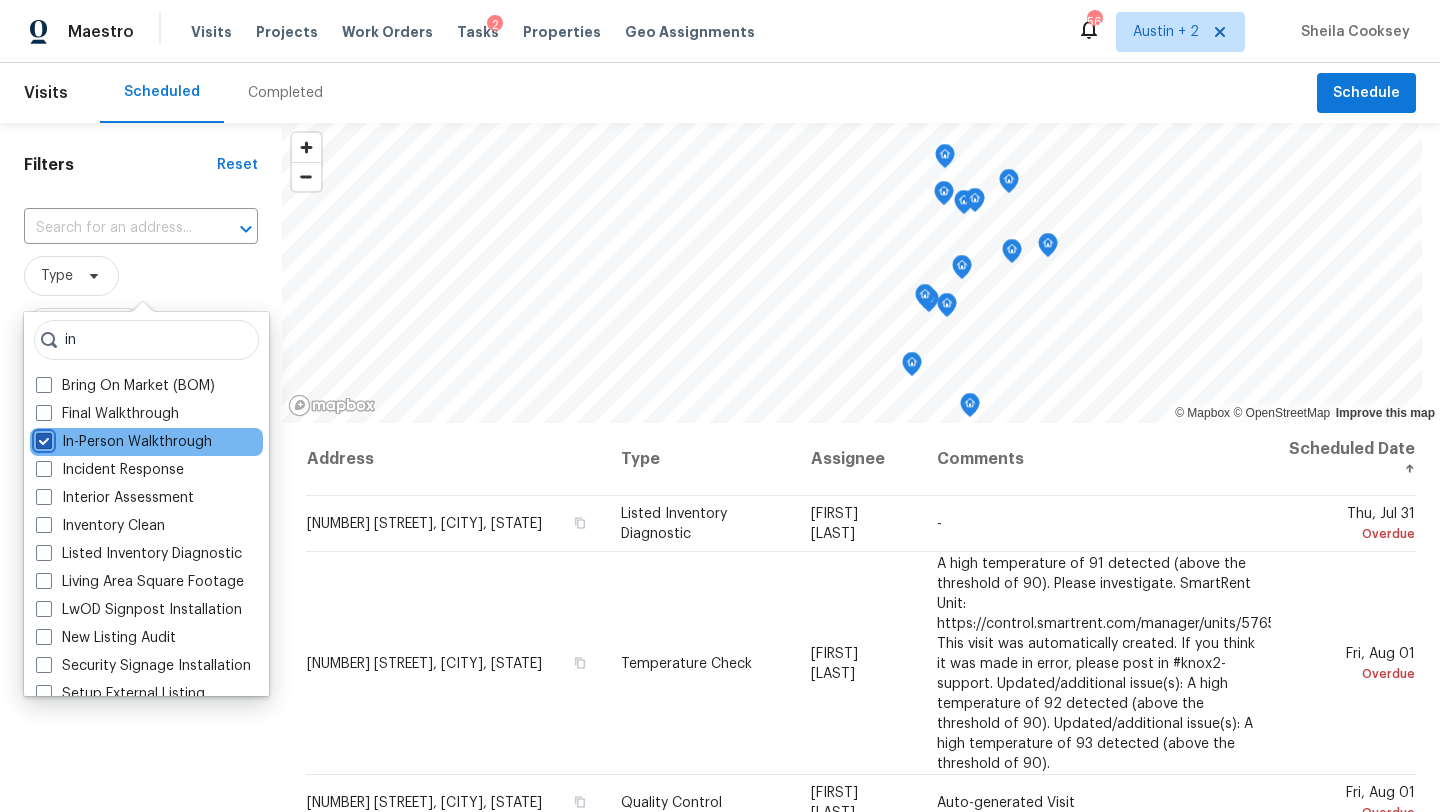 checkbox on "true" 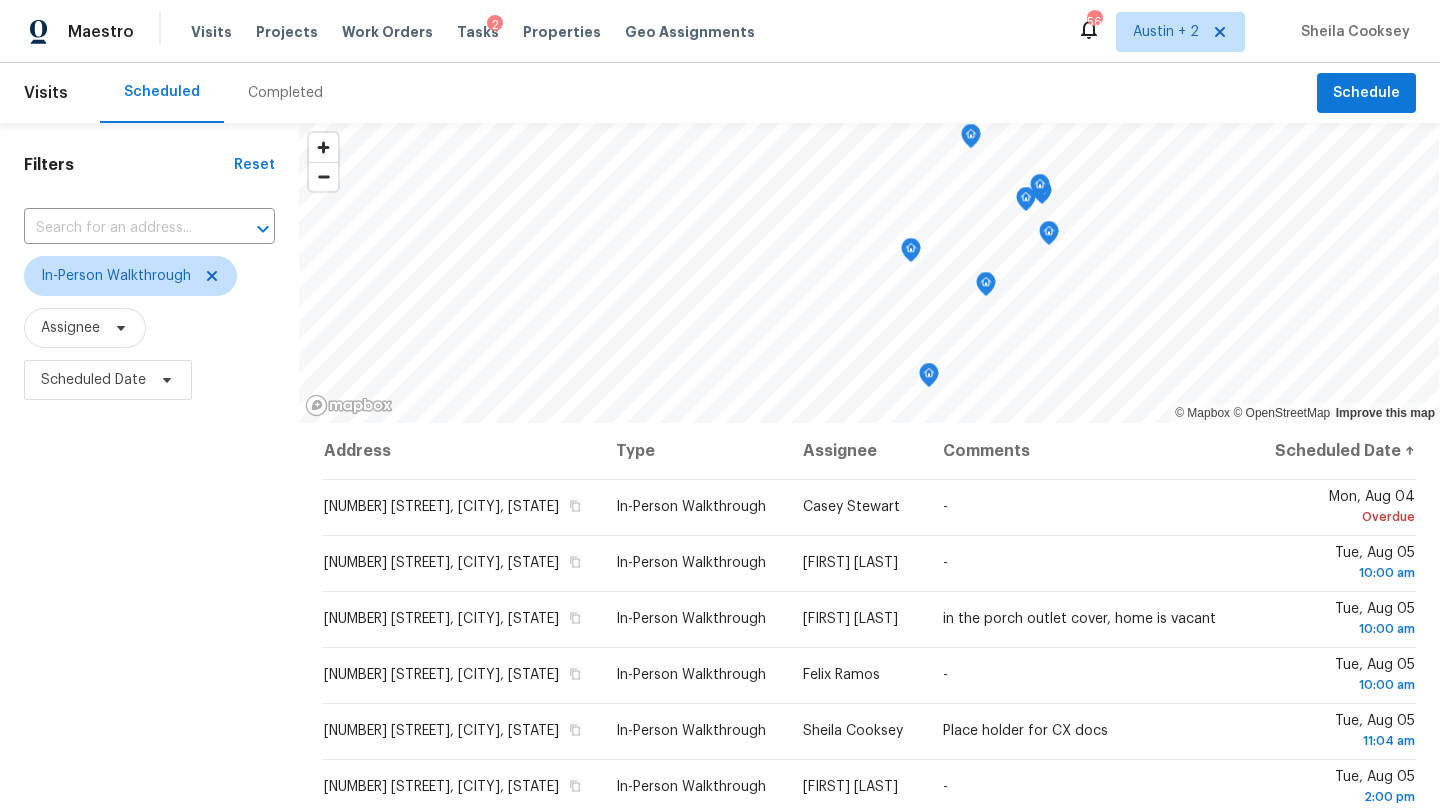 click on "Scheduled Completed" at bounding box center [708, 93] 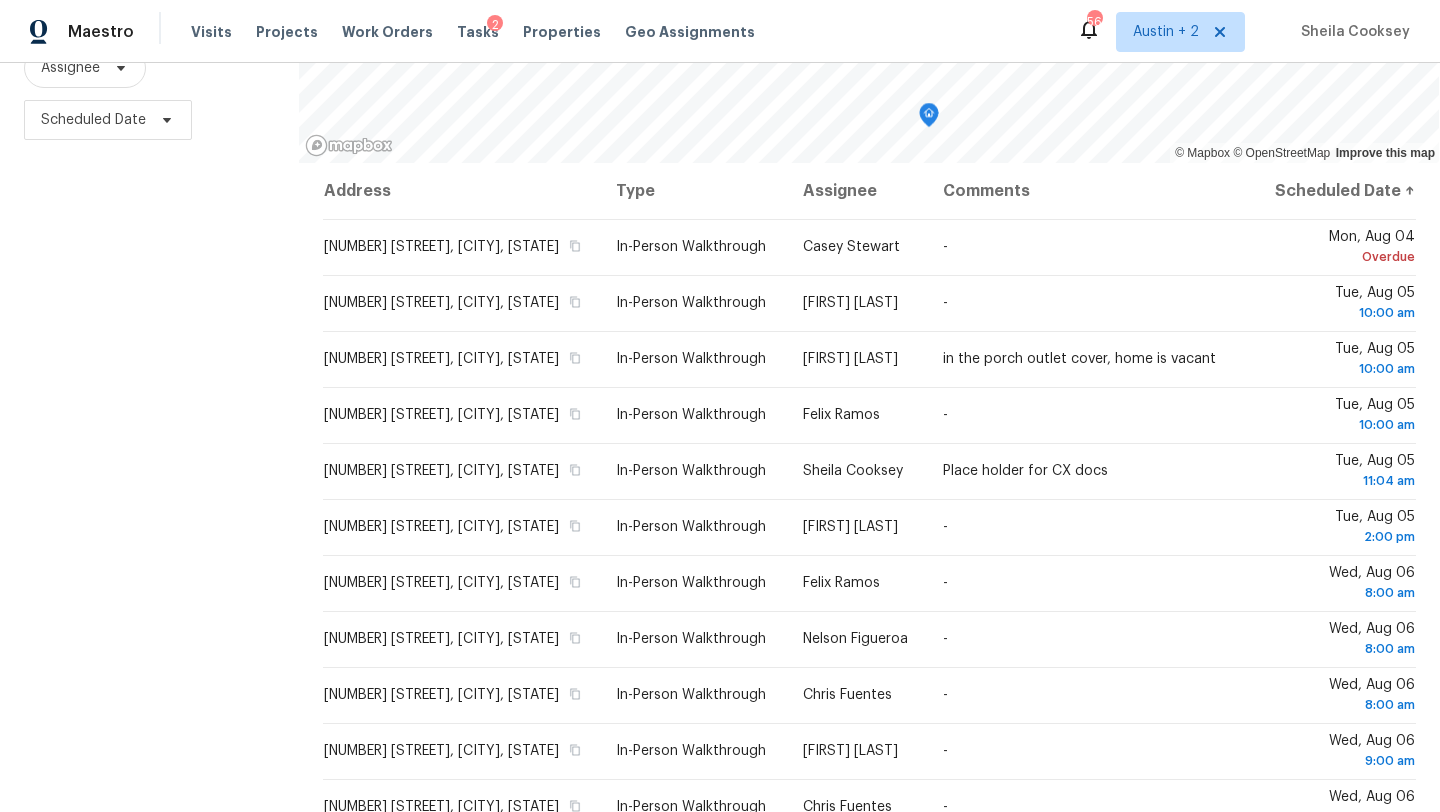 scroll, scrollTop: 0, scrollLeft: 0, axis: both 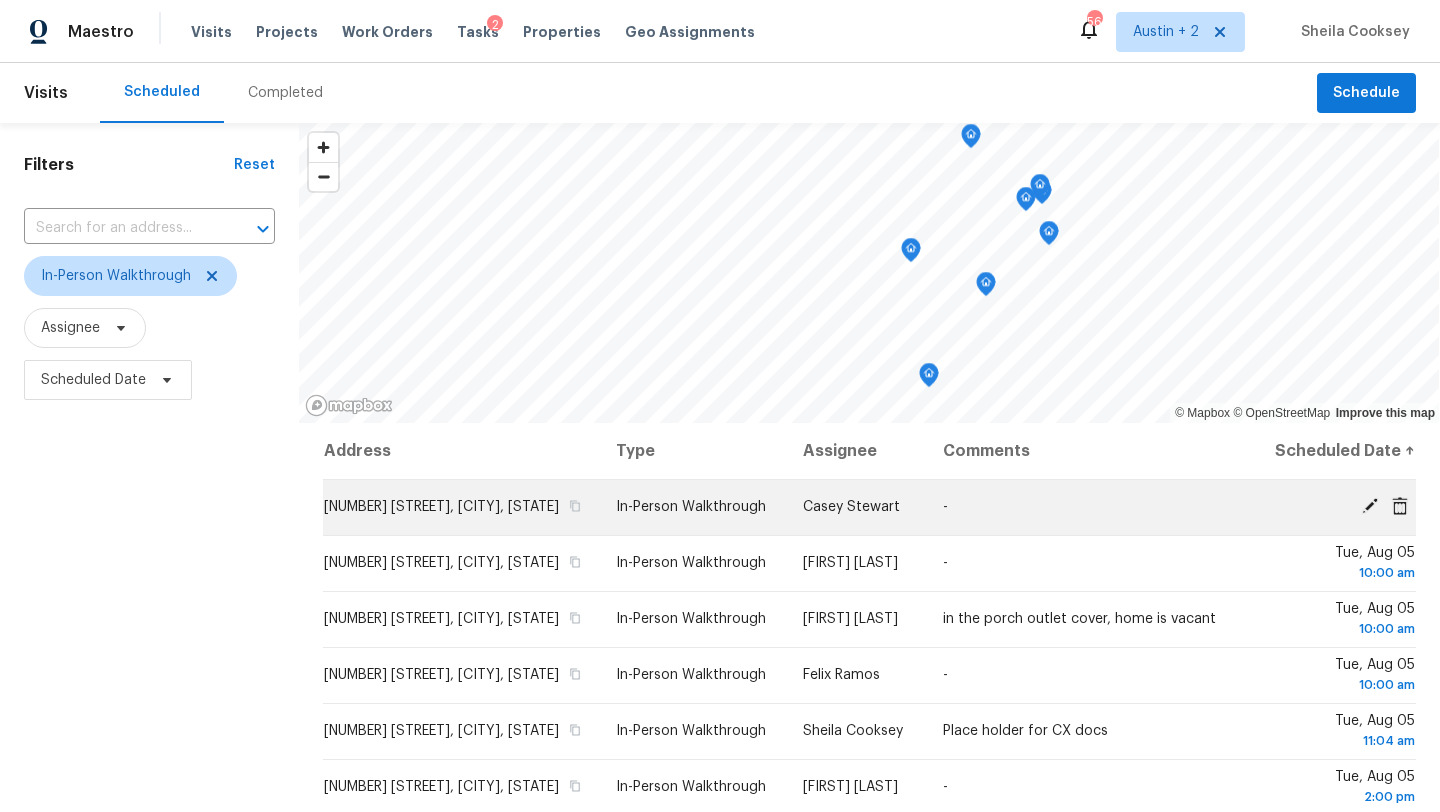 click 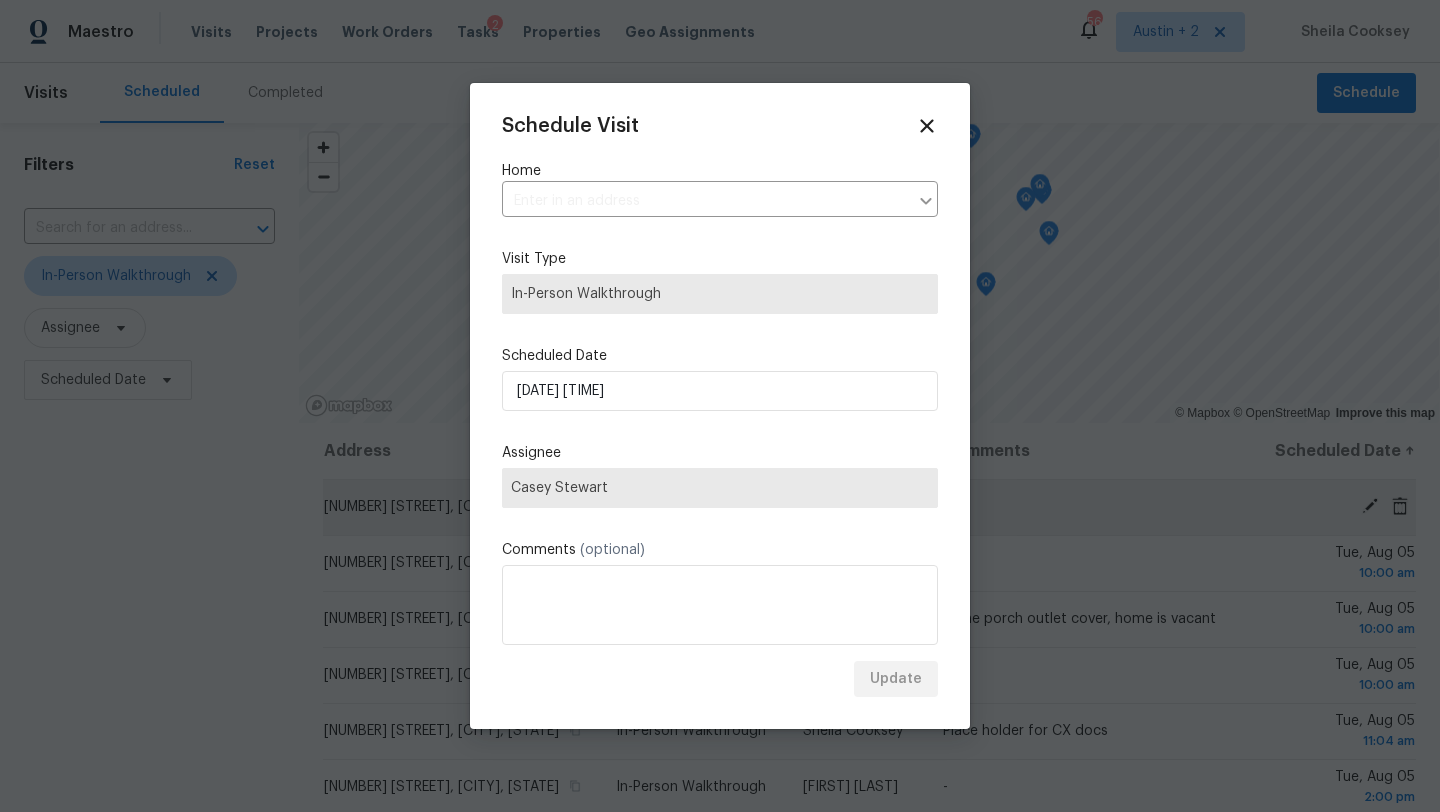 type on "3855 Bogie Way, Converse, TX 78109" 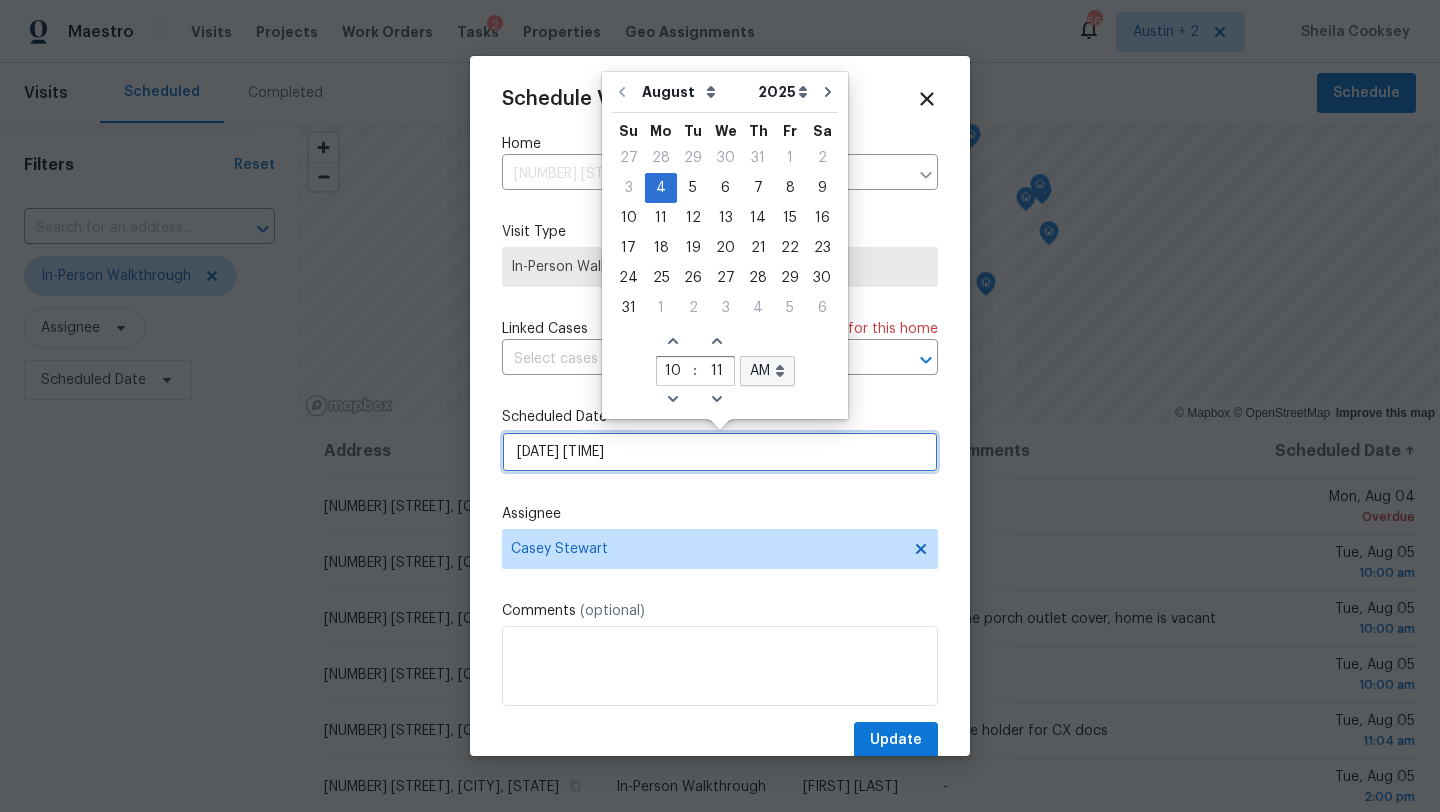 click on "08/04/2025 10:11 am" at bounding box center [720, 452] 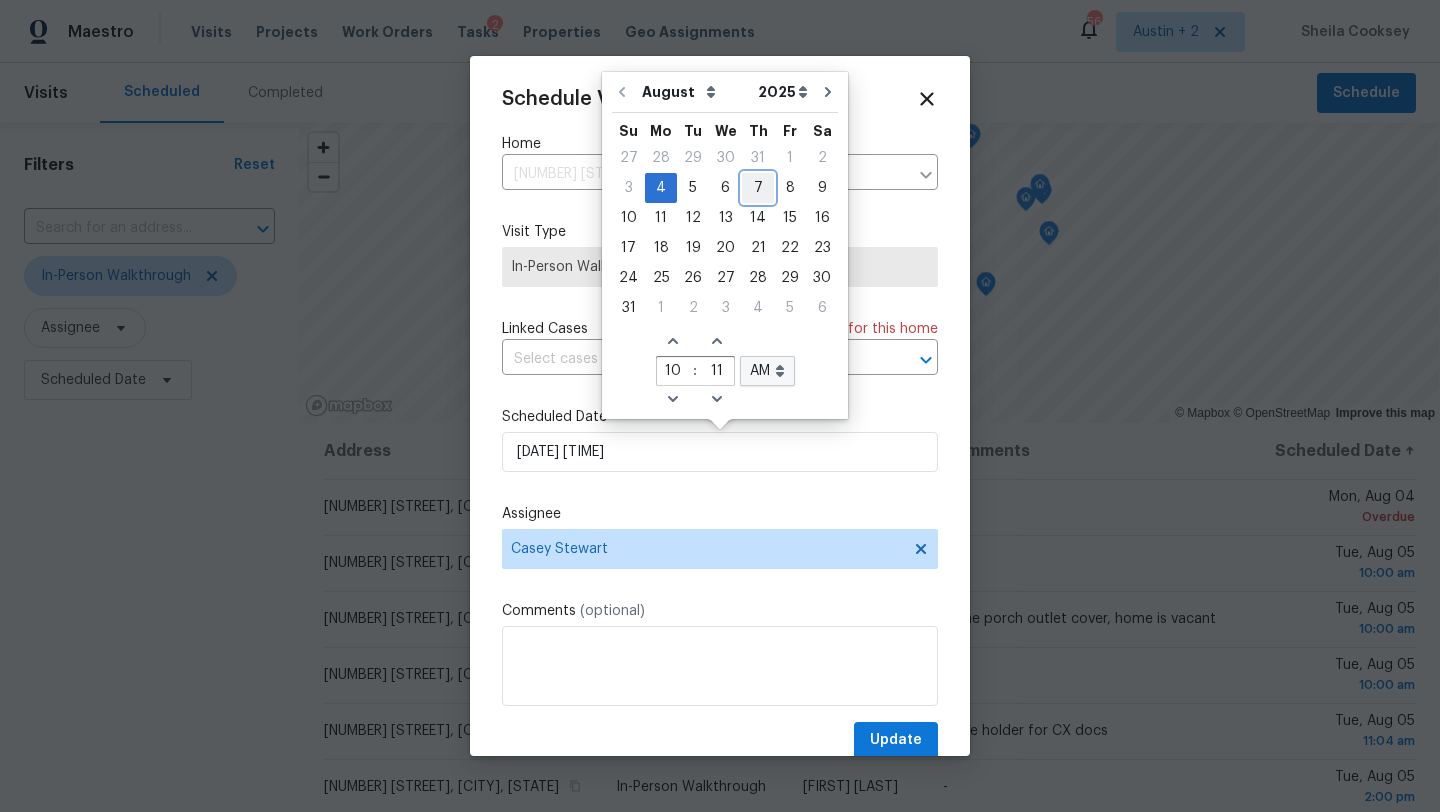 click on "7" at bounding box center (758, 188) 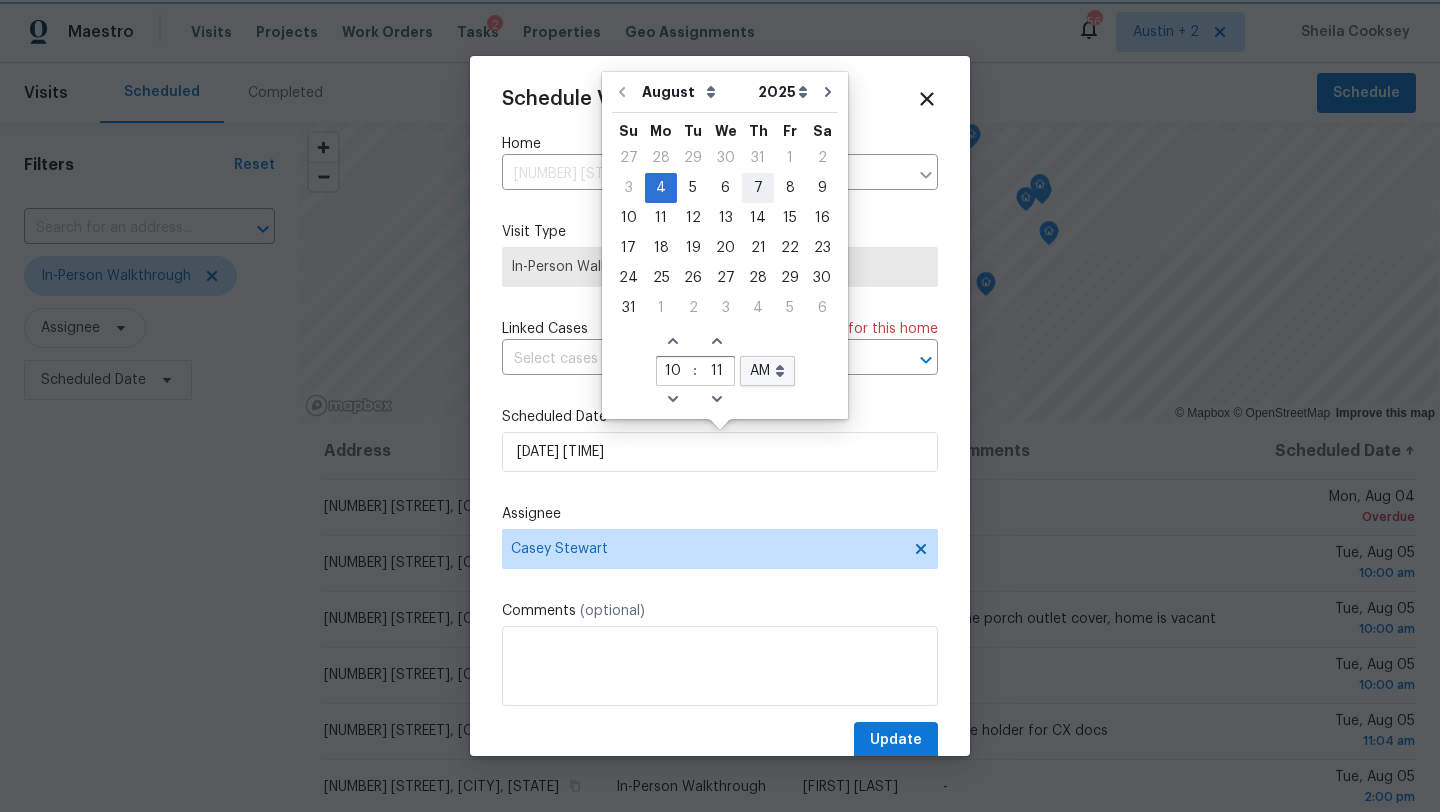 type on "08/07/2025 10:11 am" 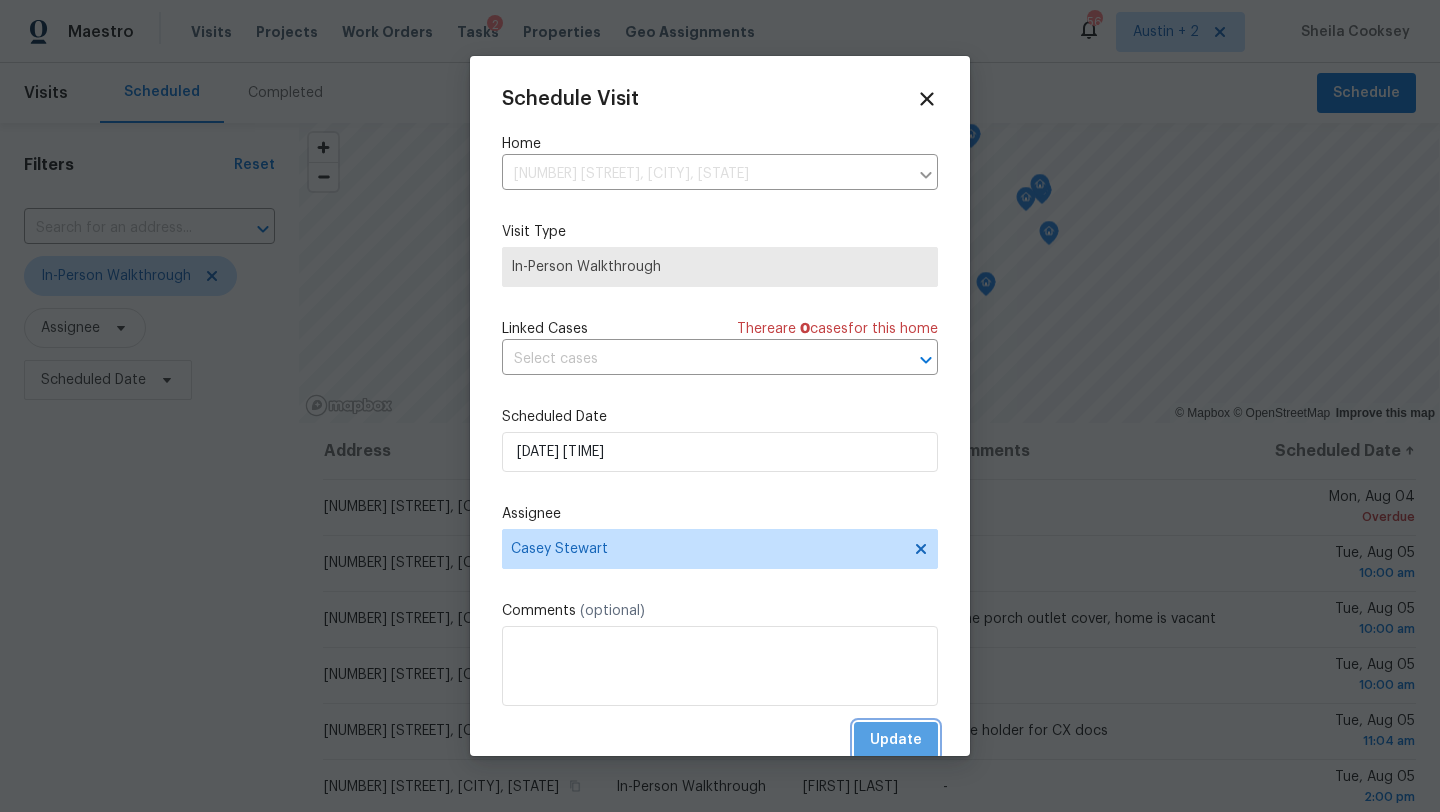 click on "Update" at bounding box center [896, 740] 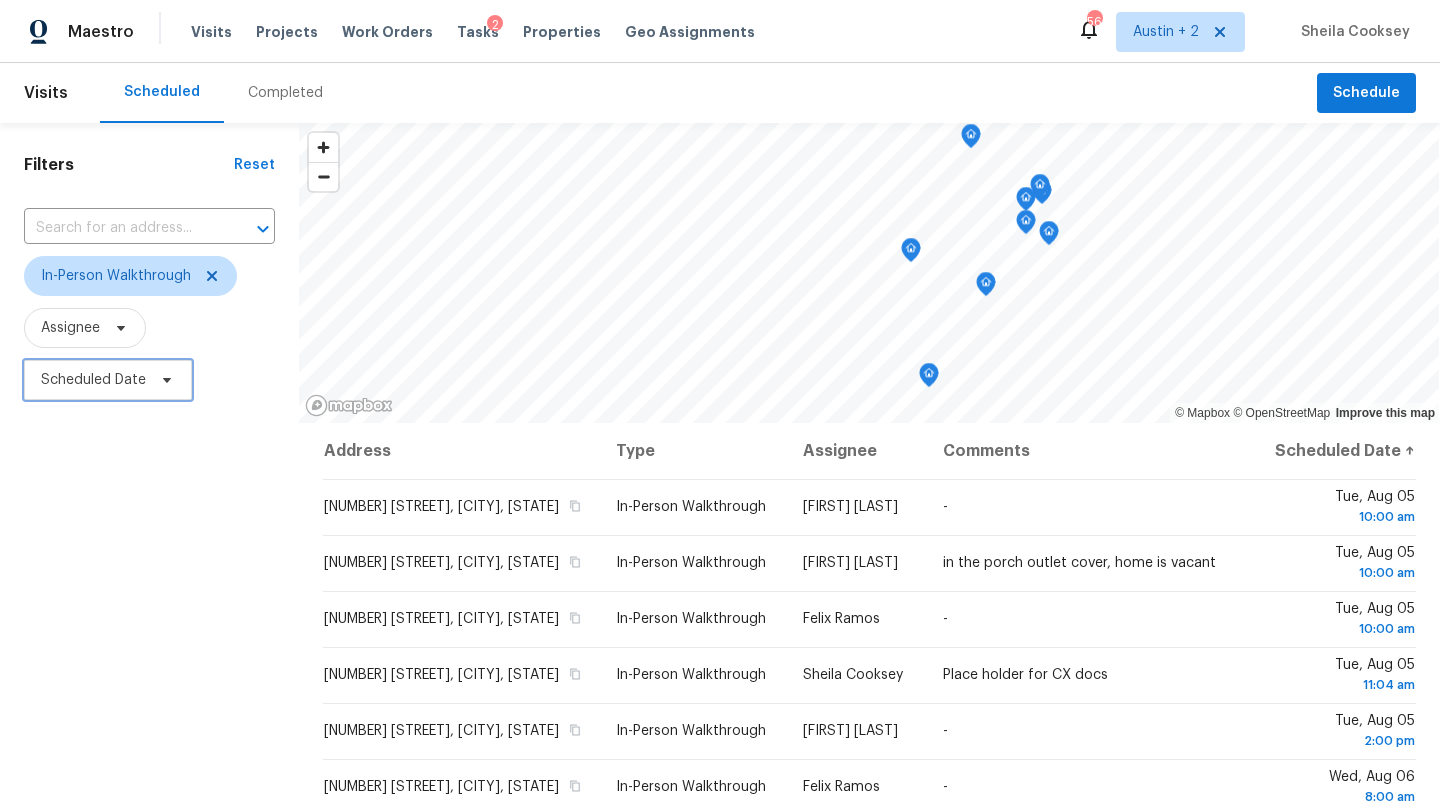 click on "Scheduled Date" at bounding box center (93, 380) 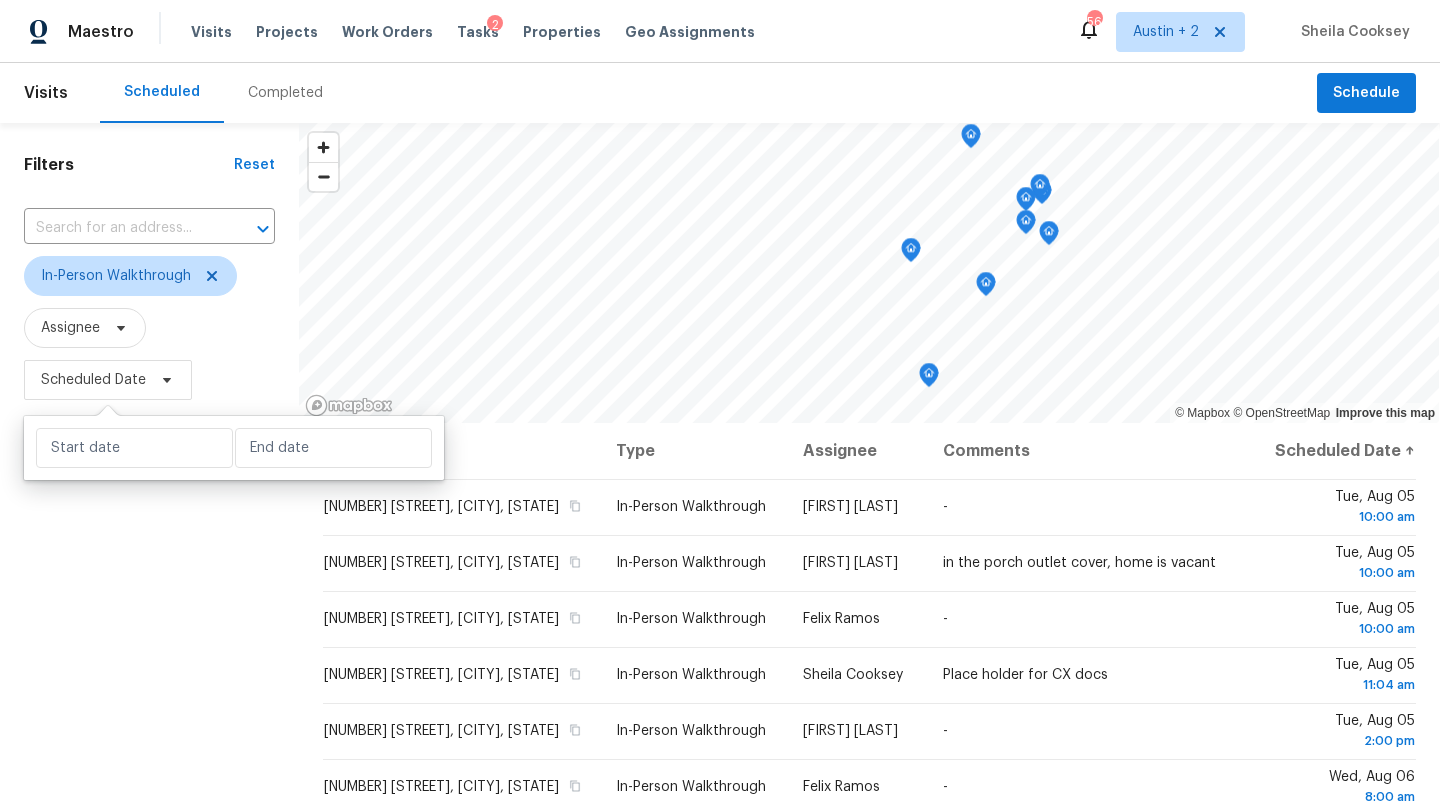 click at bounding box center (234, 448) 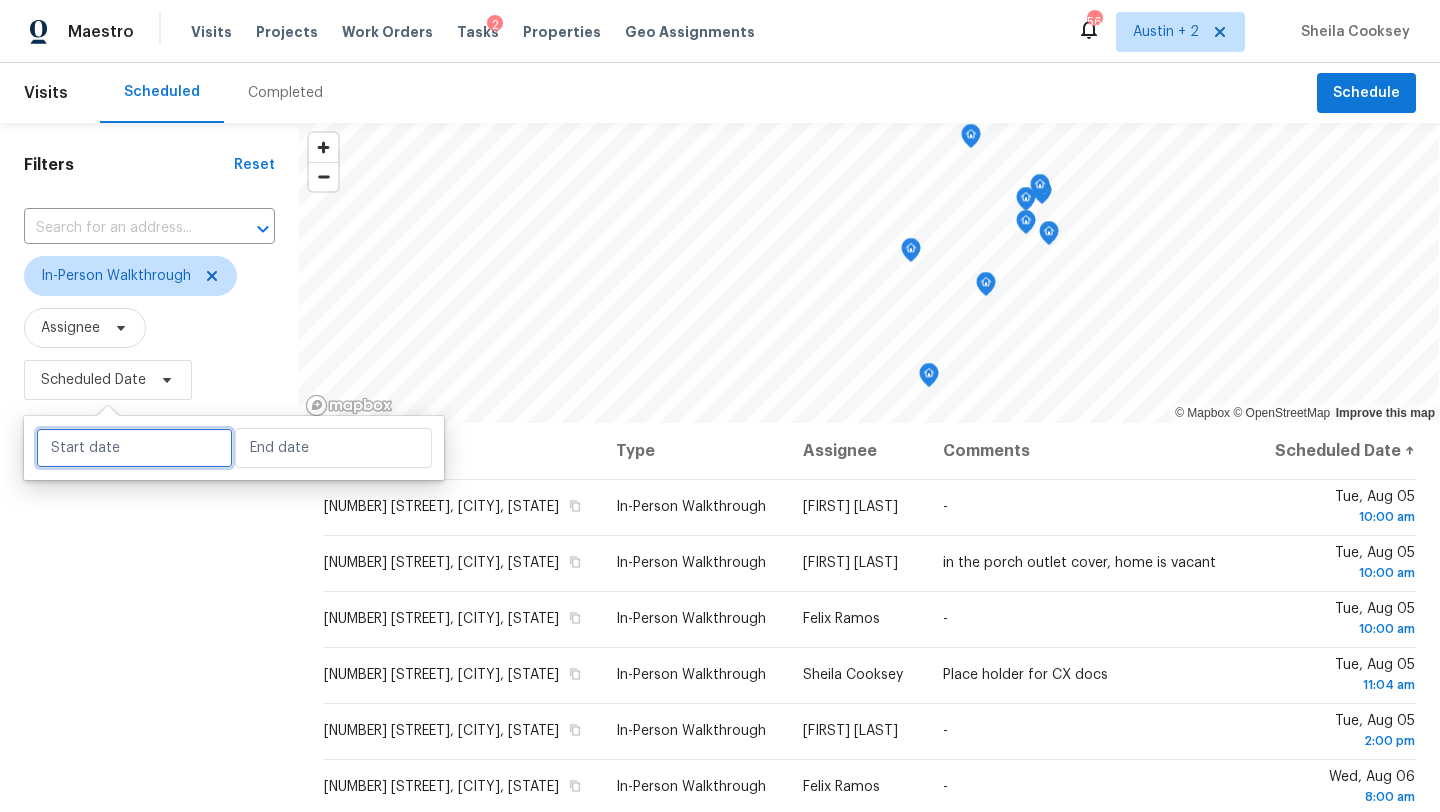 select on "7" 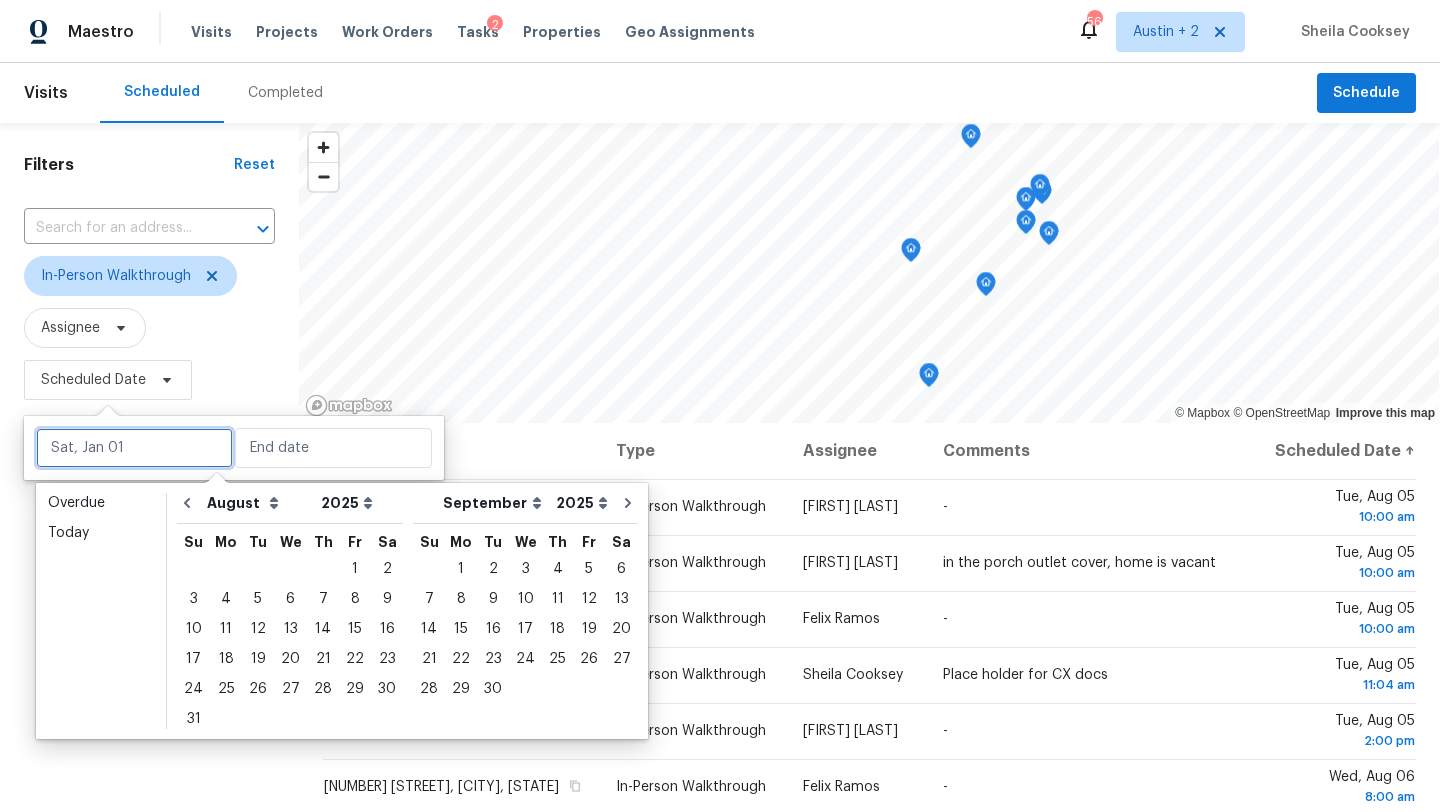 click at bounding box center (134, 448) 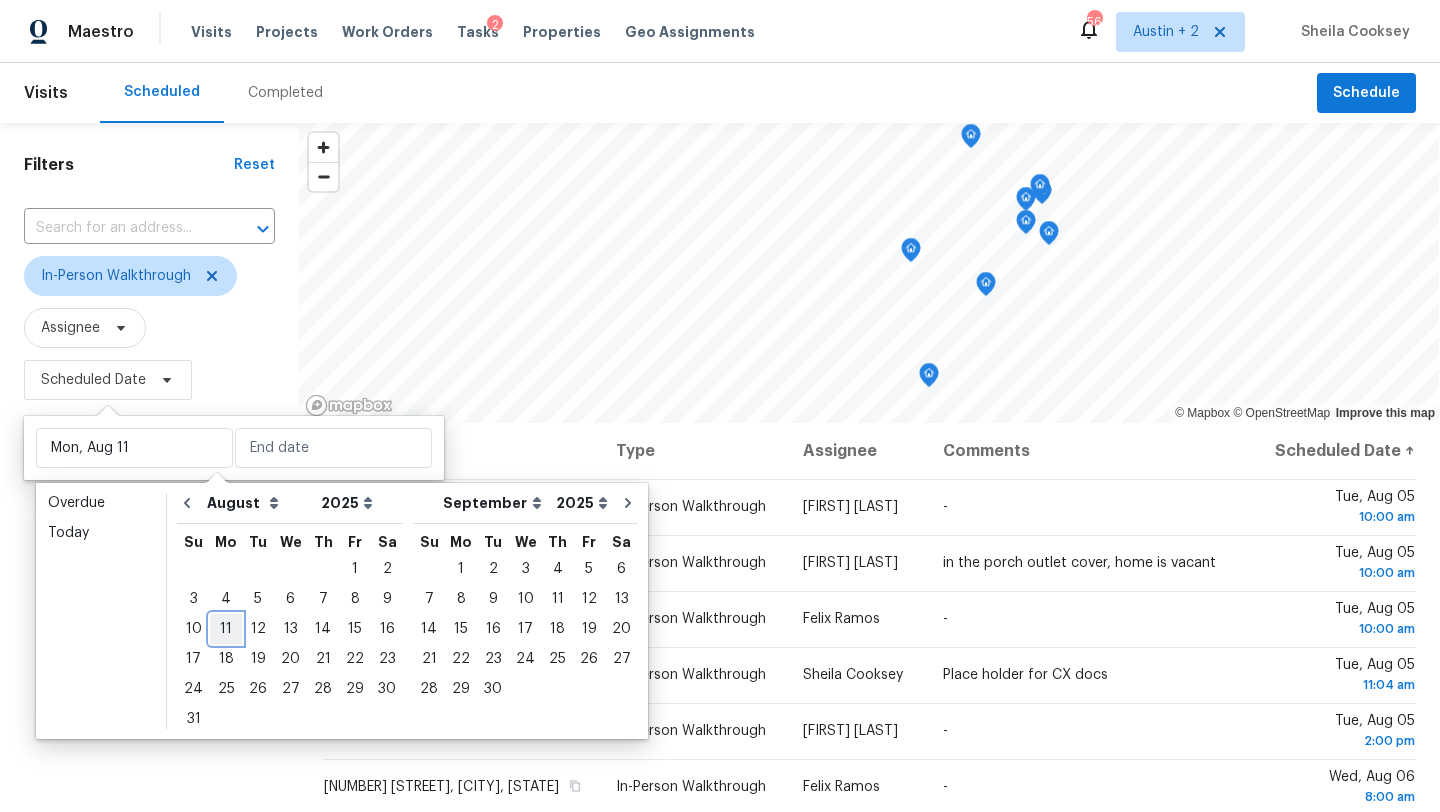 click on "11" at bounding box center (226, 629) 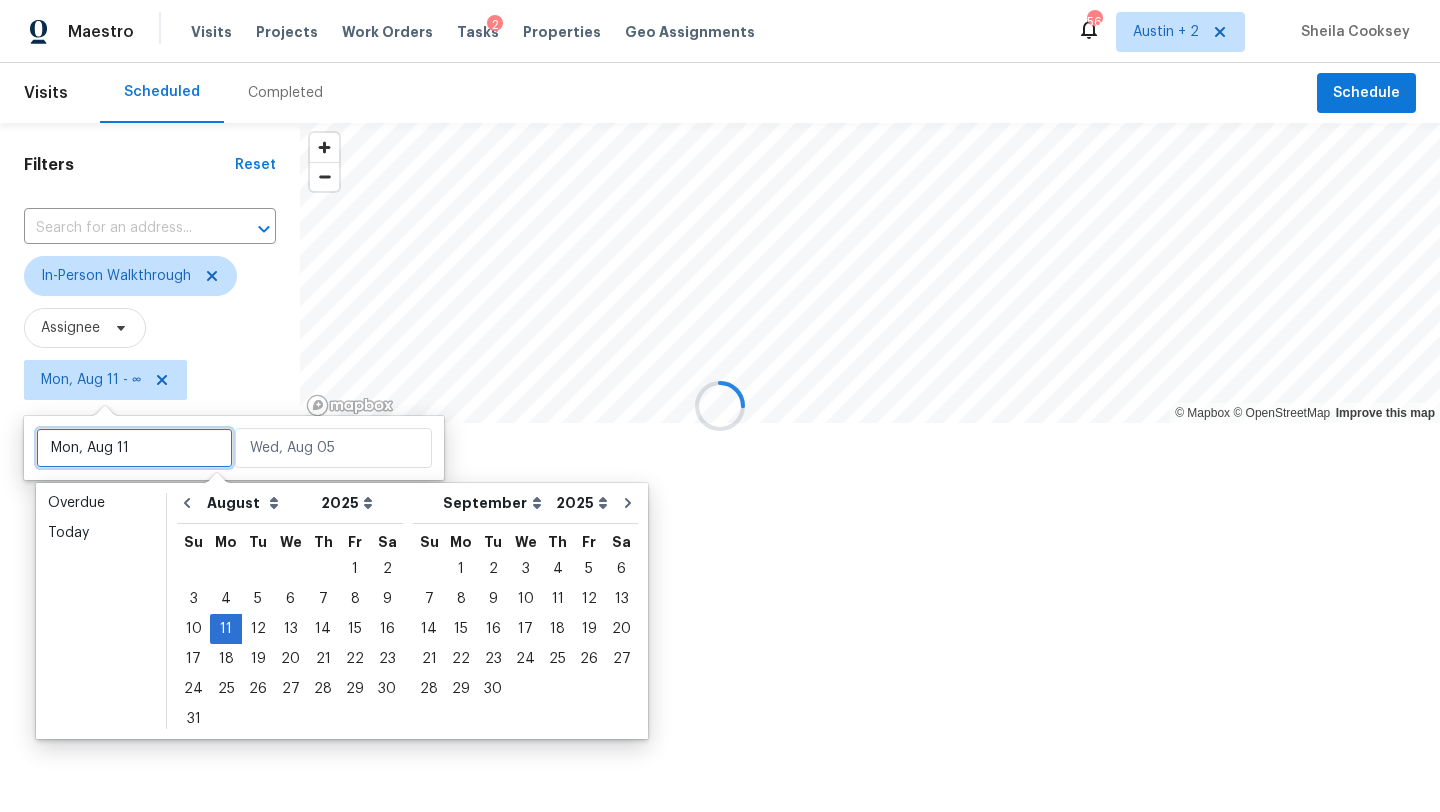 type on "Mon, Aug 04" 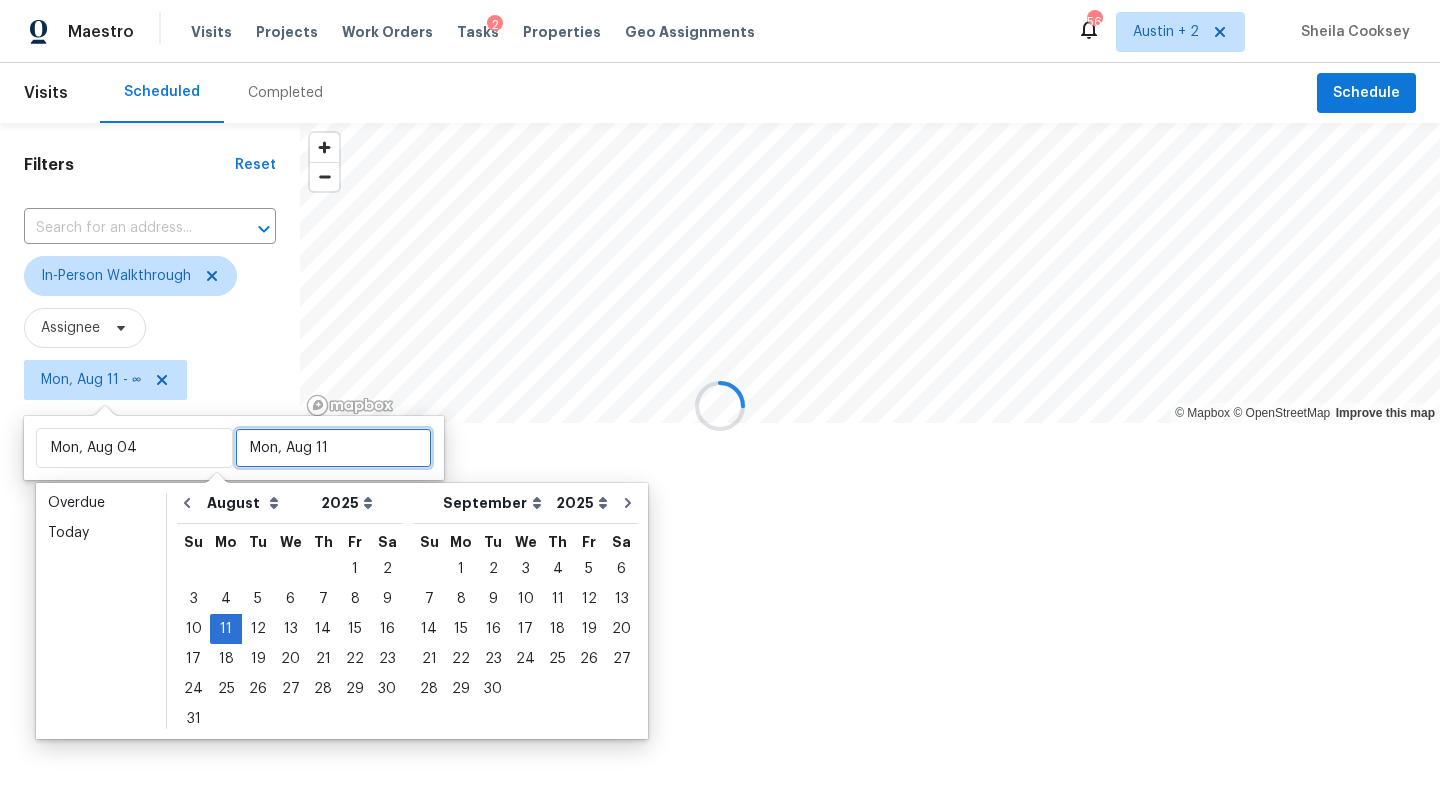 type on "Mon, Aug 11" 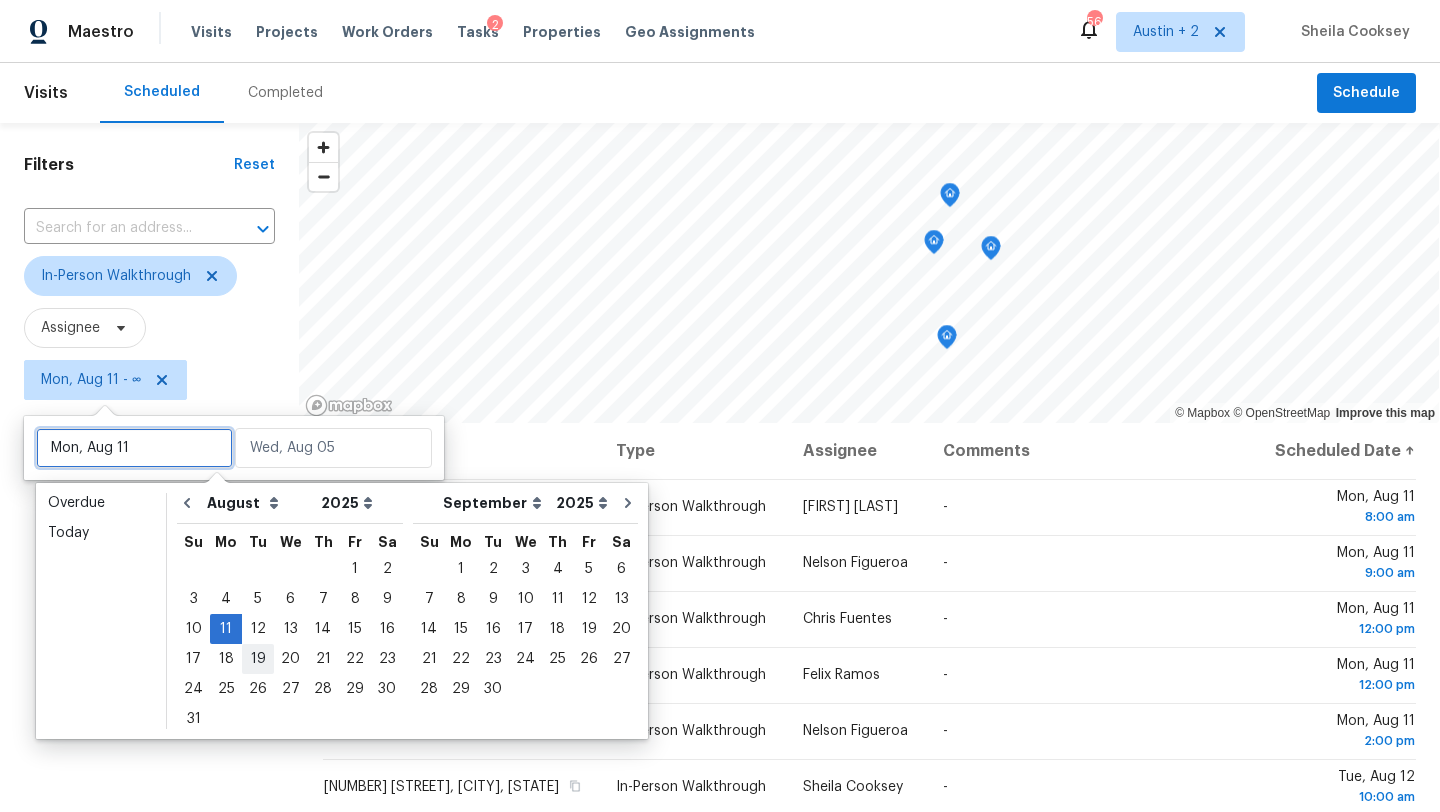 type on "Tue, Aug 05" 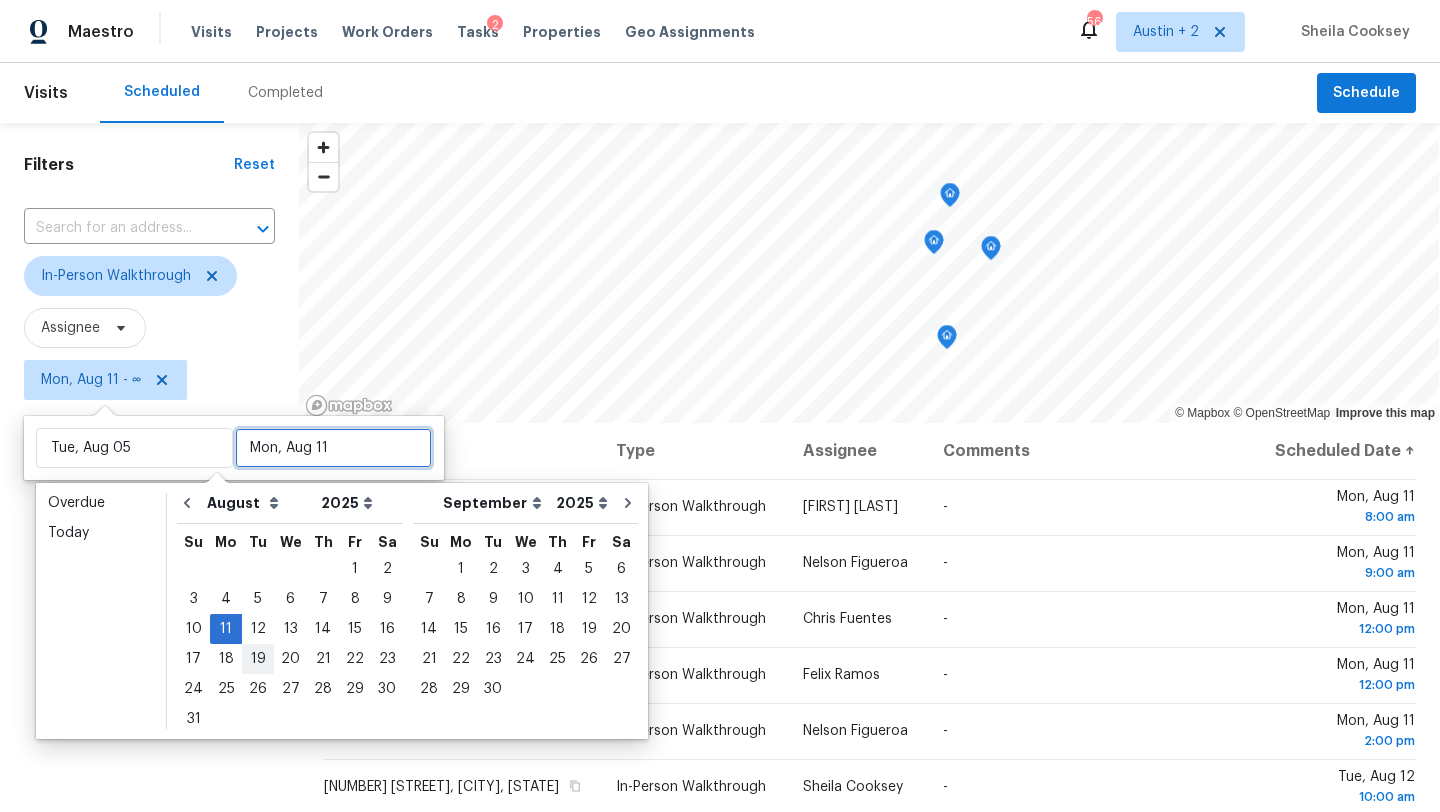 type on "Mon, Aug 11" 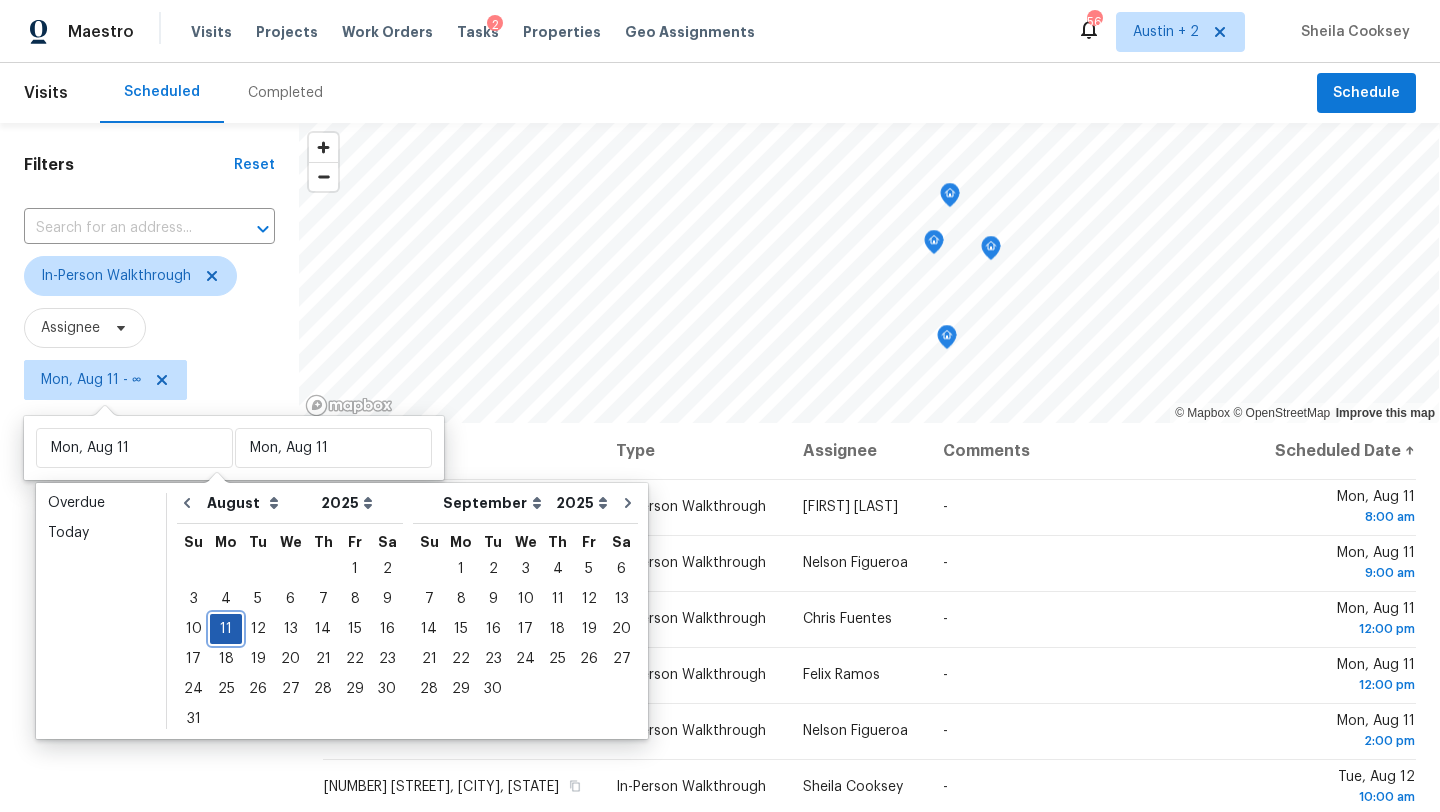 click on "11" at bounding box center [226, 629] 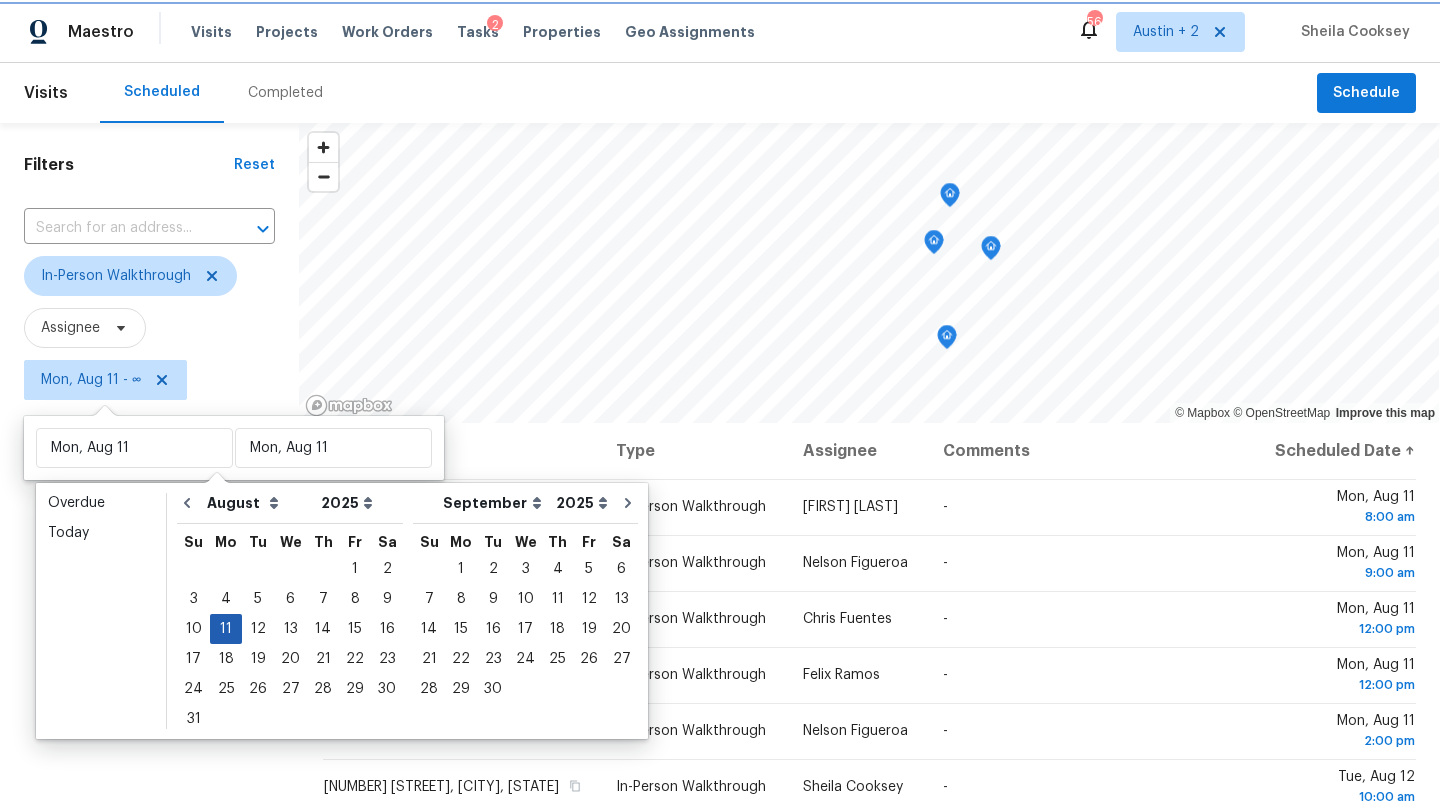 type on "Mon, Aug 11" 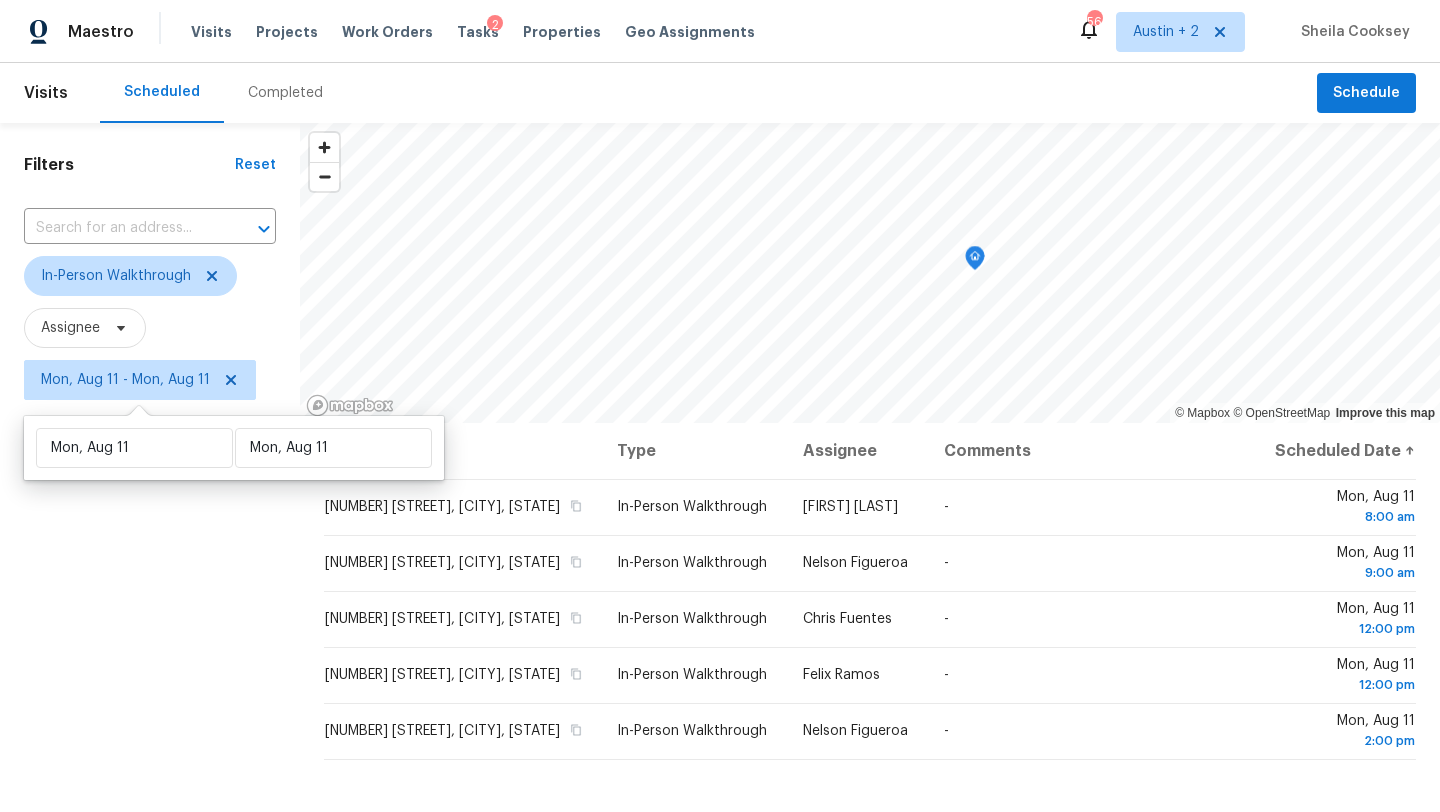 click on "Filters Reset ​ In-Person Walkthrough Assignee Mon, Aug 11 - Mon, Aug 11" at bounding box center [150, 598] 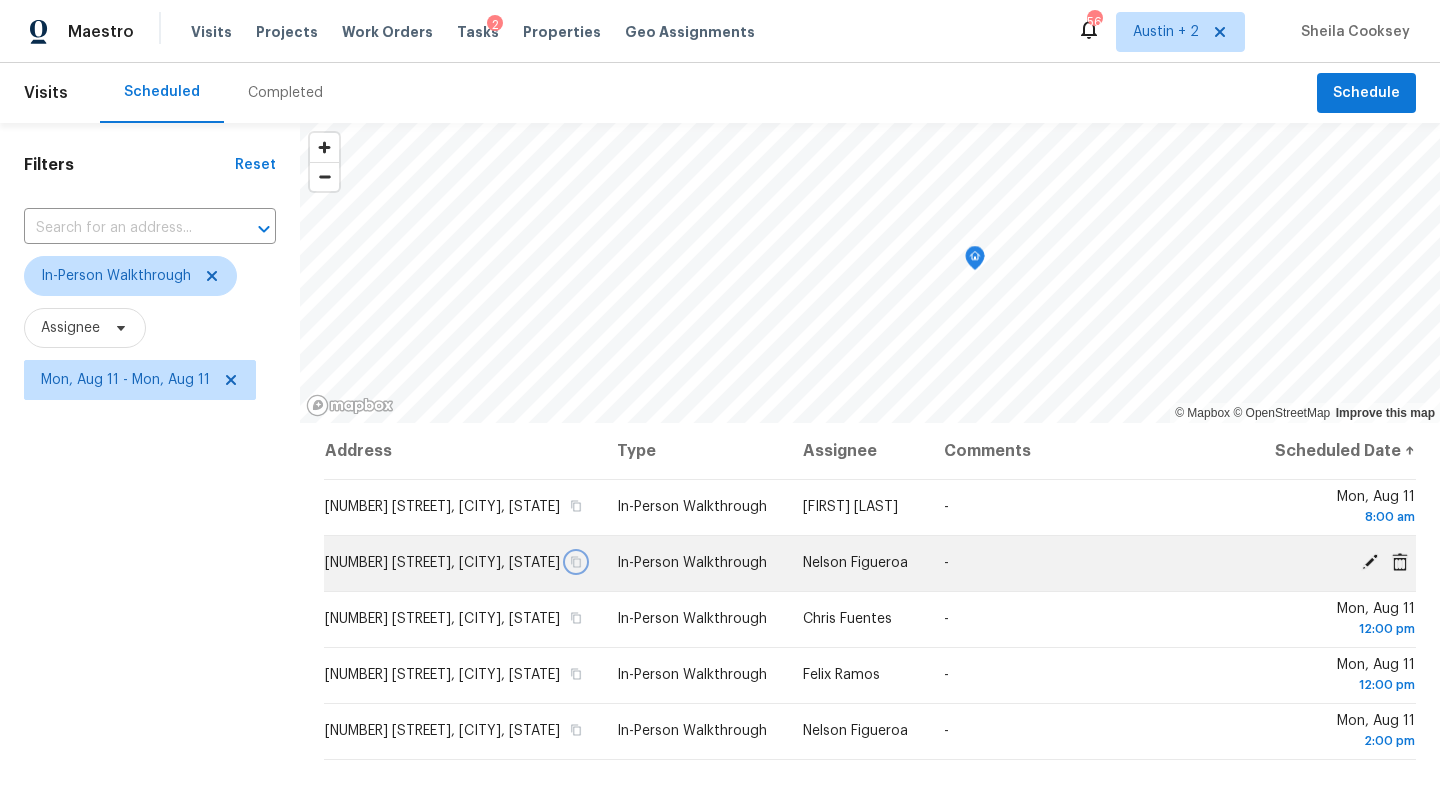 click at bounding box center [576, 562] 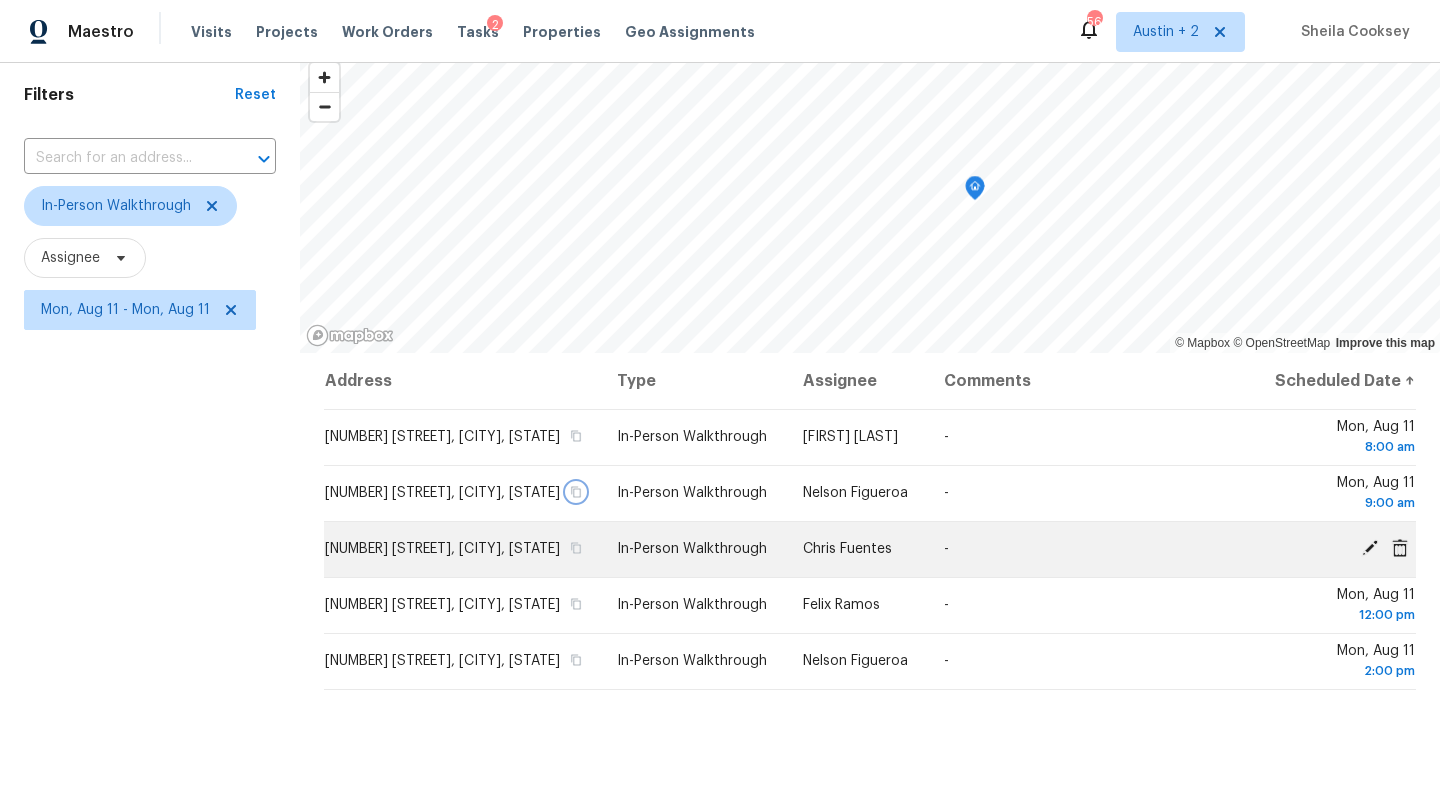 scroll, scrollTop: 45, scrollLeft: 0, axis: vertical 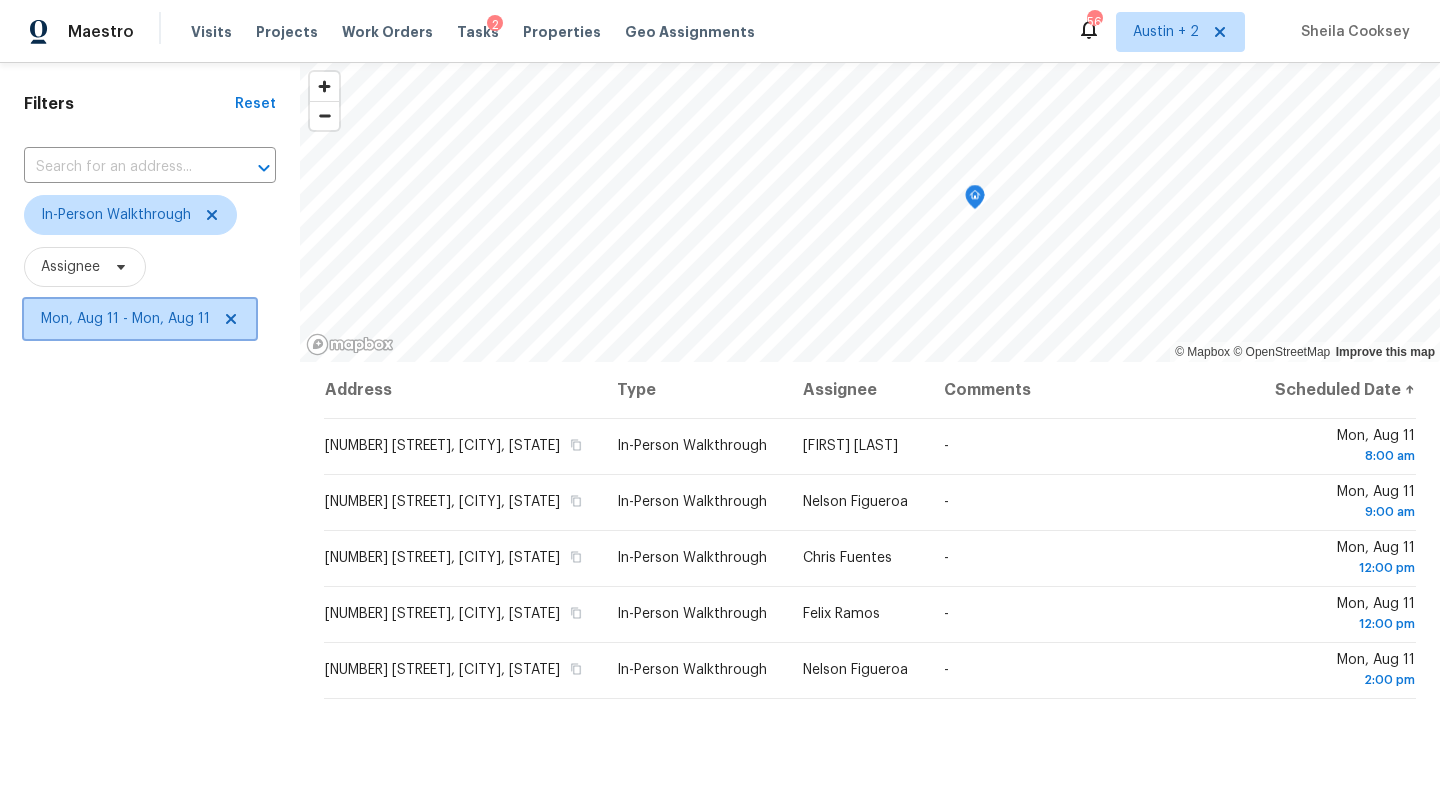 click on "Mon, Aug 11 - Mon, Aug 11" at bounding box center (125, 319) 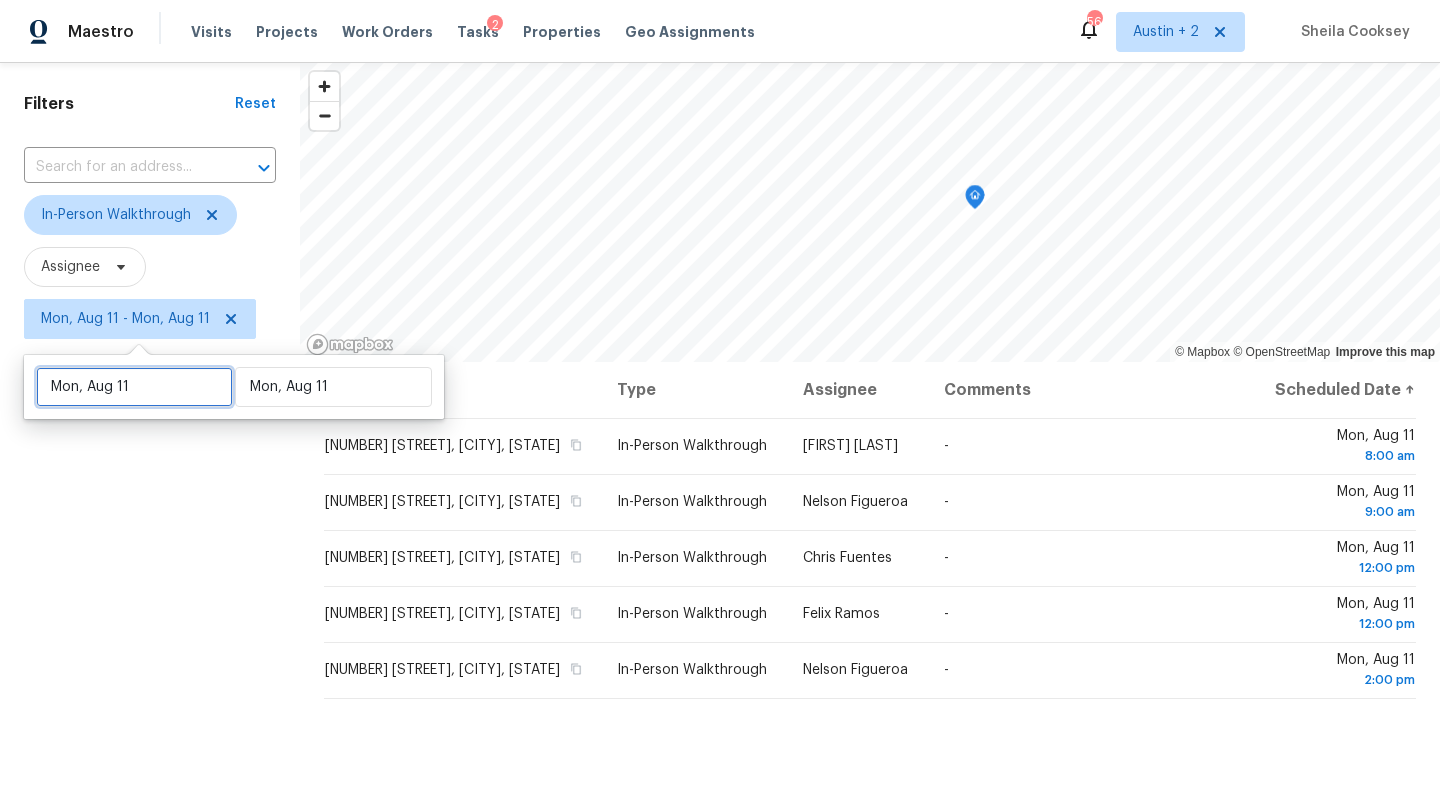click on "Mon, Aug 11" at bounding box center (134, 387) 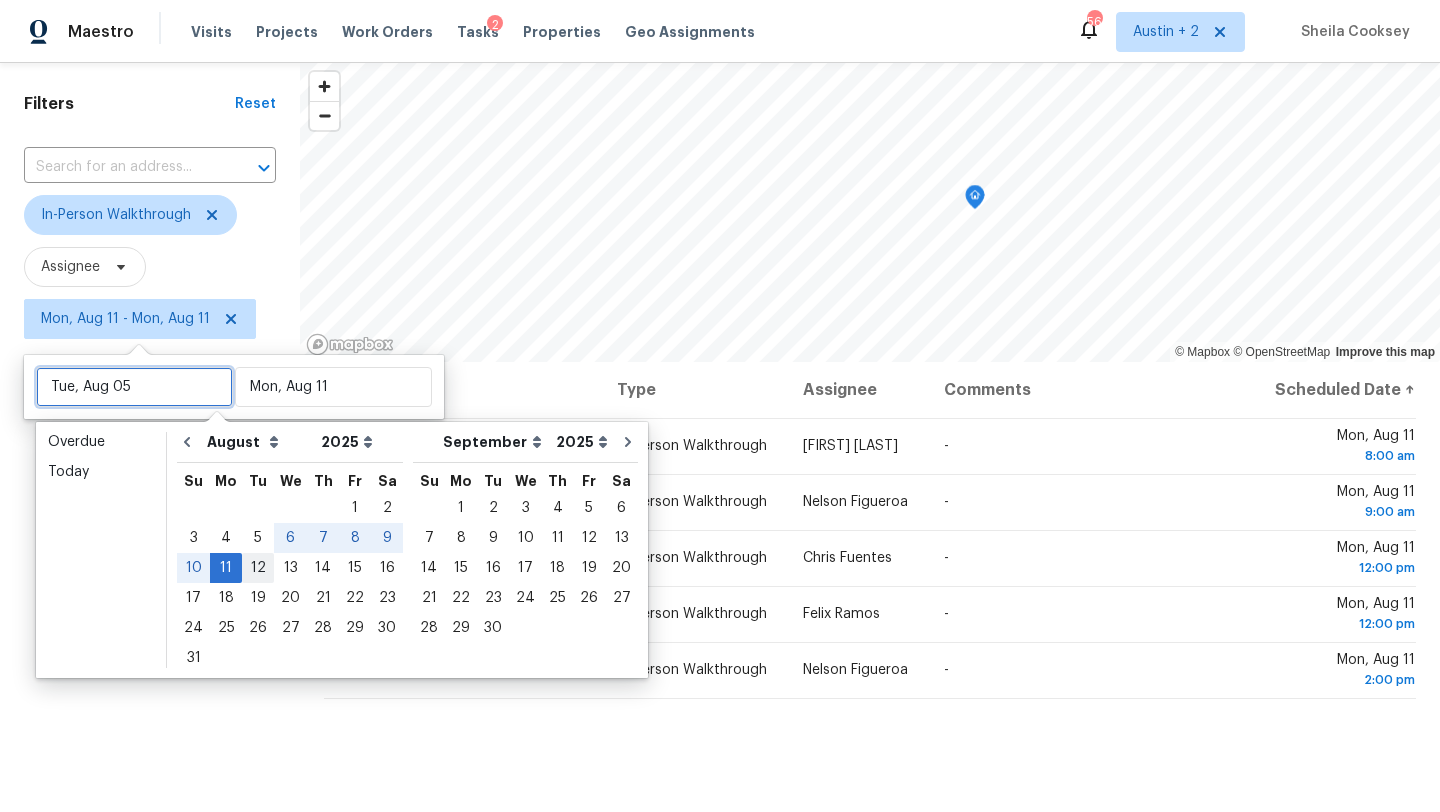 type on "Tue, Aug 12" 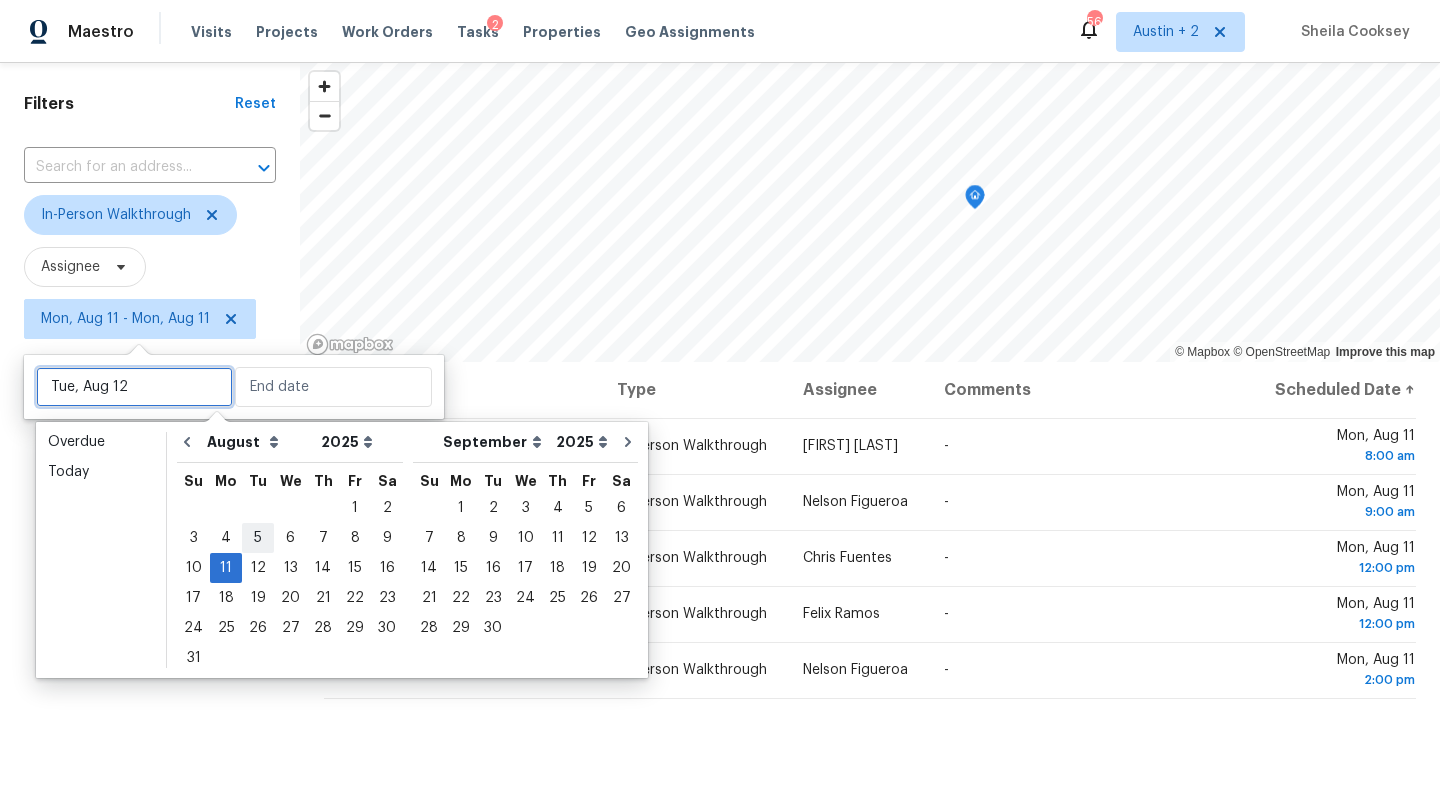 type on "Tue, Aug 05" 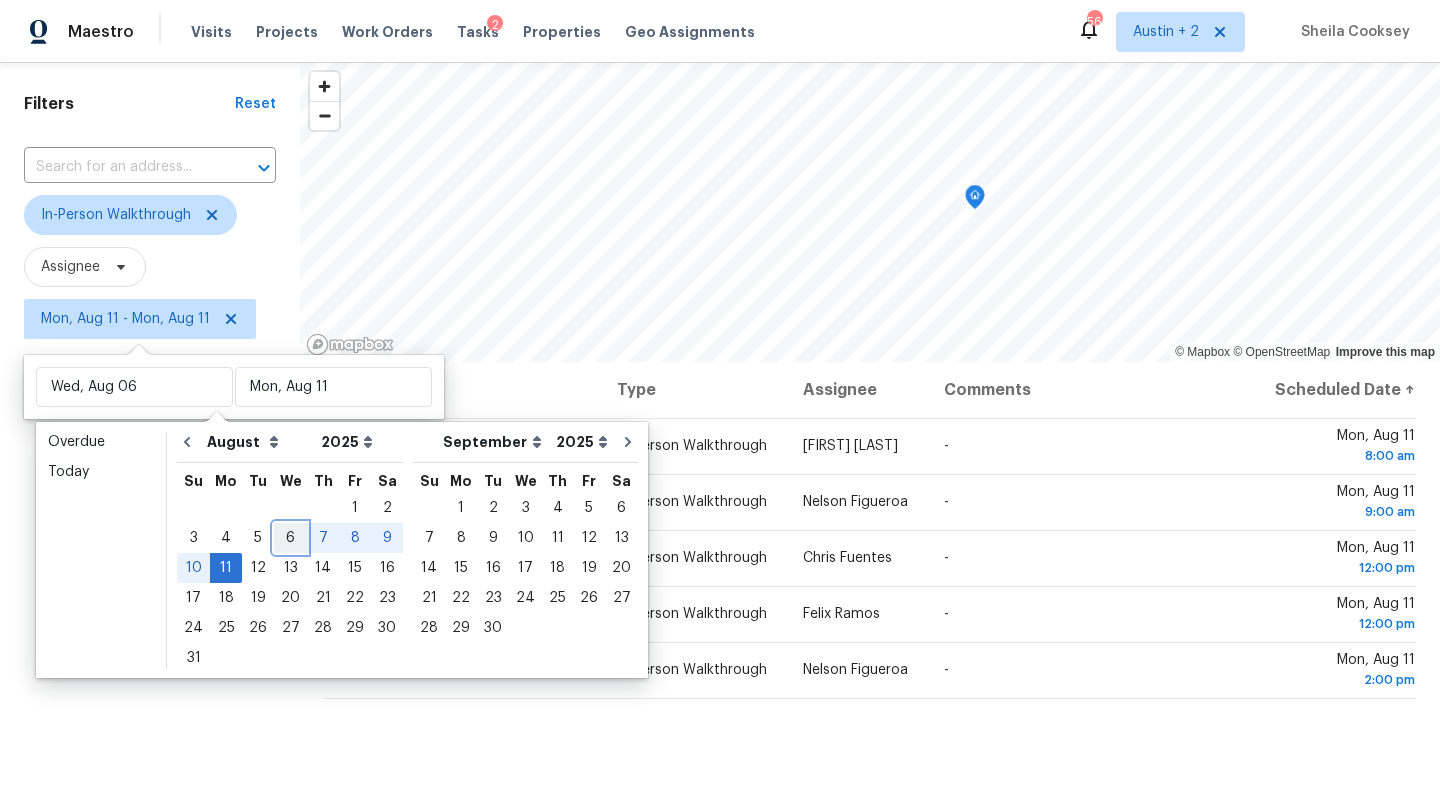 click on "6" at bounding box center (290, 538) 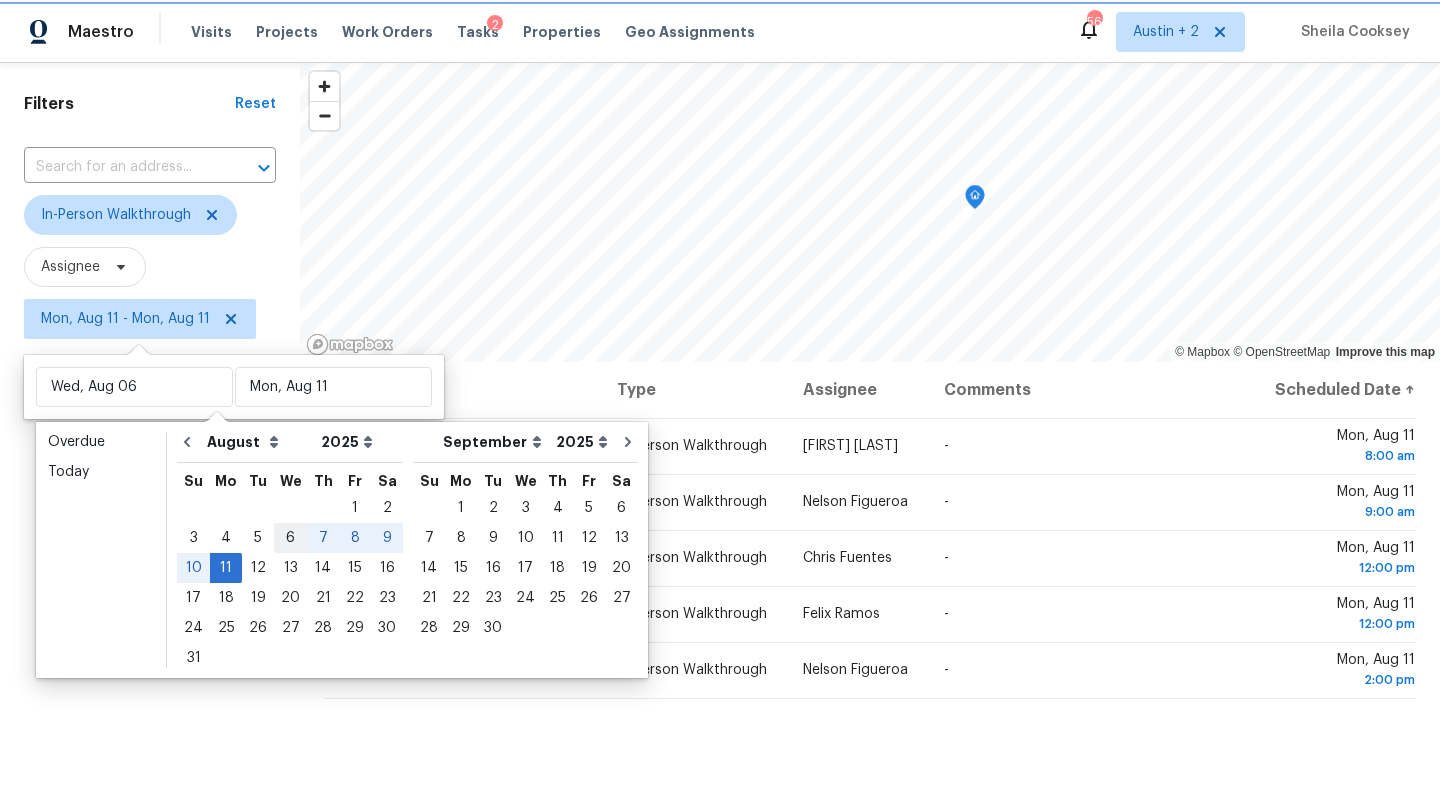 type on "Wed, Aug 06" 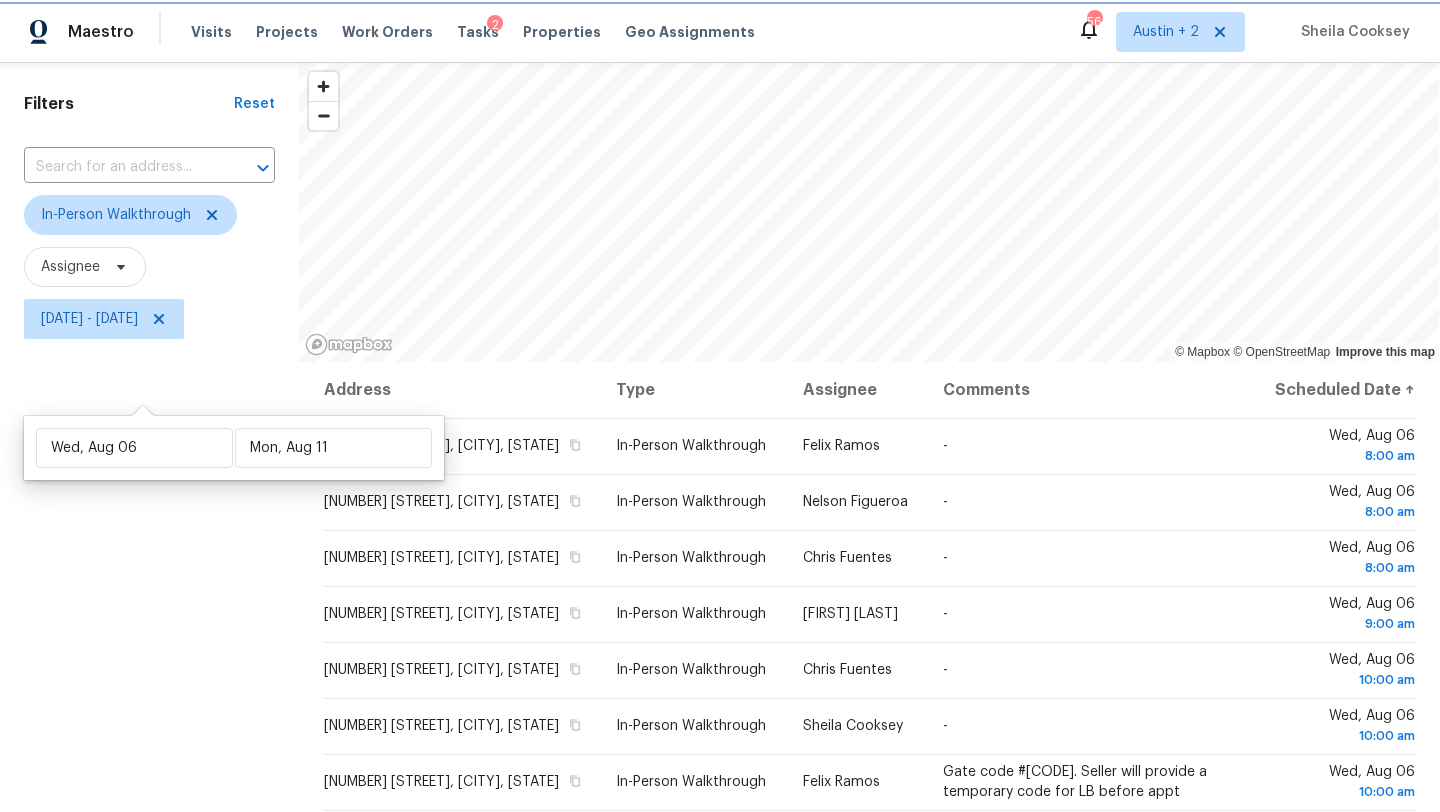 scroll, scrollTop: 0, scrollLeft: 0, axis: both 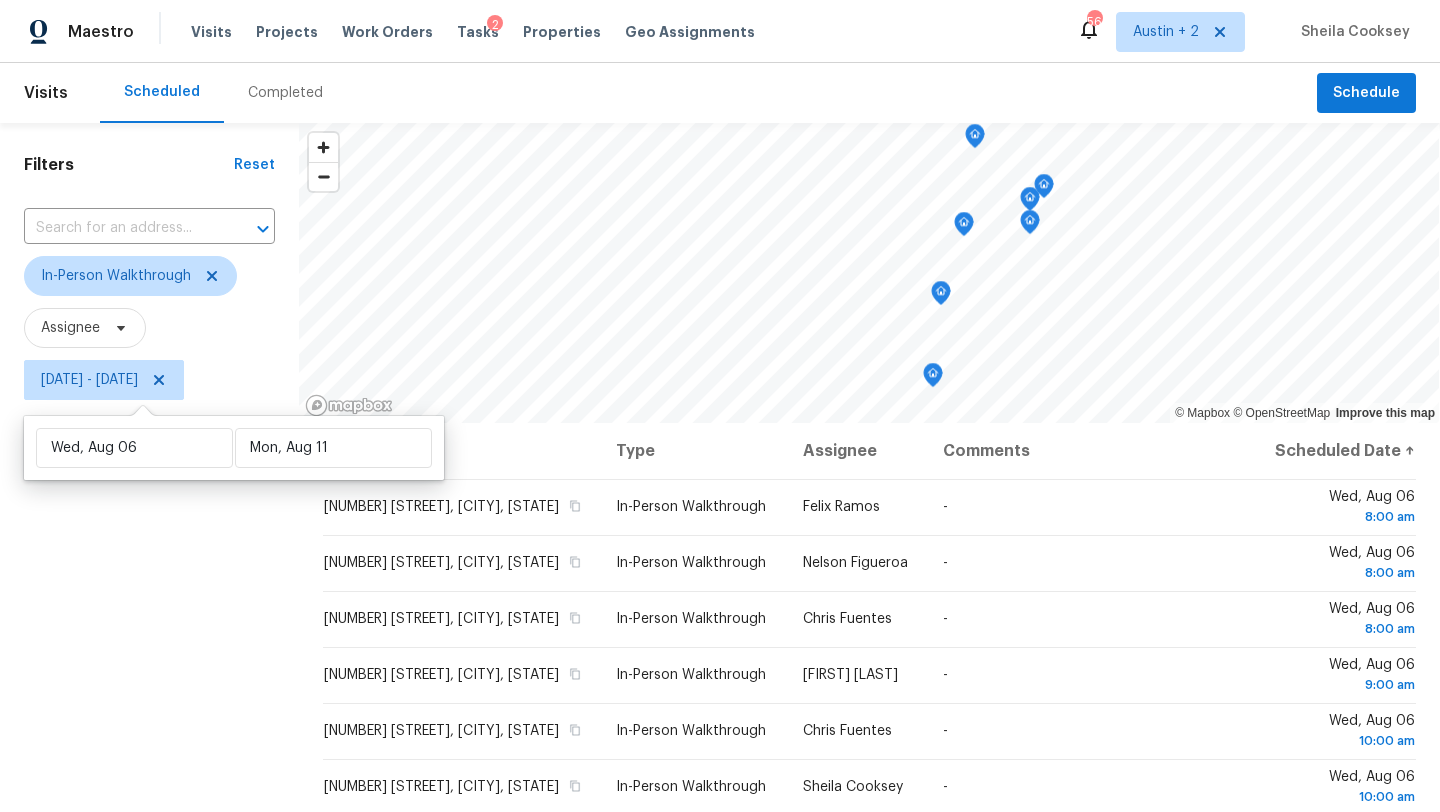 click on "Filters Reset ​ In-Person Walkthrough Assignee Wed, Aug 06 - Mon, Aug 11" at bounding box center (149, 598) 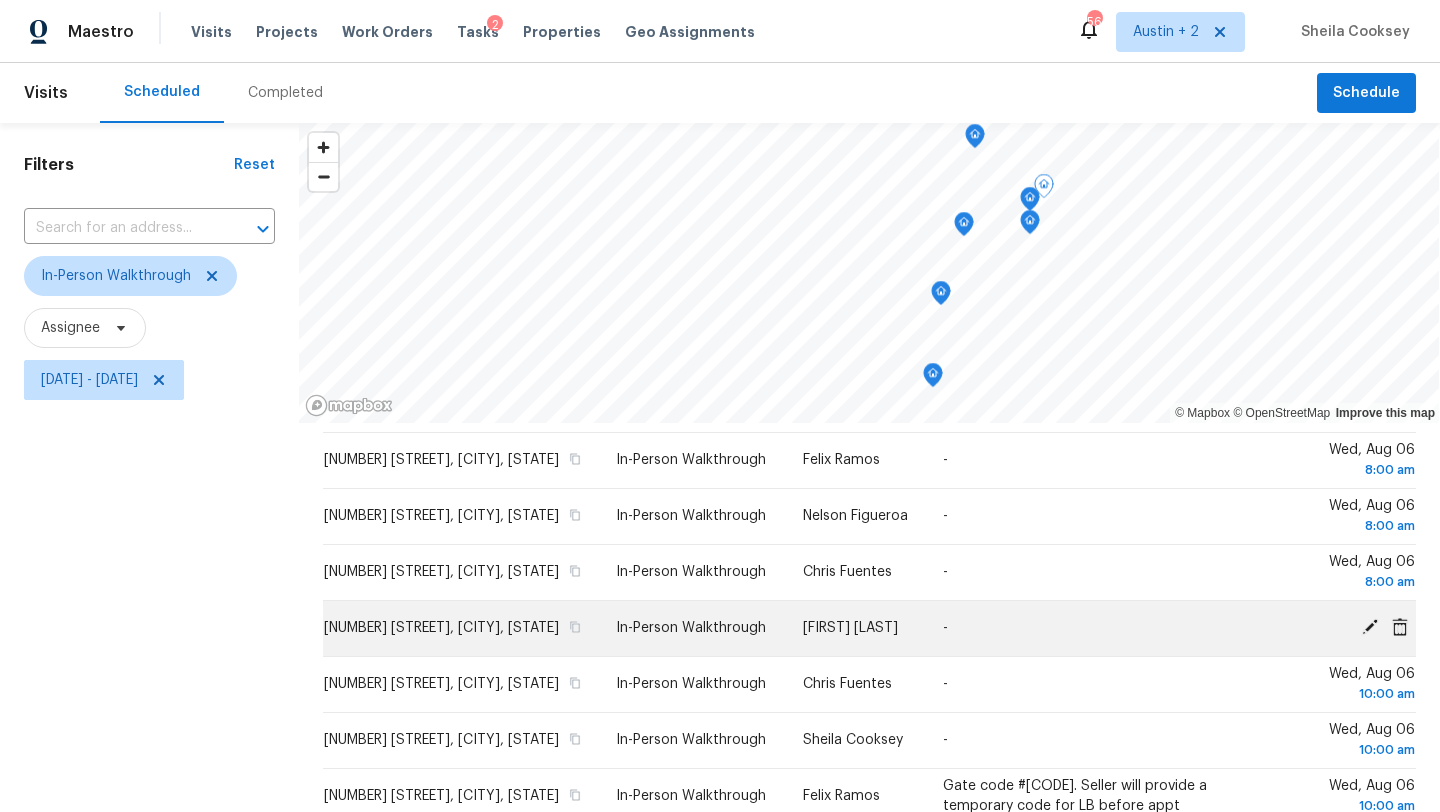 scroll, scrollTop: 0, scrollLeft: 0, axis: both 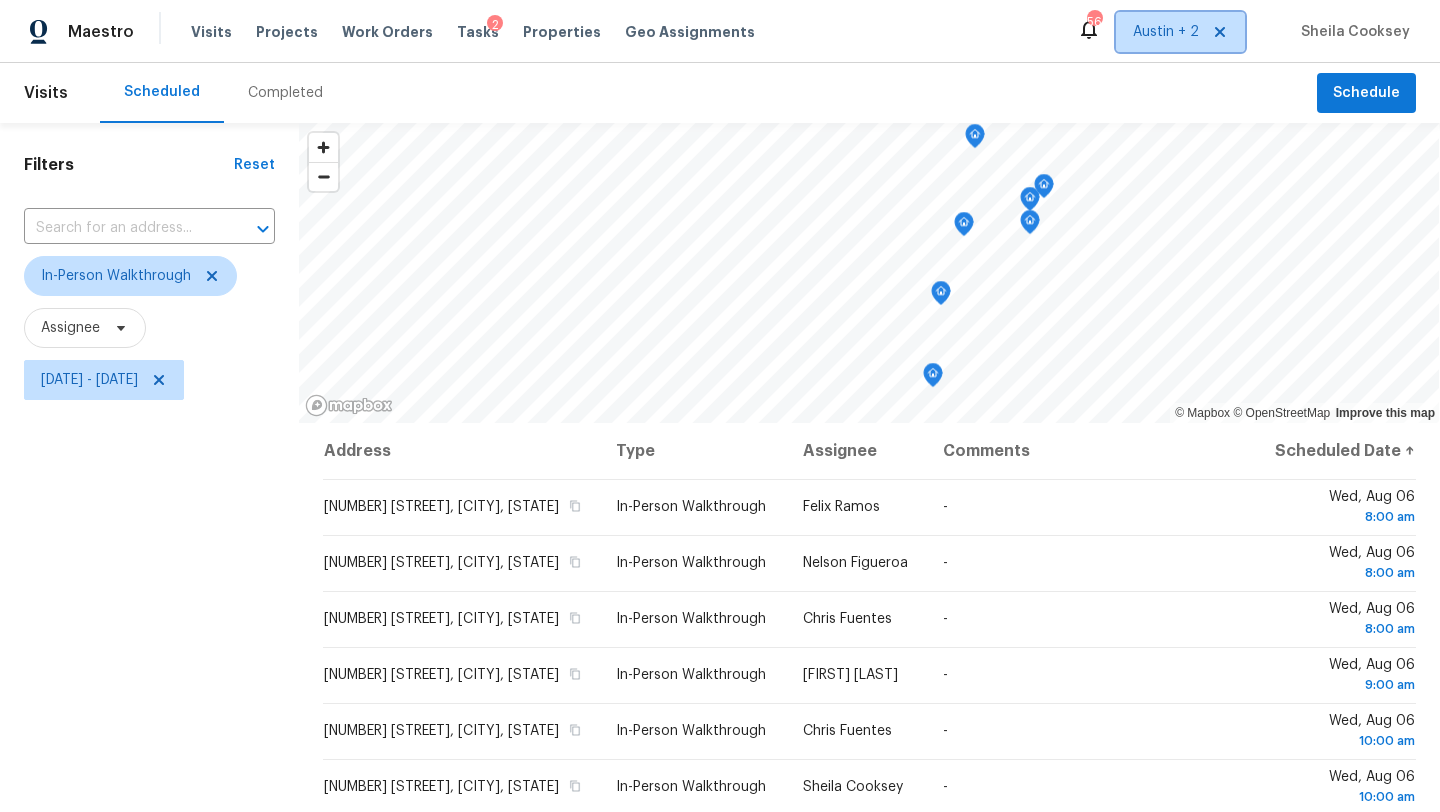 click on "Austin + 2" at bounding box center [1180, 32] 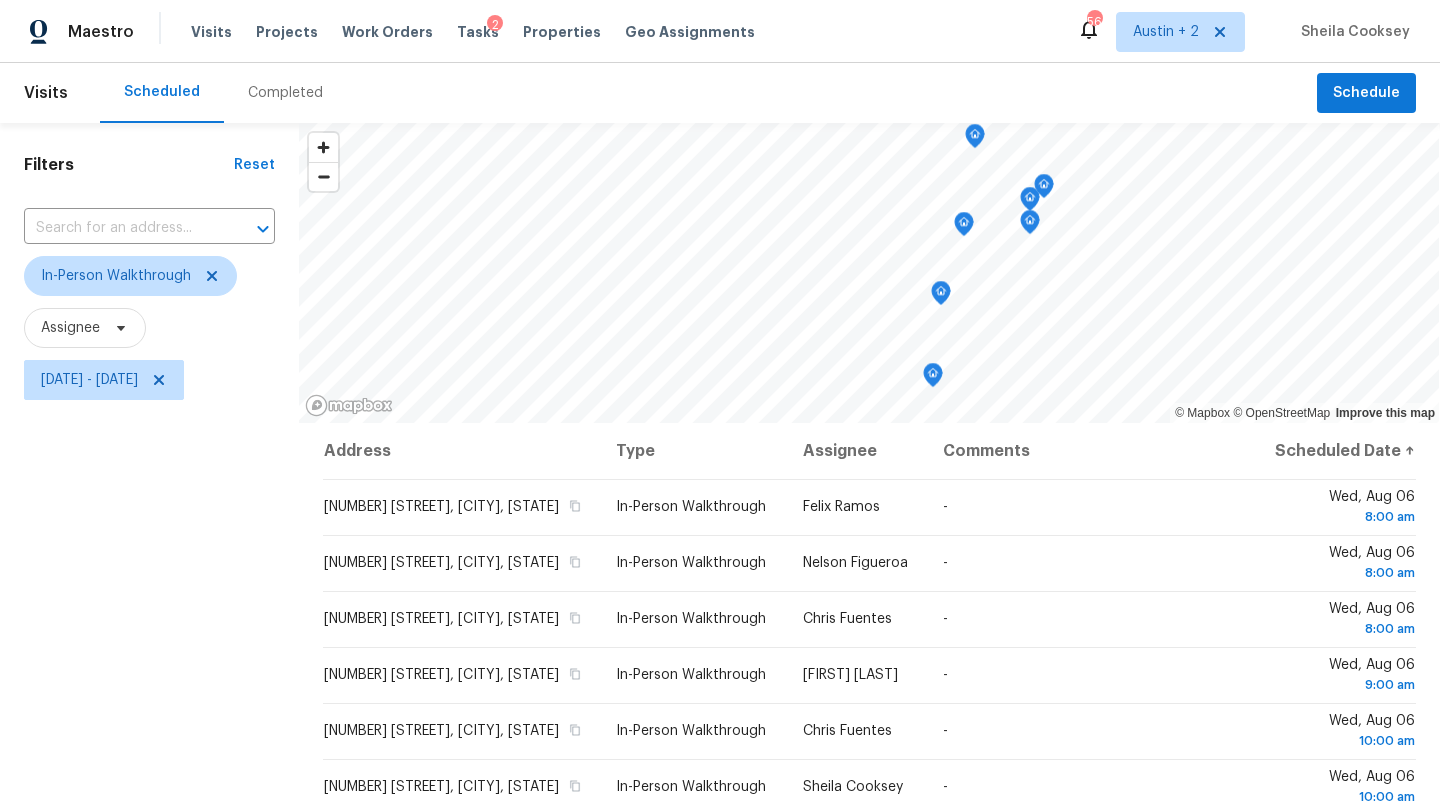 click on "Filters Reset ​ In-Person Walkthrough Assignee Wed, Aug 06 - Mon, Aug 11" at bounding box center [149, 598] 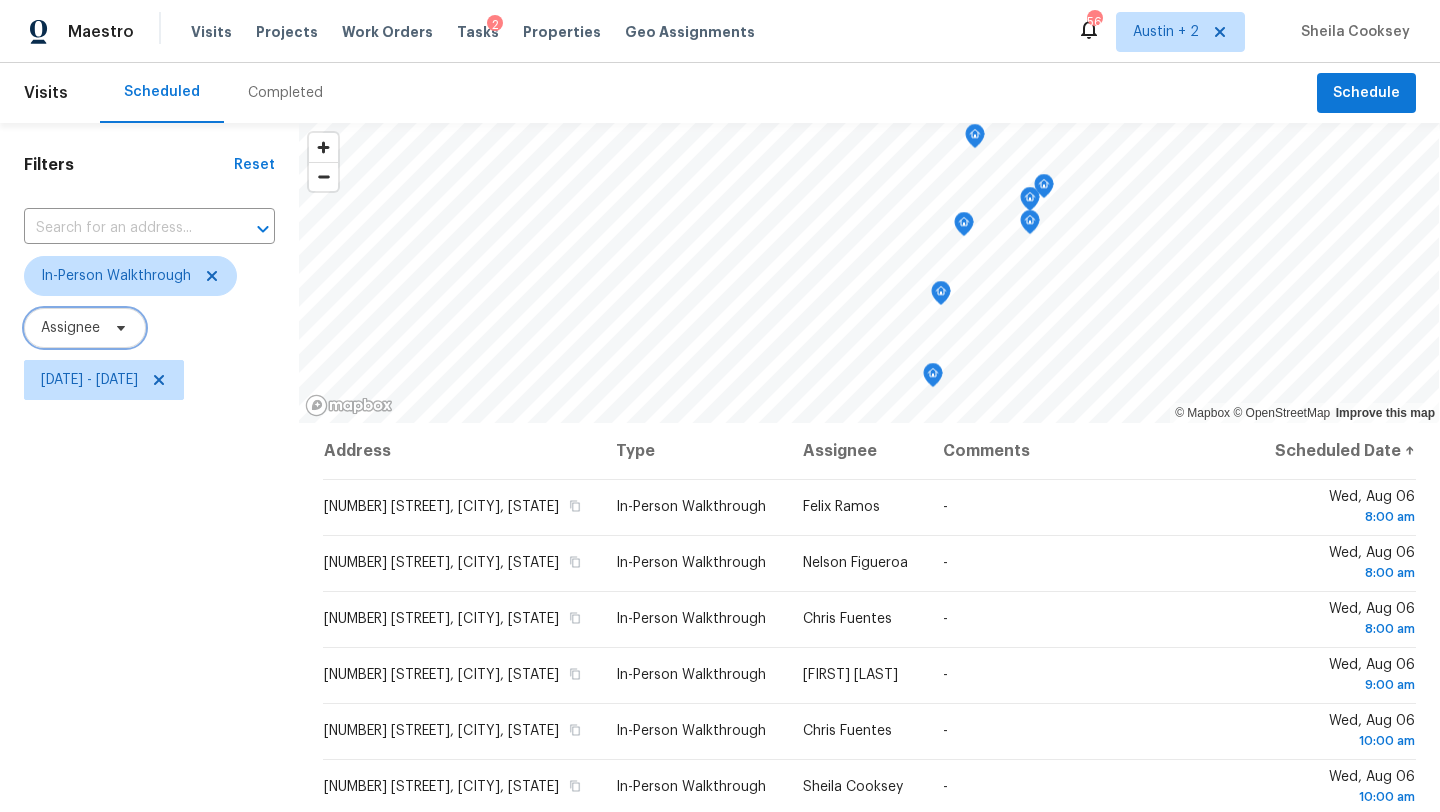 click on "Assignee" at bounding box center [70, 328] 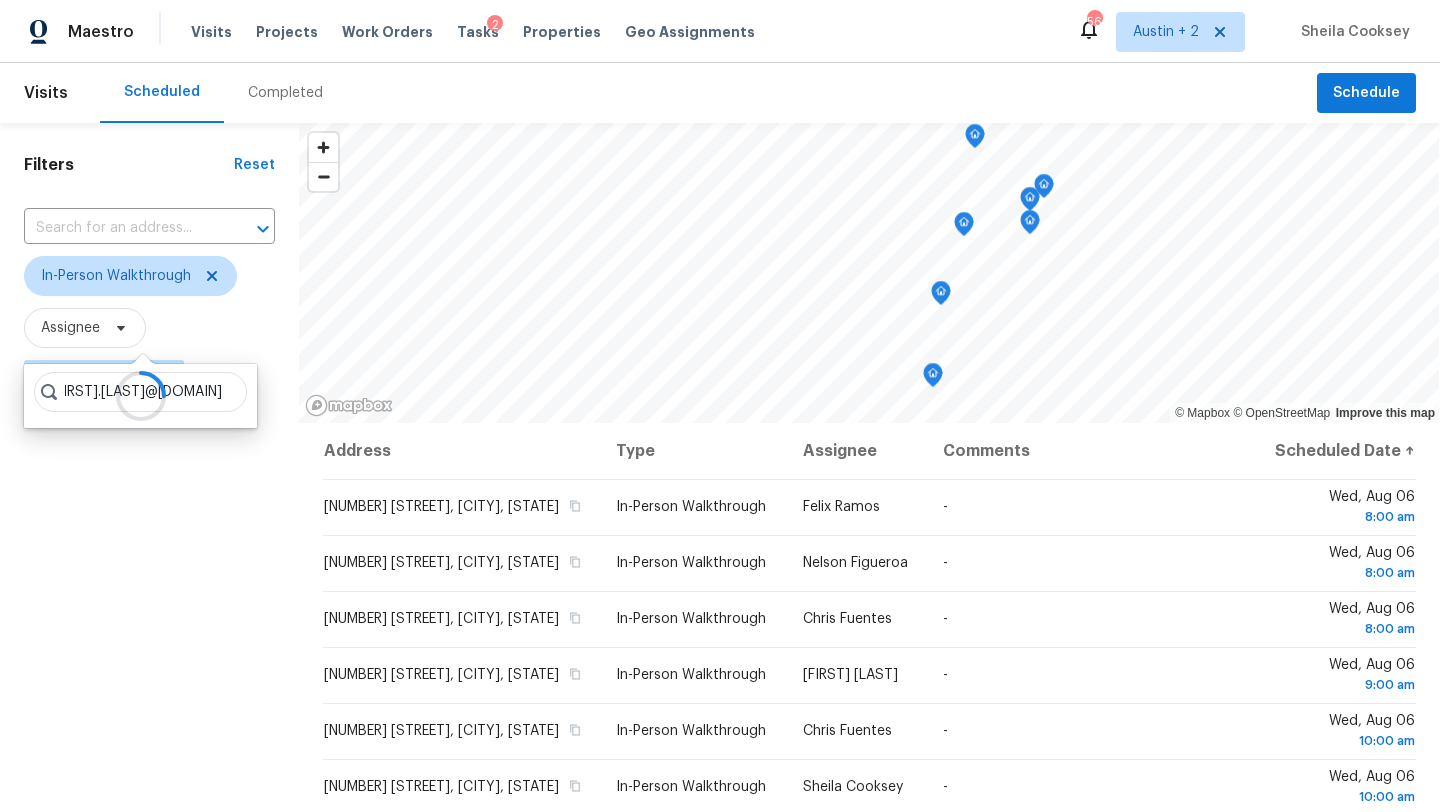 scroll, scrollTop: 0, scrollLeft: 70, axis: horizontal 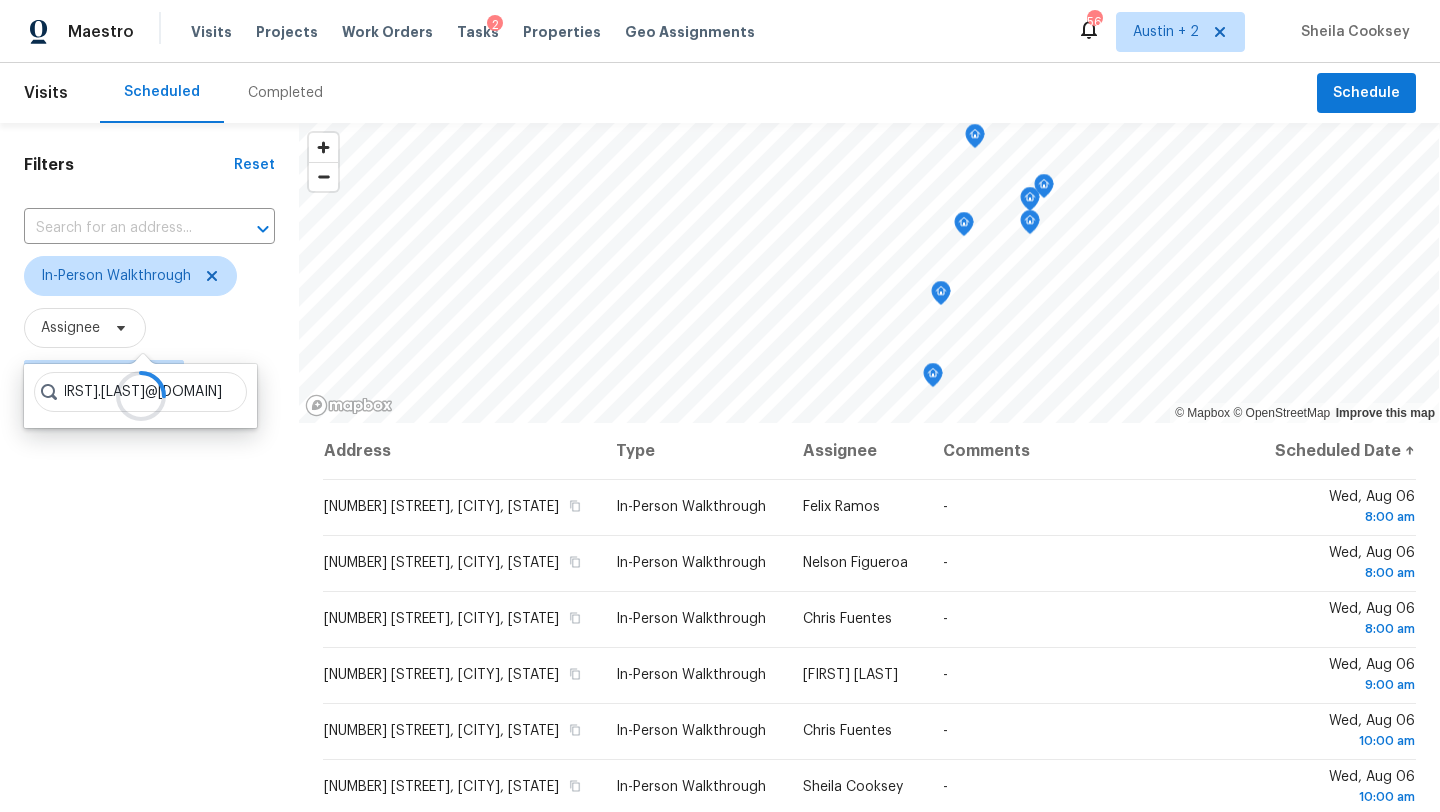 type on "nelson.figueroa@opendoor.com" 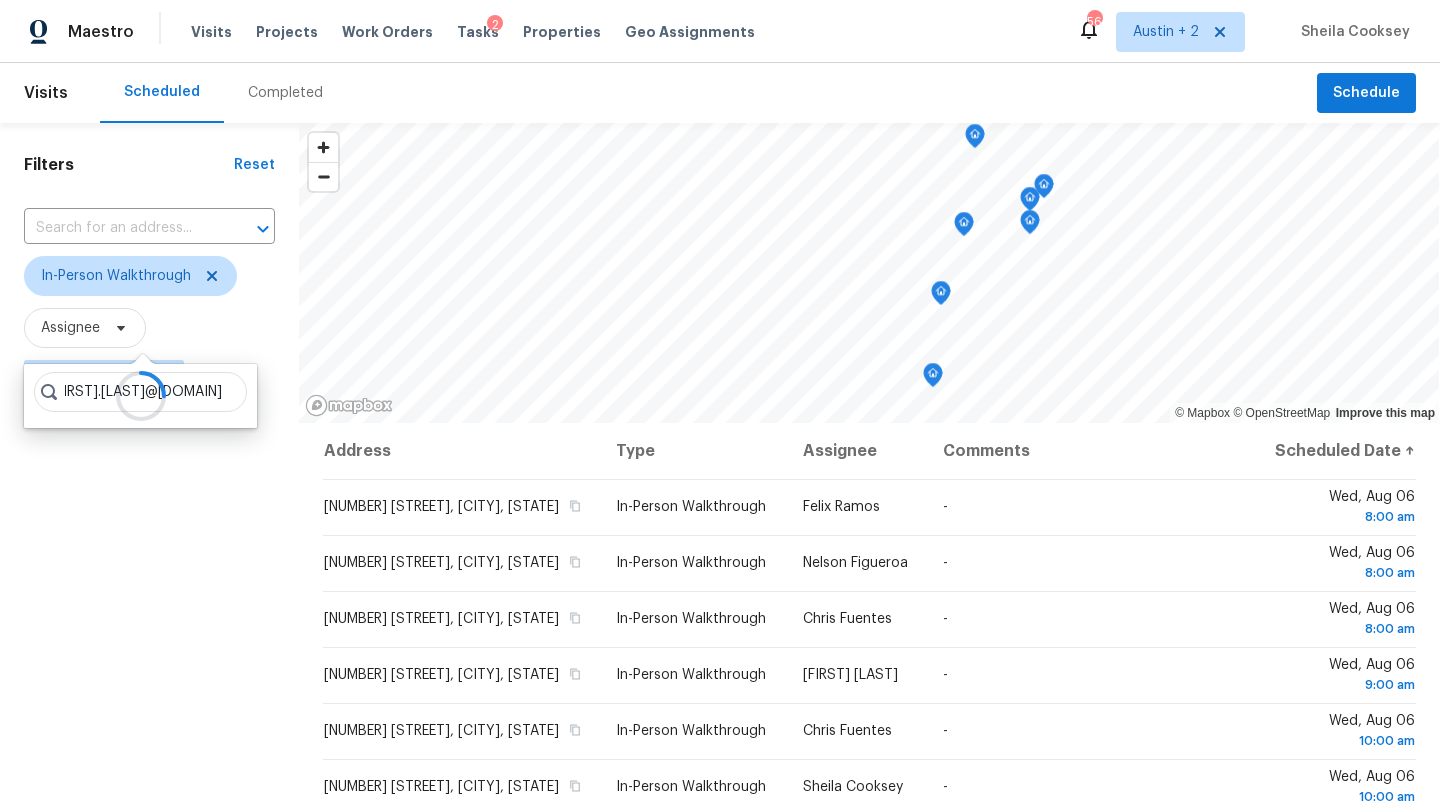 scroll, scrollTop: 0, scrollLeft: 0, axis: both 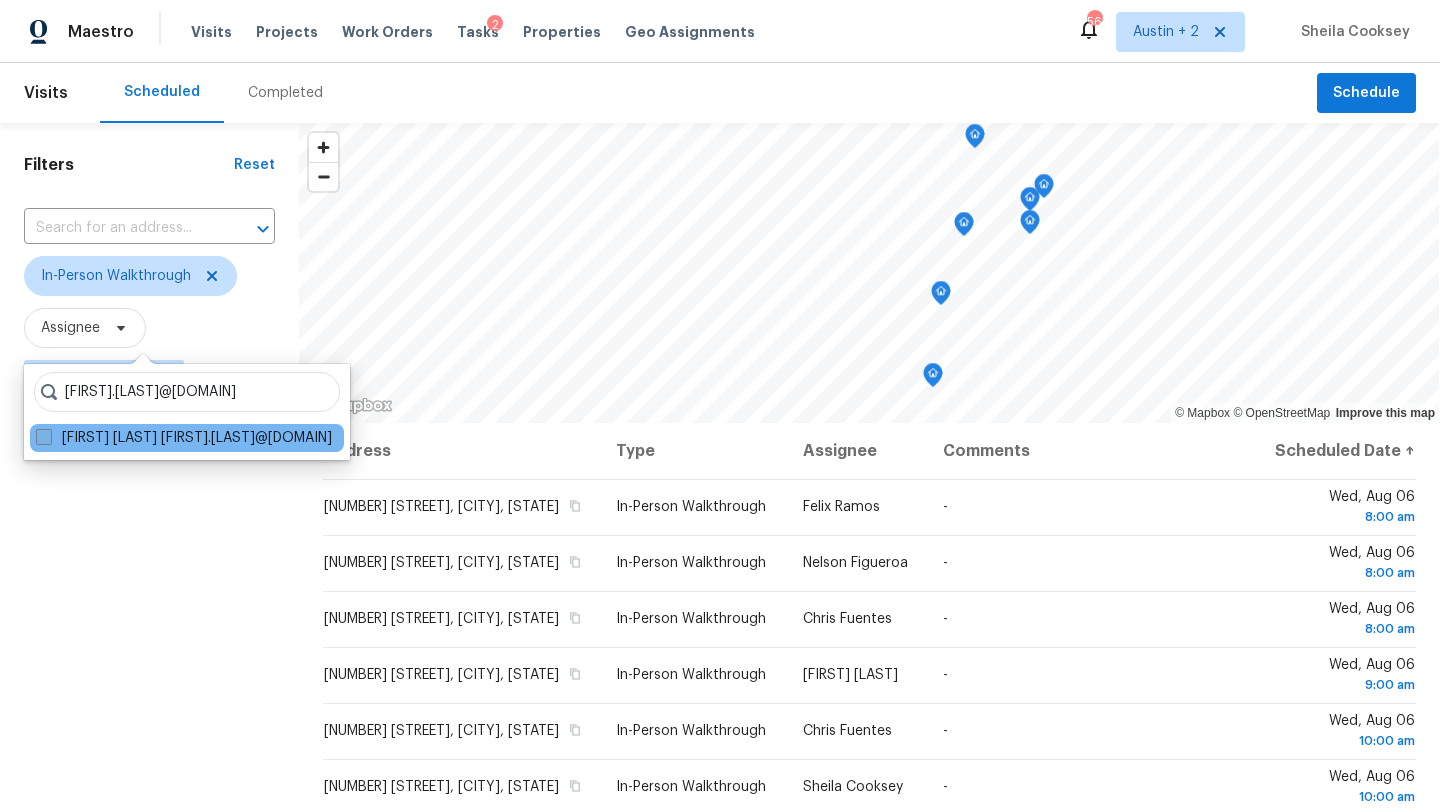 click at bounding box center [44, 437] 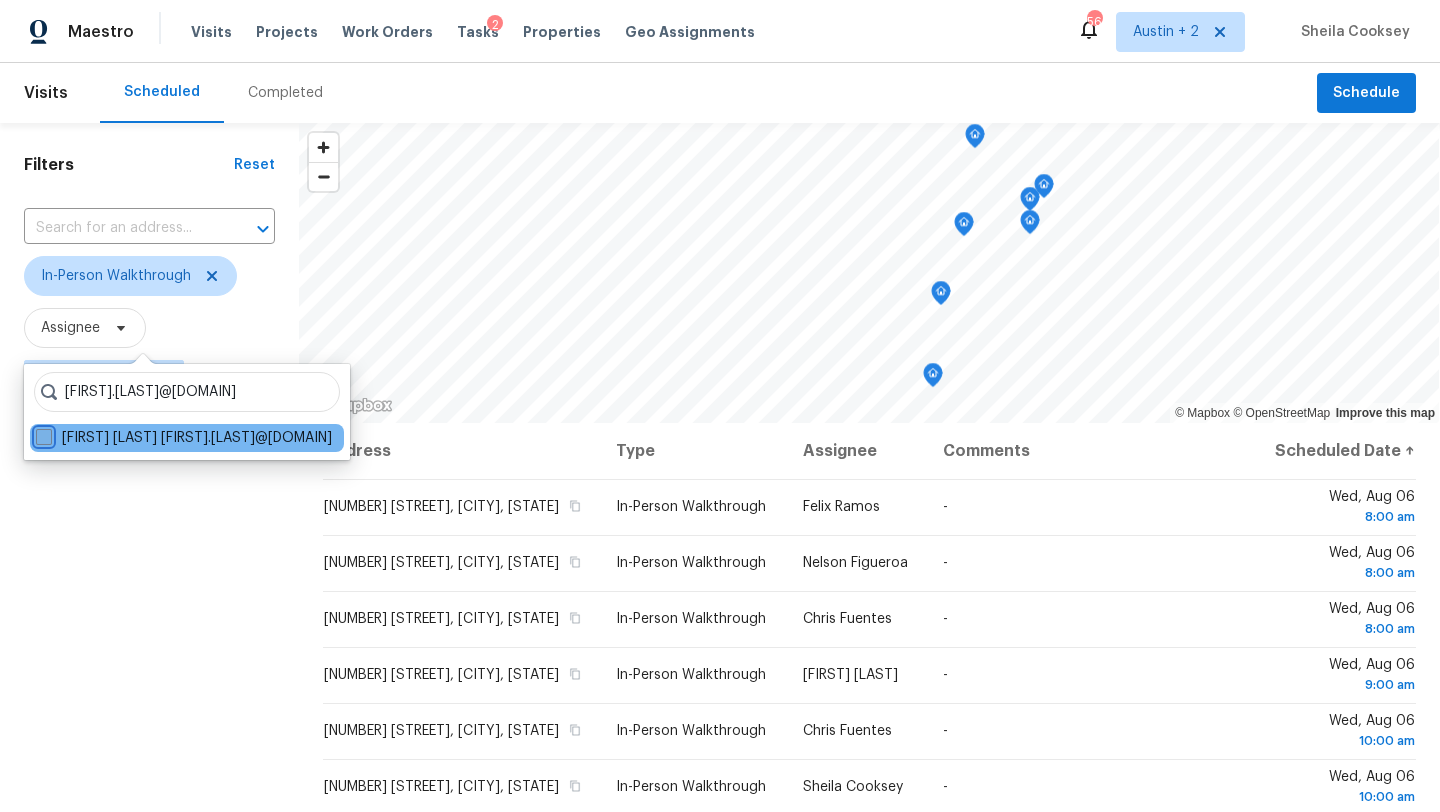 click on "Nelson Figueroa
nelson.figueroa@opendoor.com" at bounding box center (42, 434) 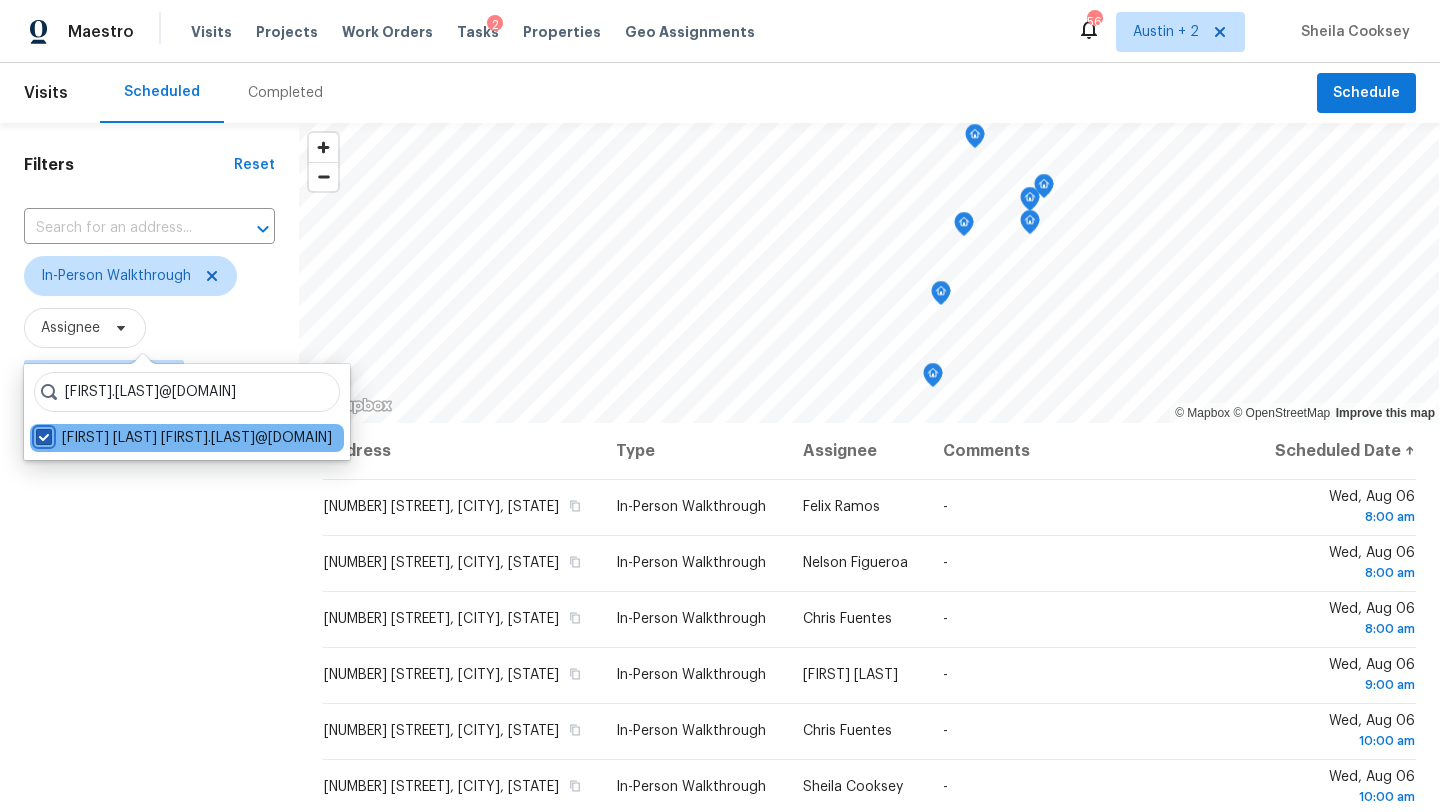 checkbox on "true" 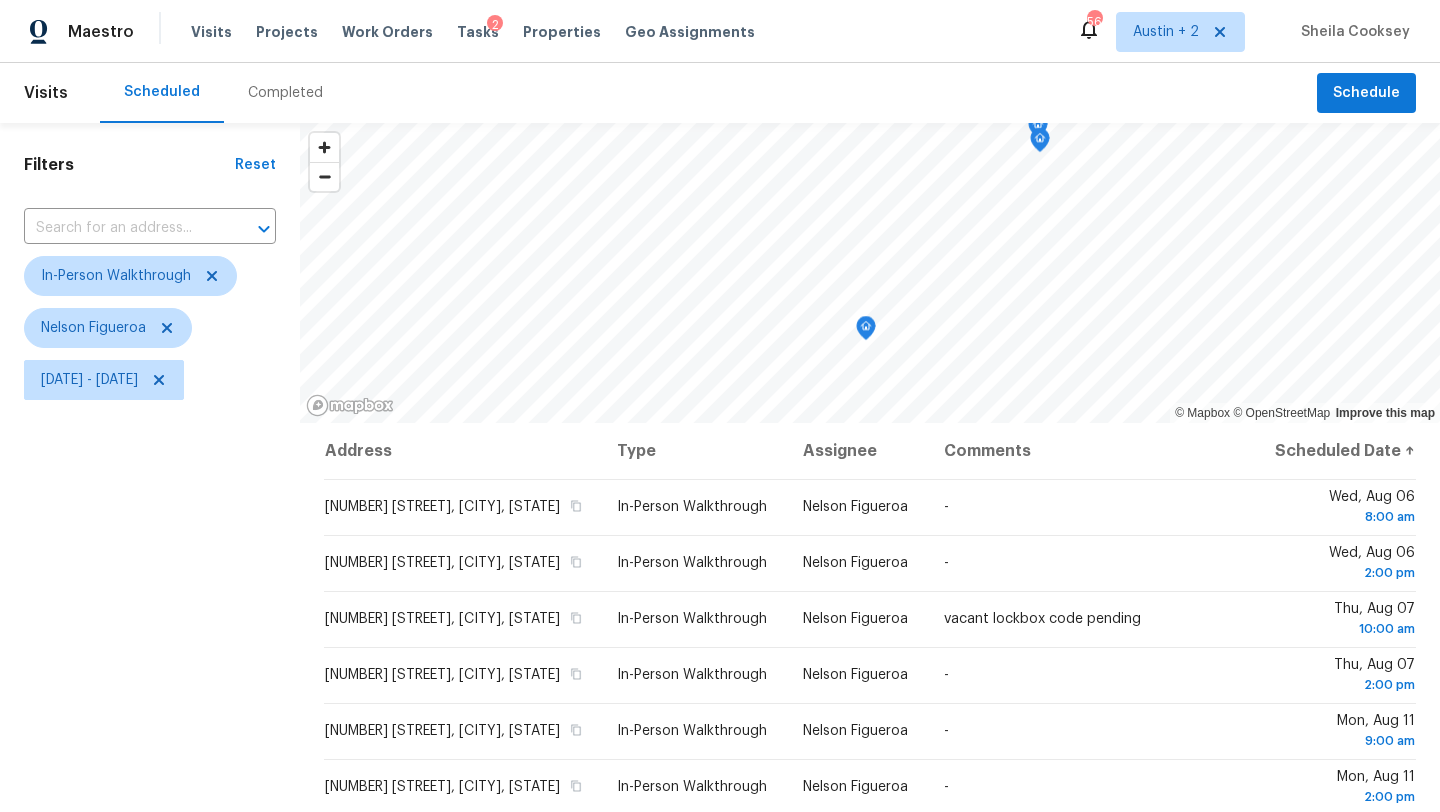 click on "Filters Reset ​ In-Person Walkthrough Nelson Figueroa Wed, Aug 06 - Mon, Aug 11" at bounding box center [150, 598] 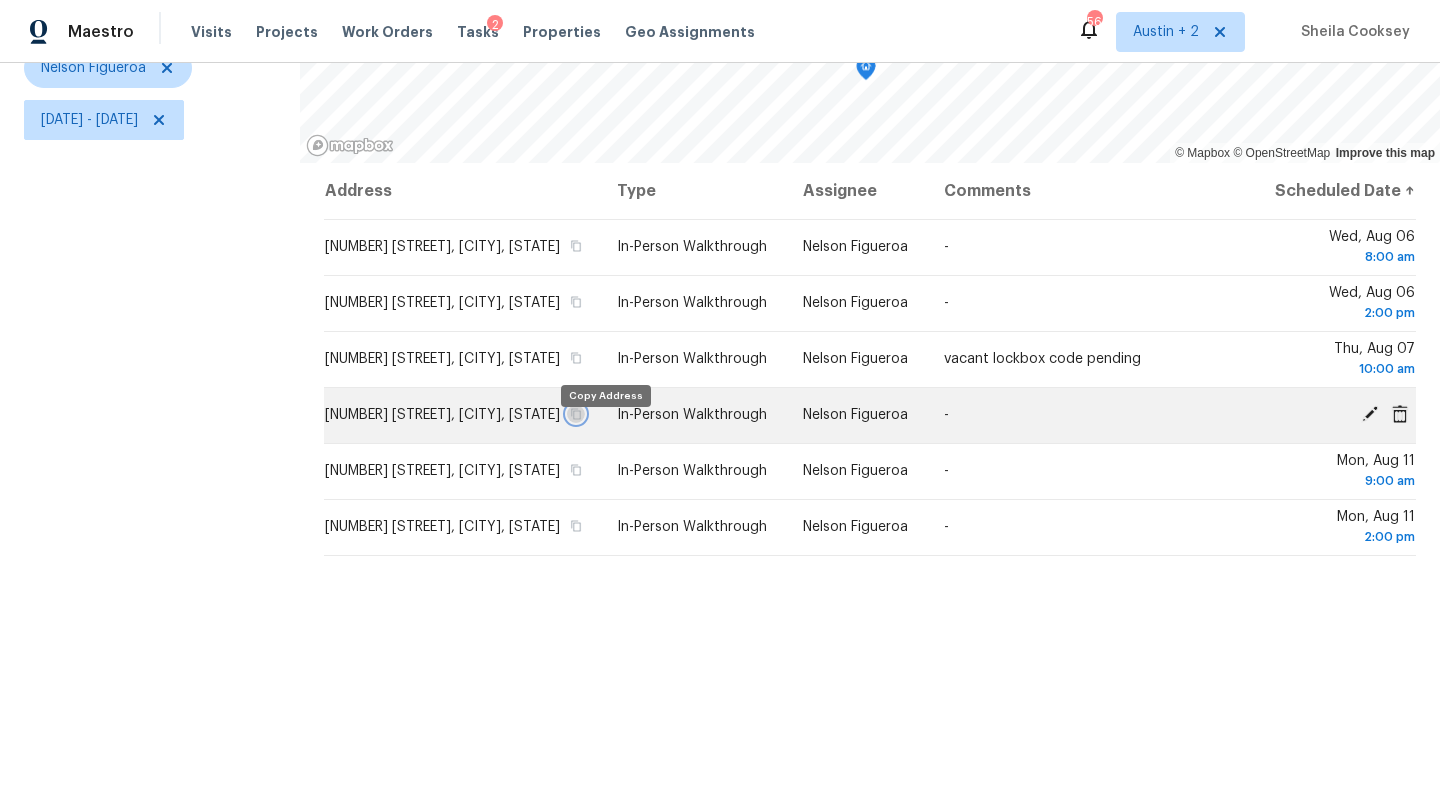click 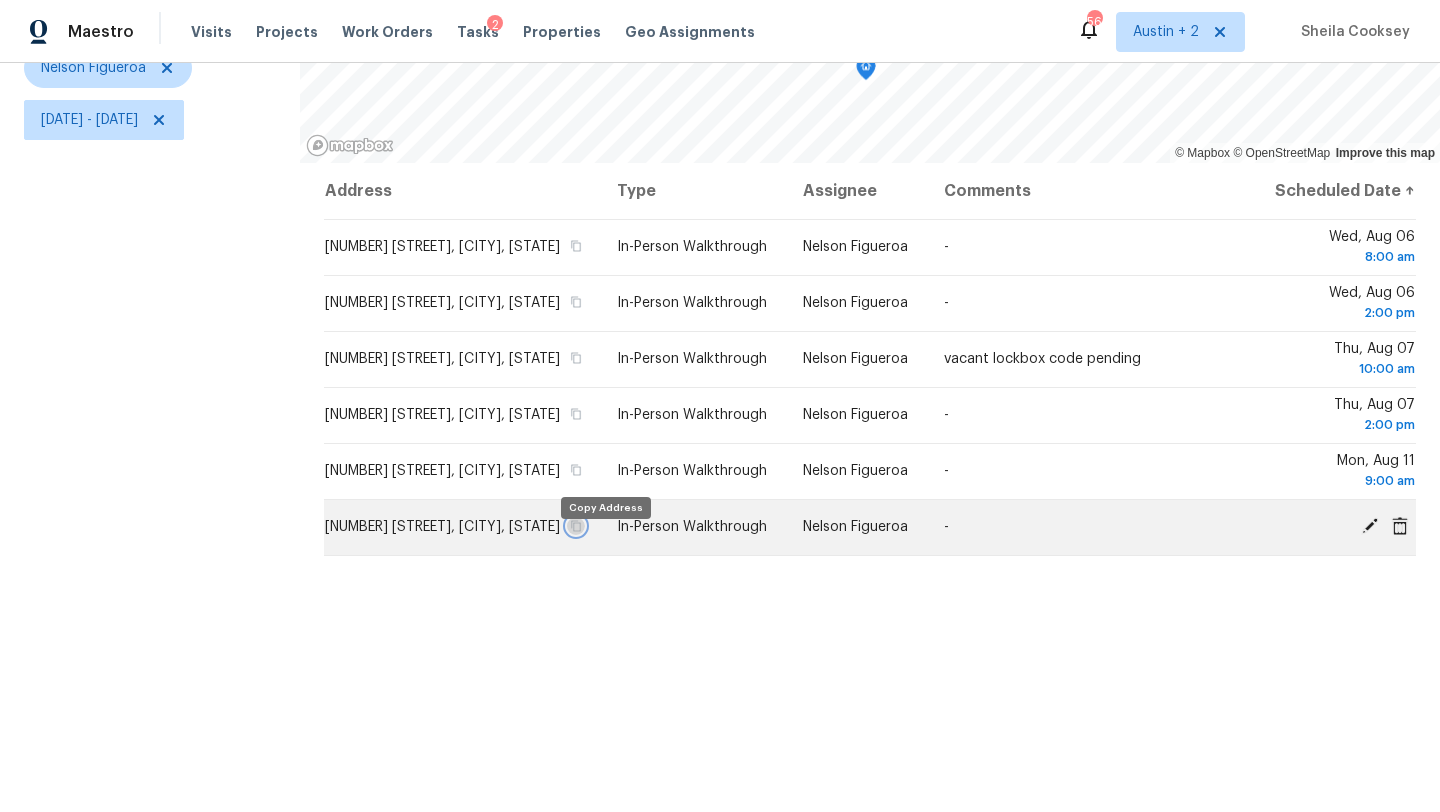click 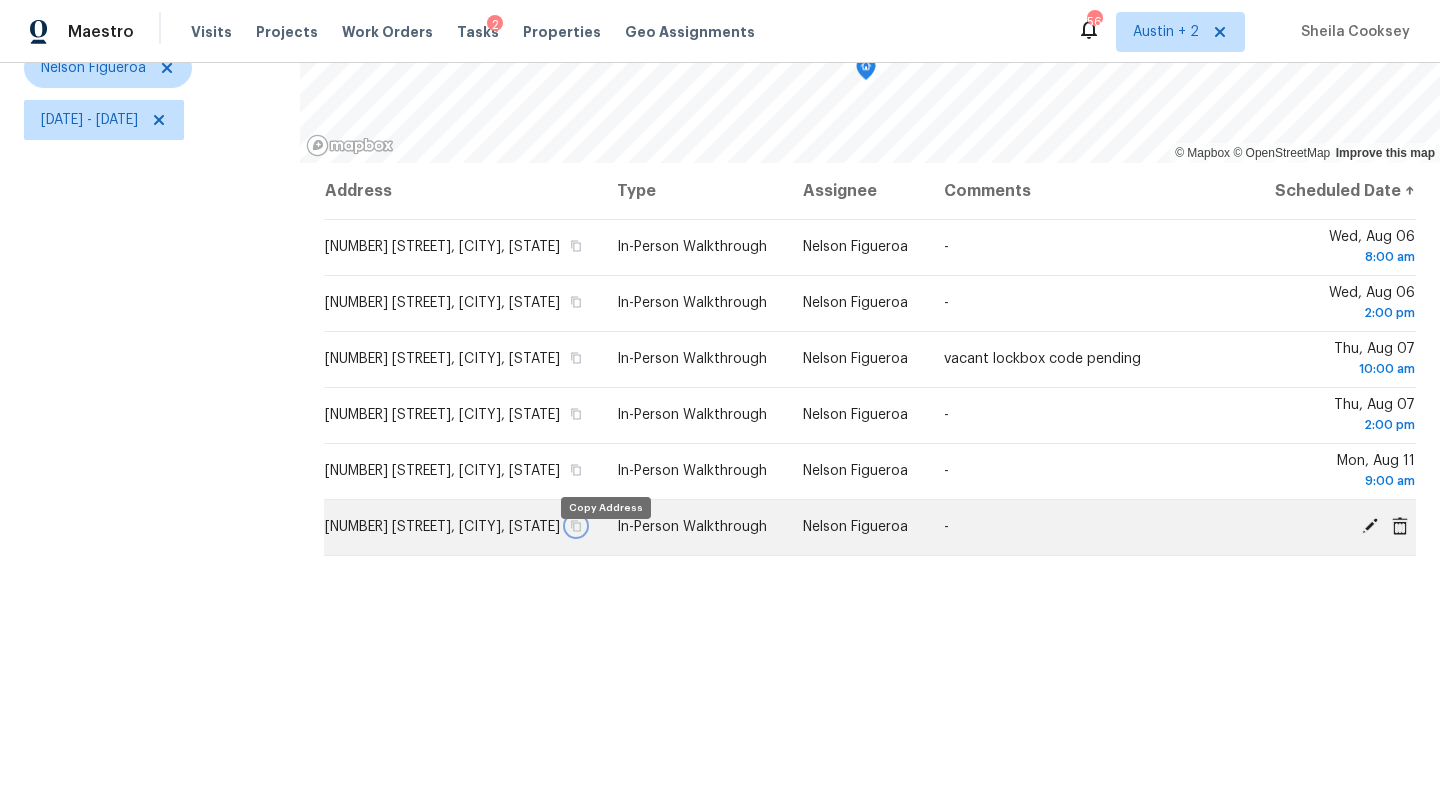 click 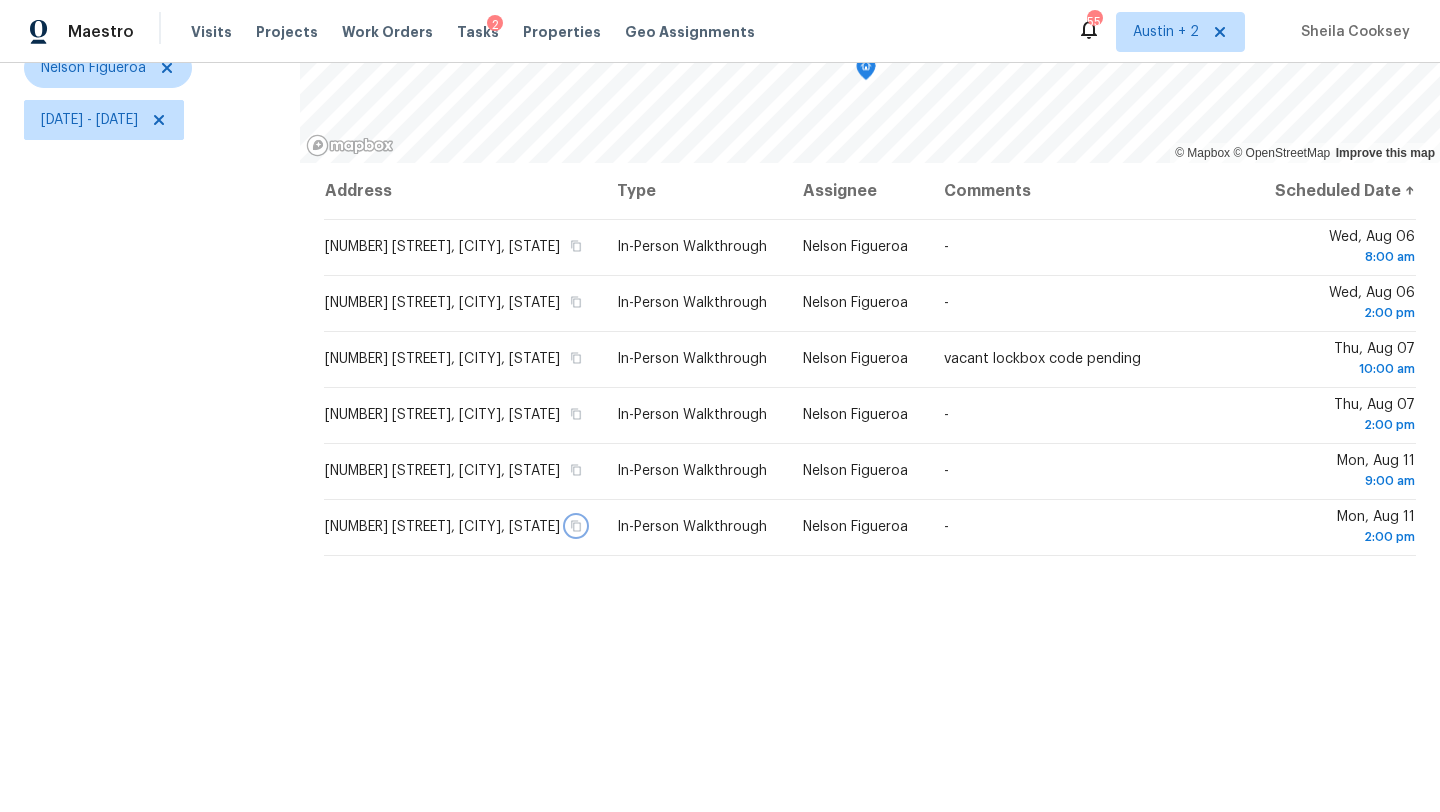 scroll, scrollTop: 0, scrollLeft: 0, axis: both 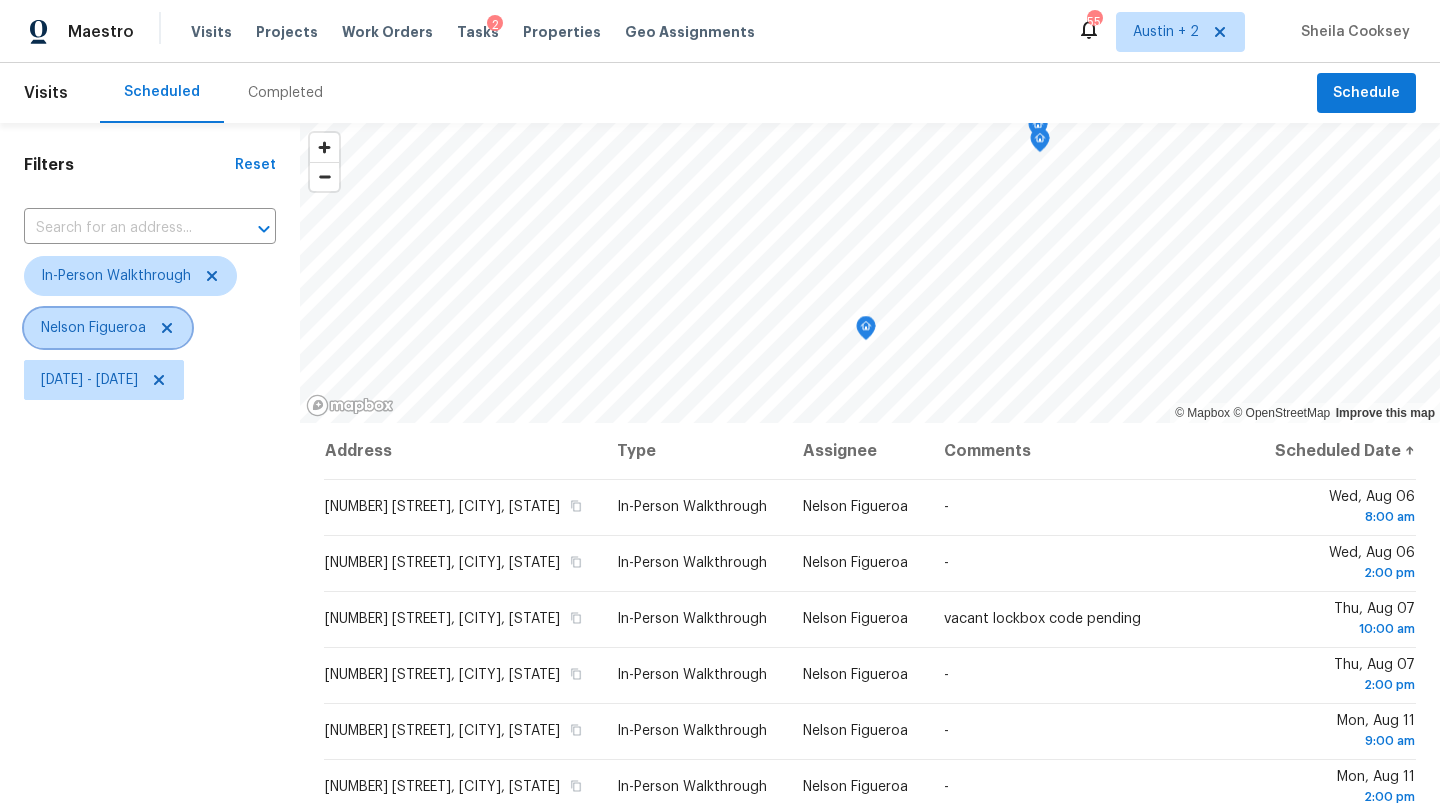 click 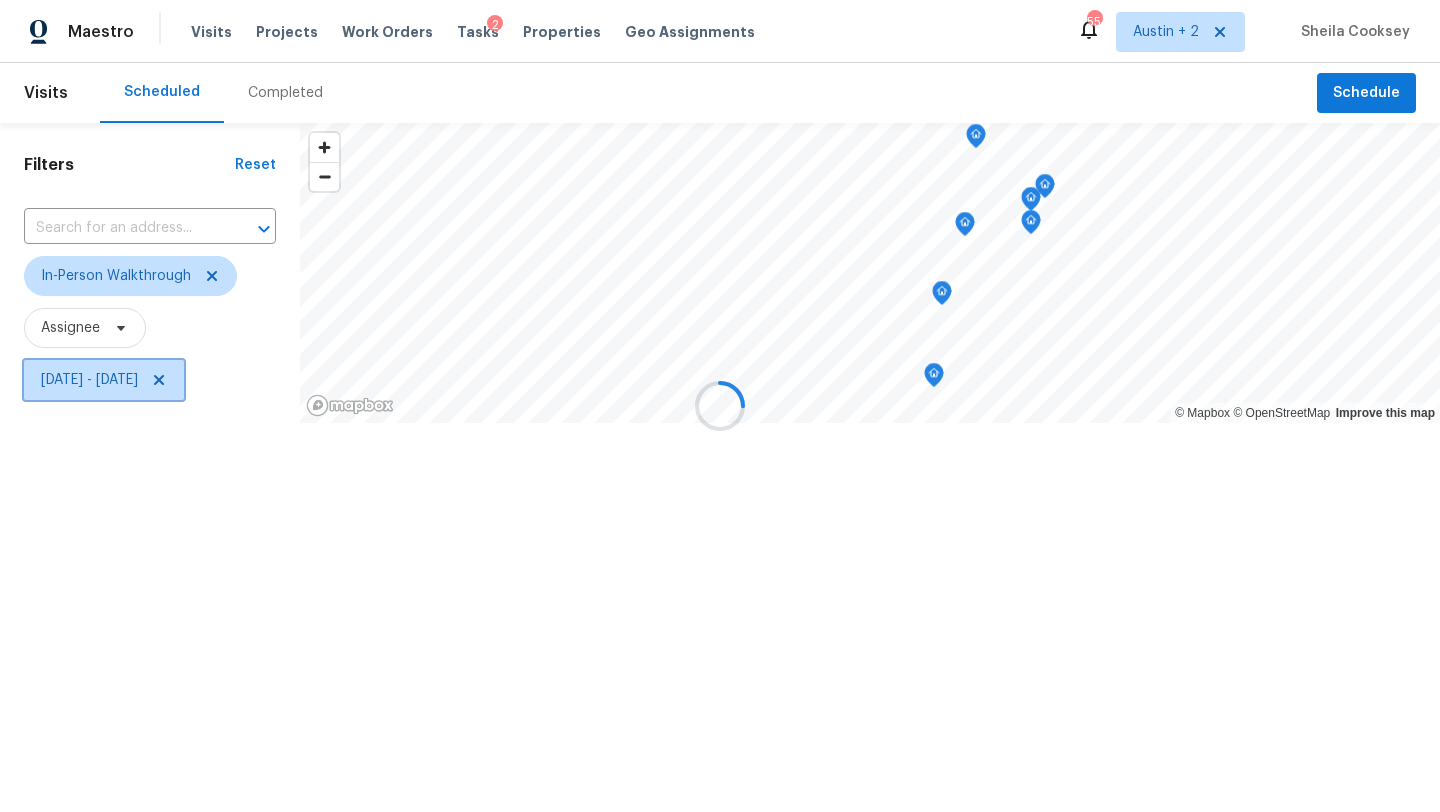 click on "Wed, Aug 06 - Mon, Aug 11" at bounding box center [89, 380] 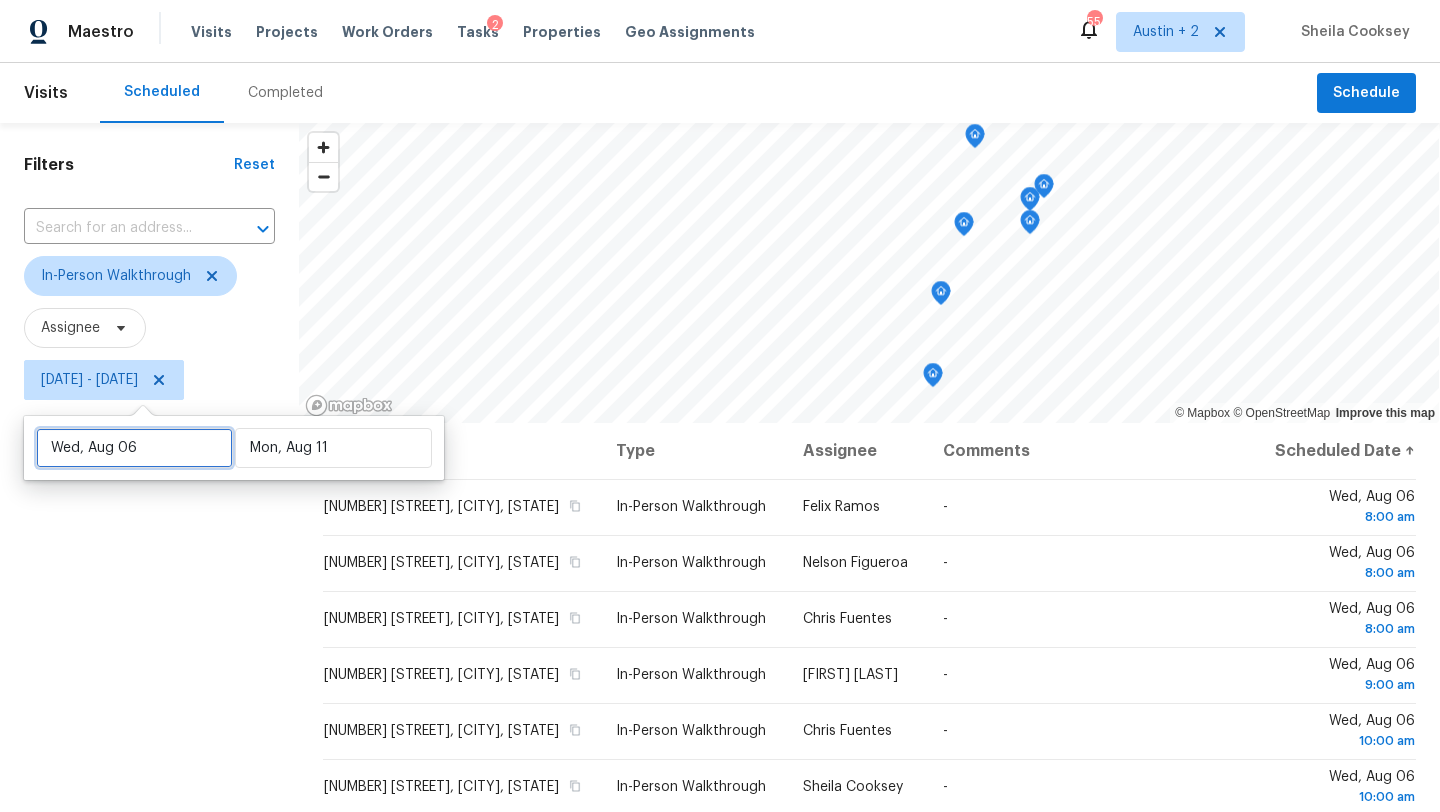 click on "Wed, Aug 06" at bounding box center (134, 448) 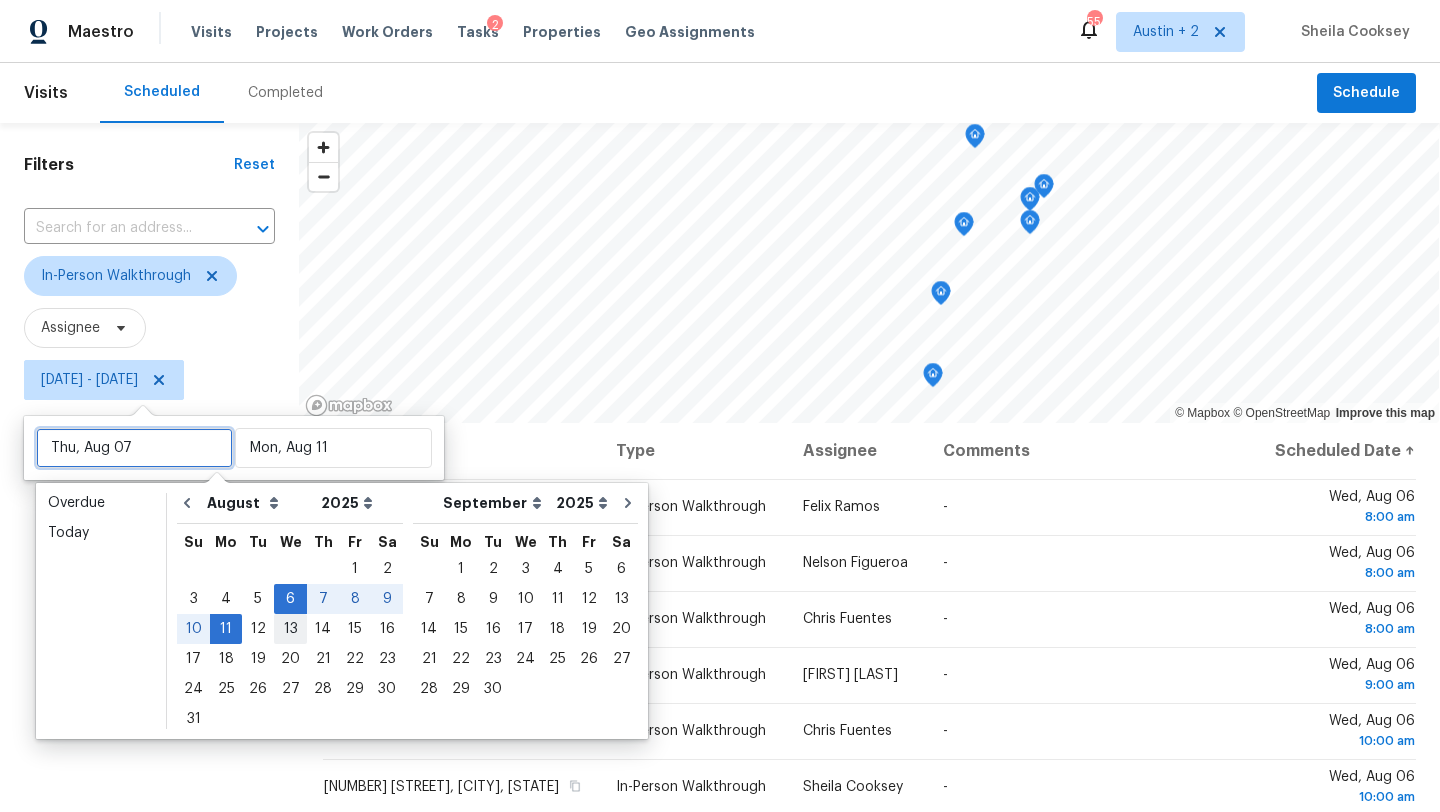 type on "Thu, Aug 14" 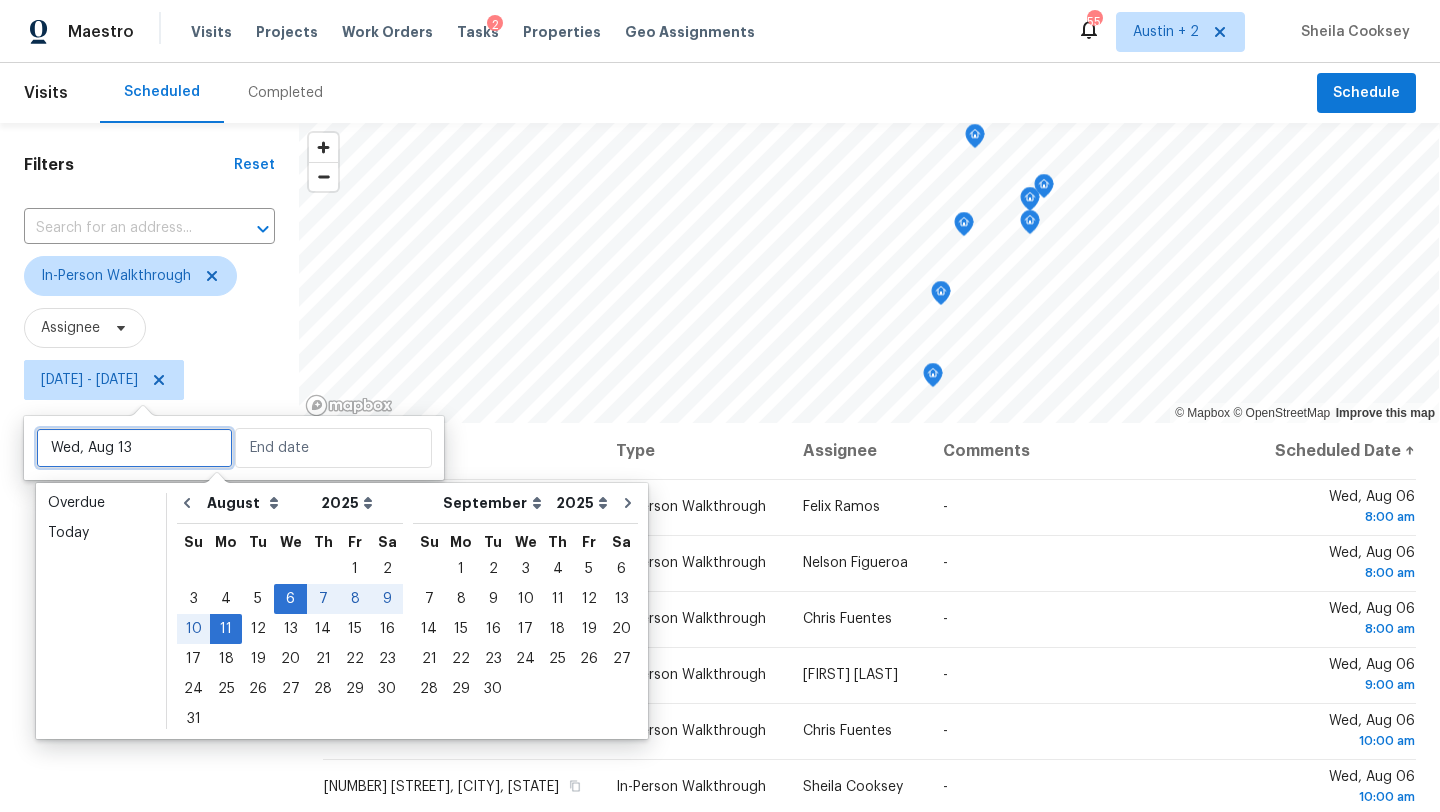 type on "Tue, Aug 05" 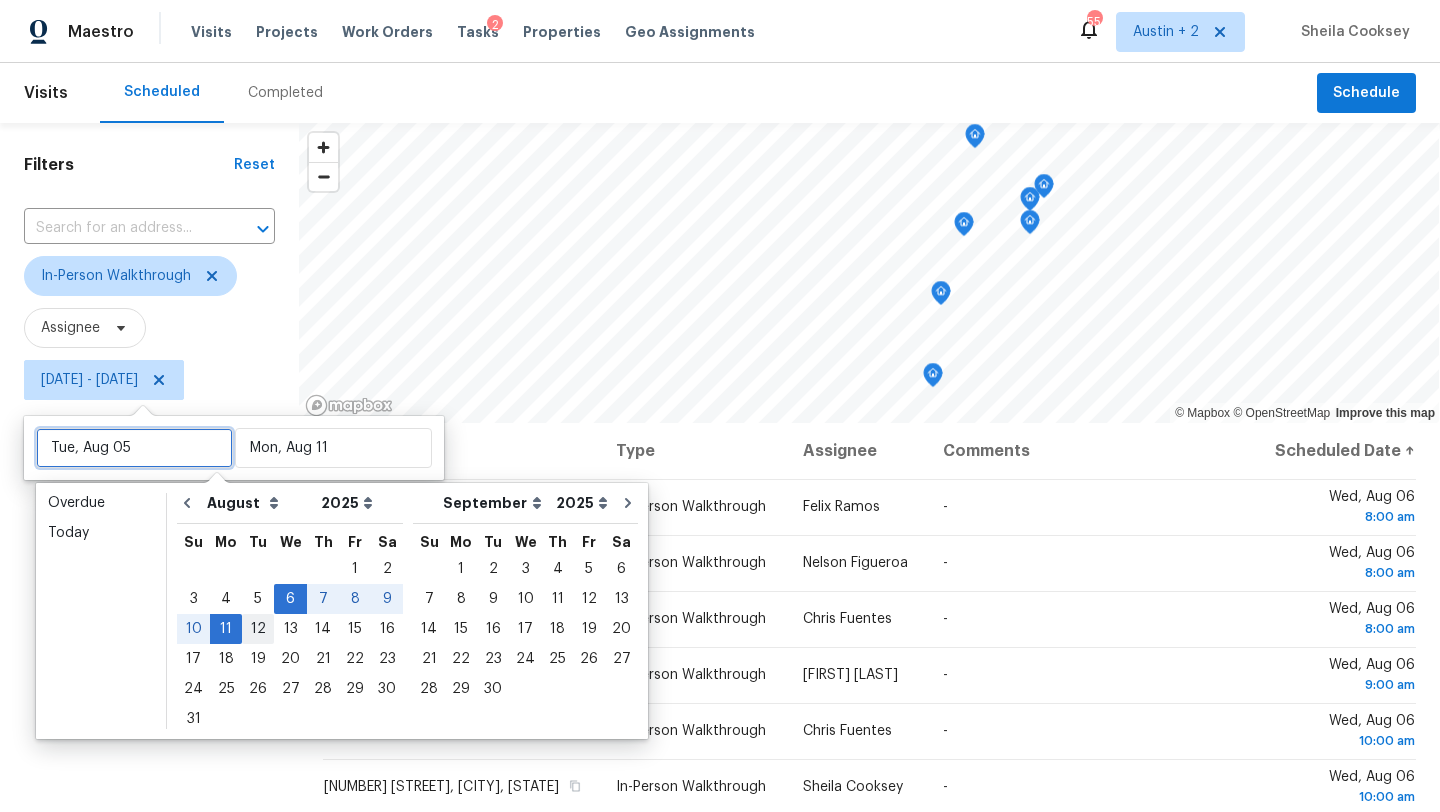 type on "Tue, Aug 12" 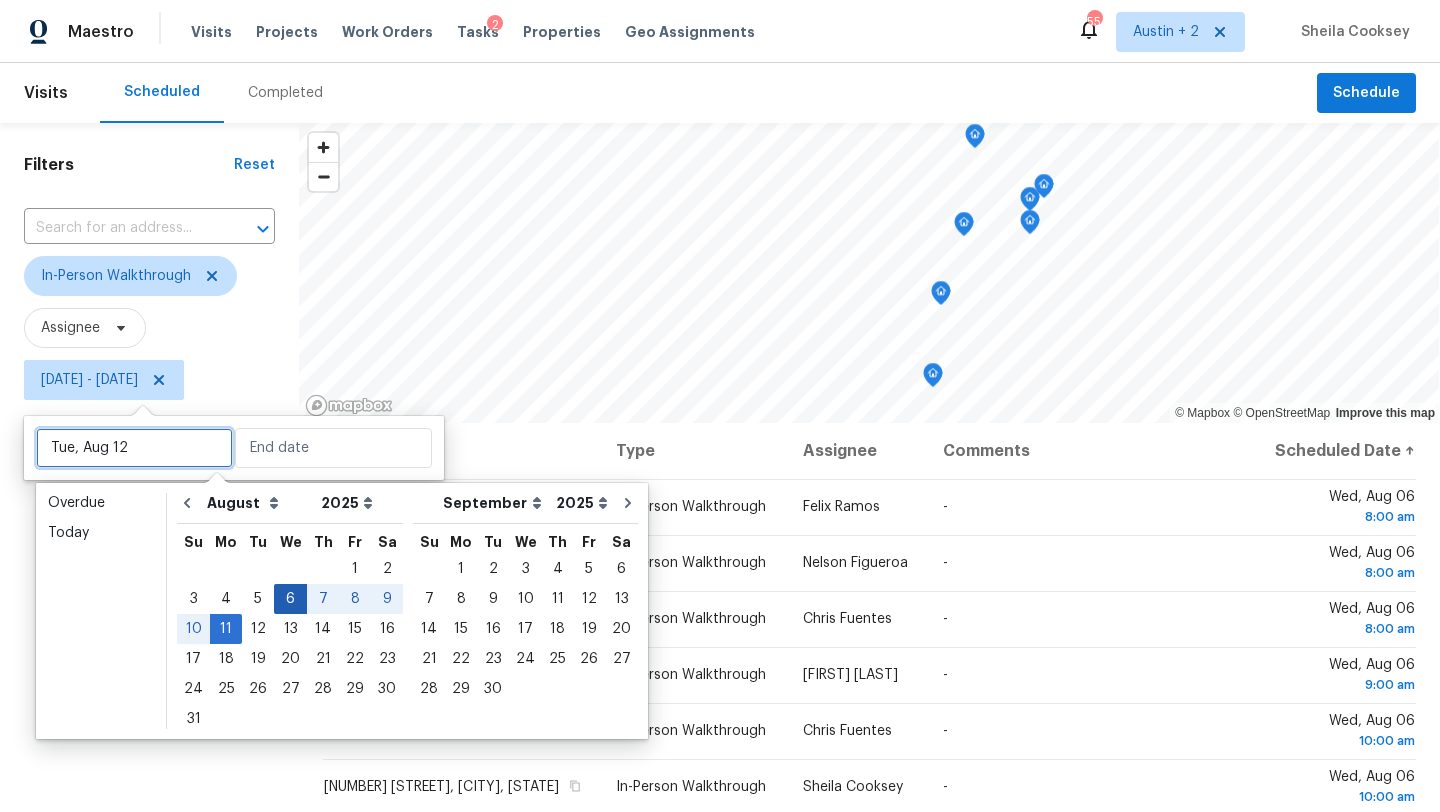 type on "Tue, Aug 05" 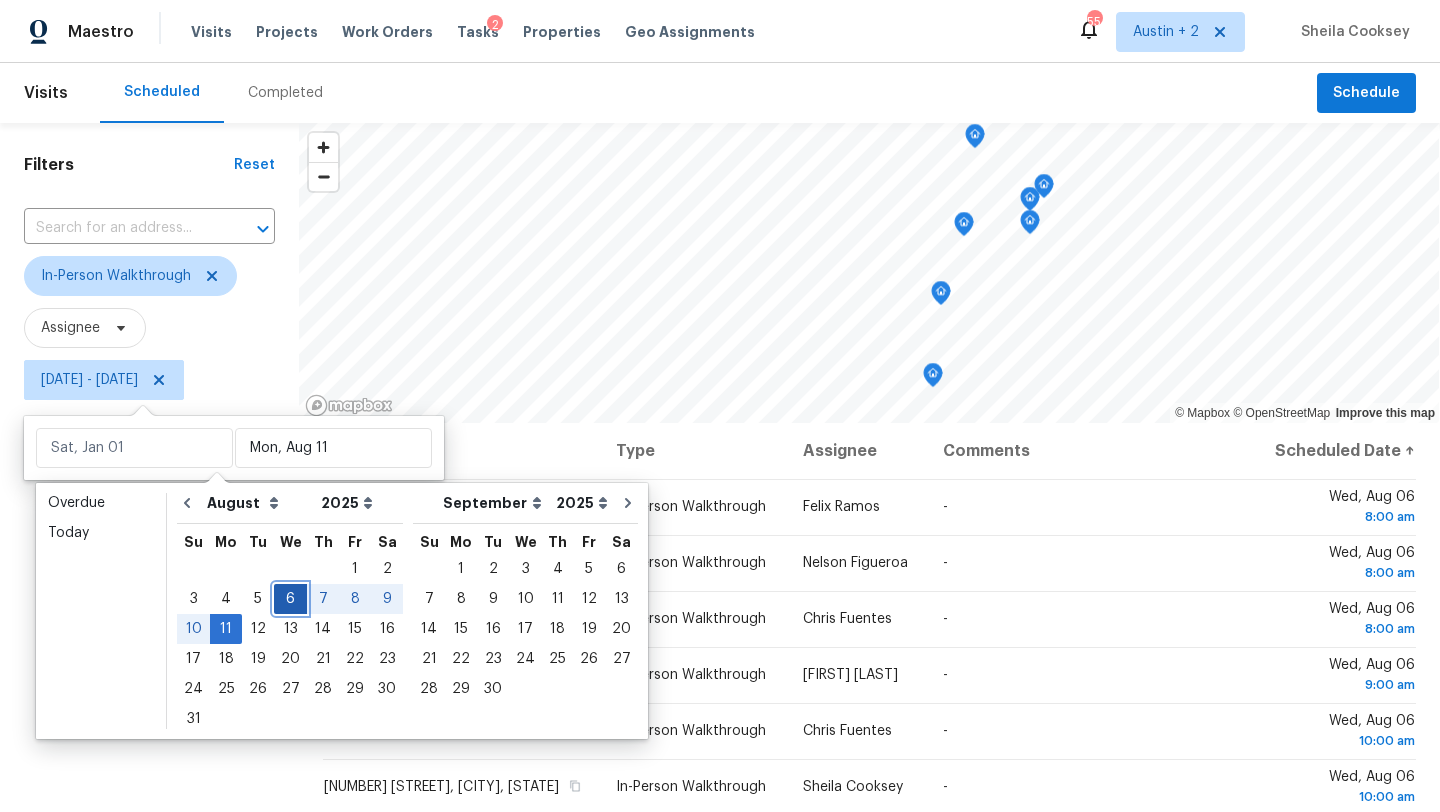 click on "6" at bounding box center [290, 599] 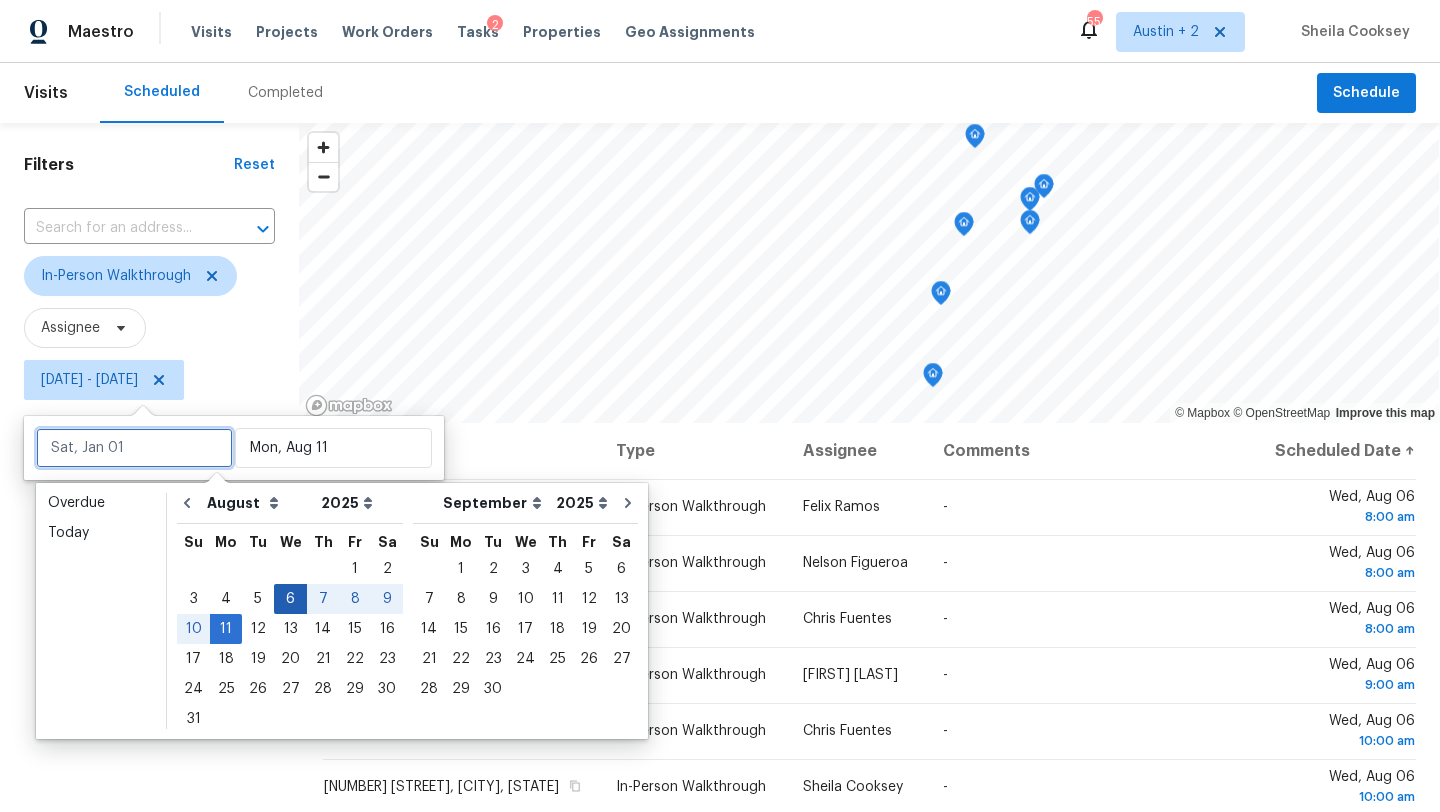 type on "Wed, Aug 06" 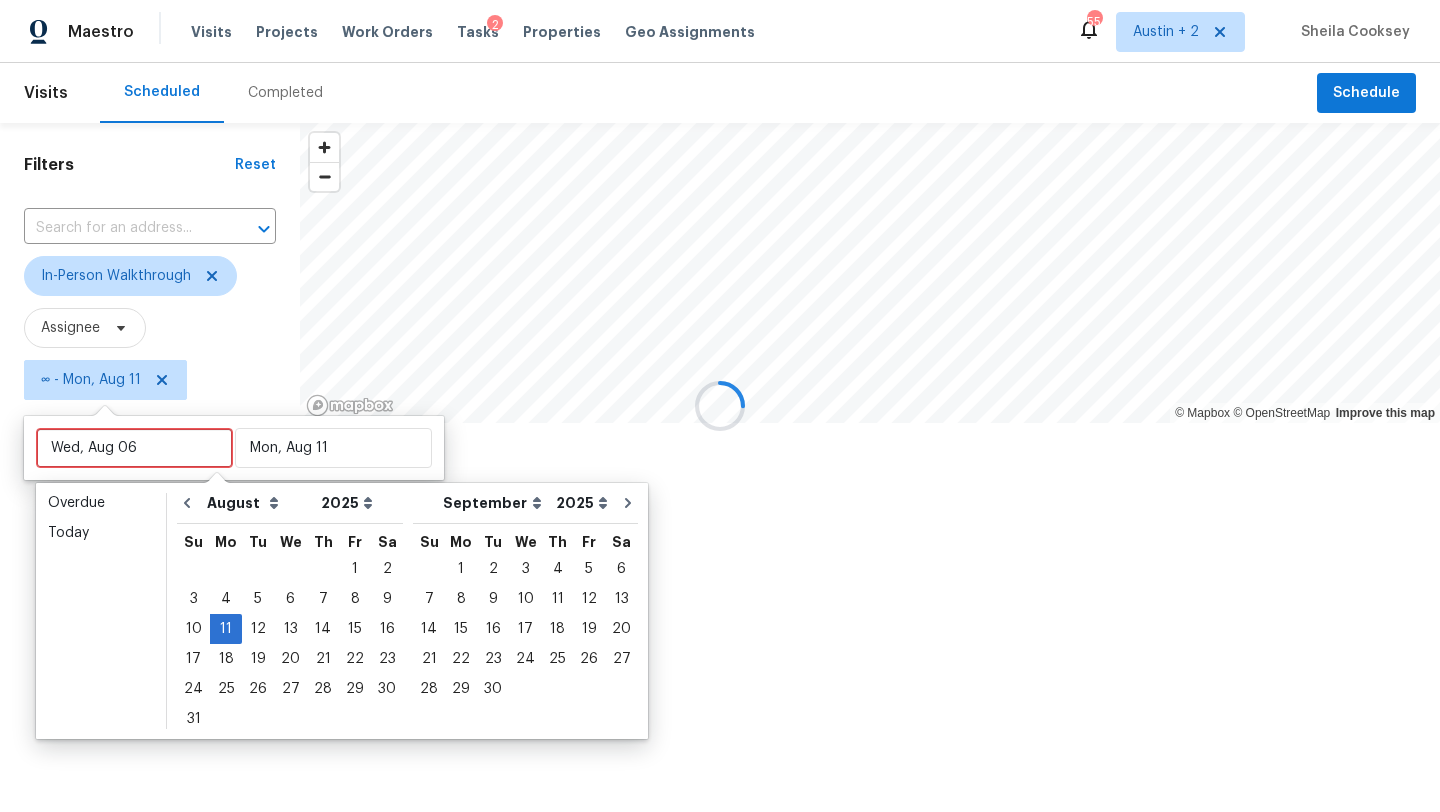 type 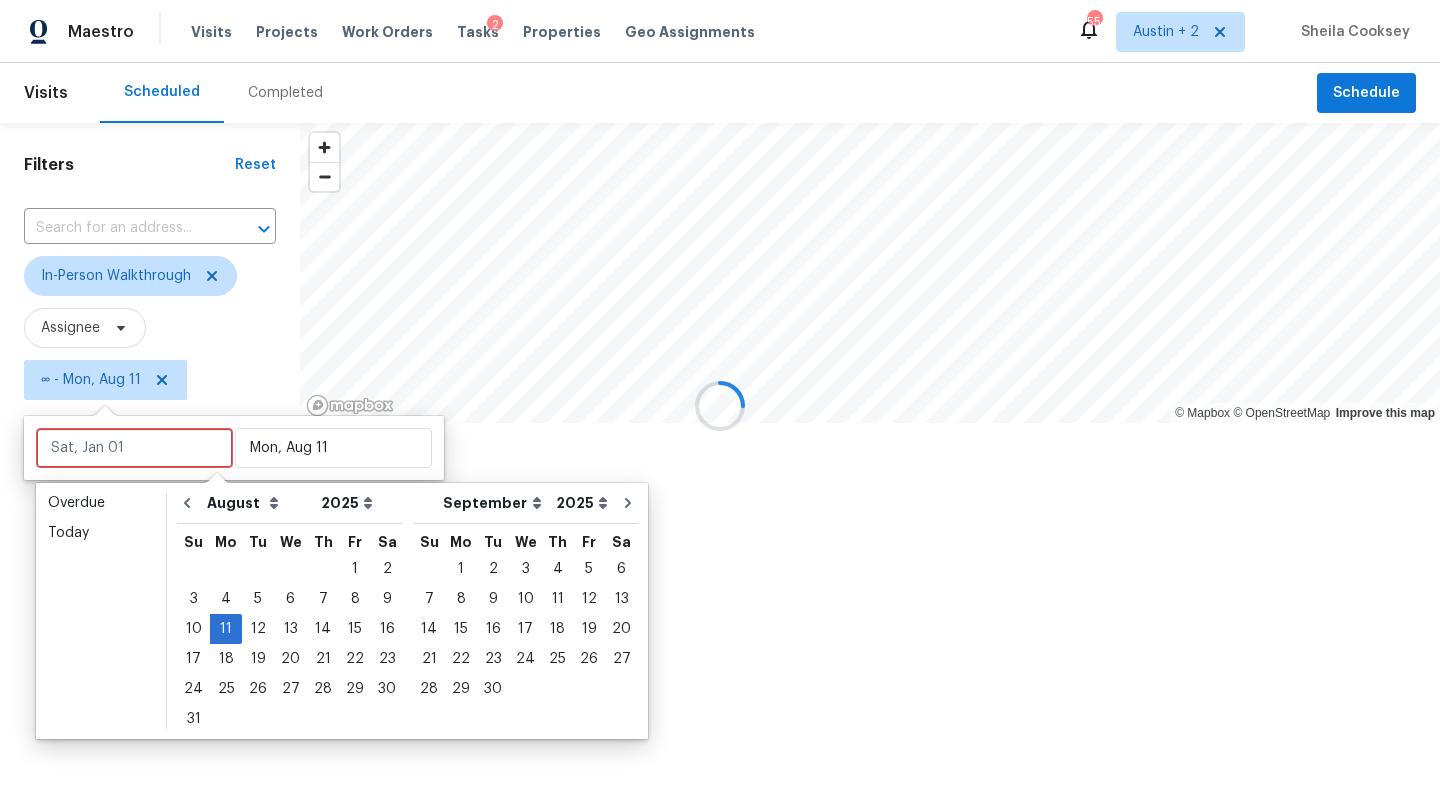 click at bounding box center (720, 406) 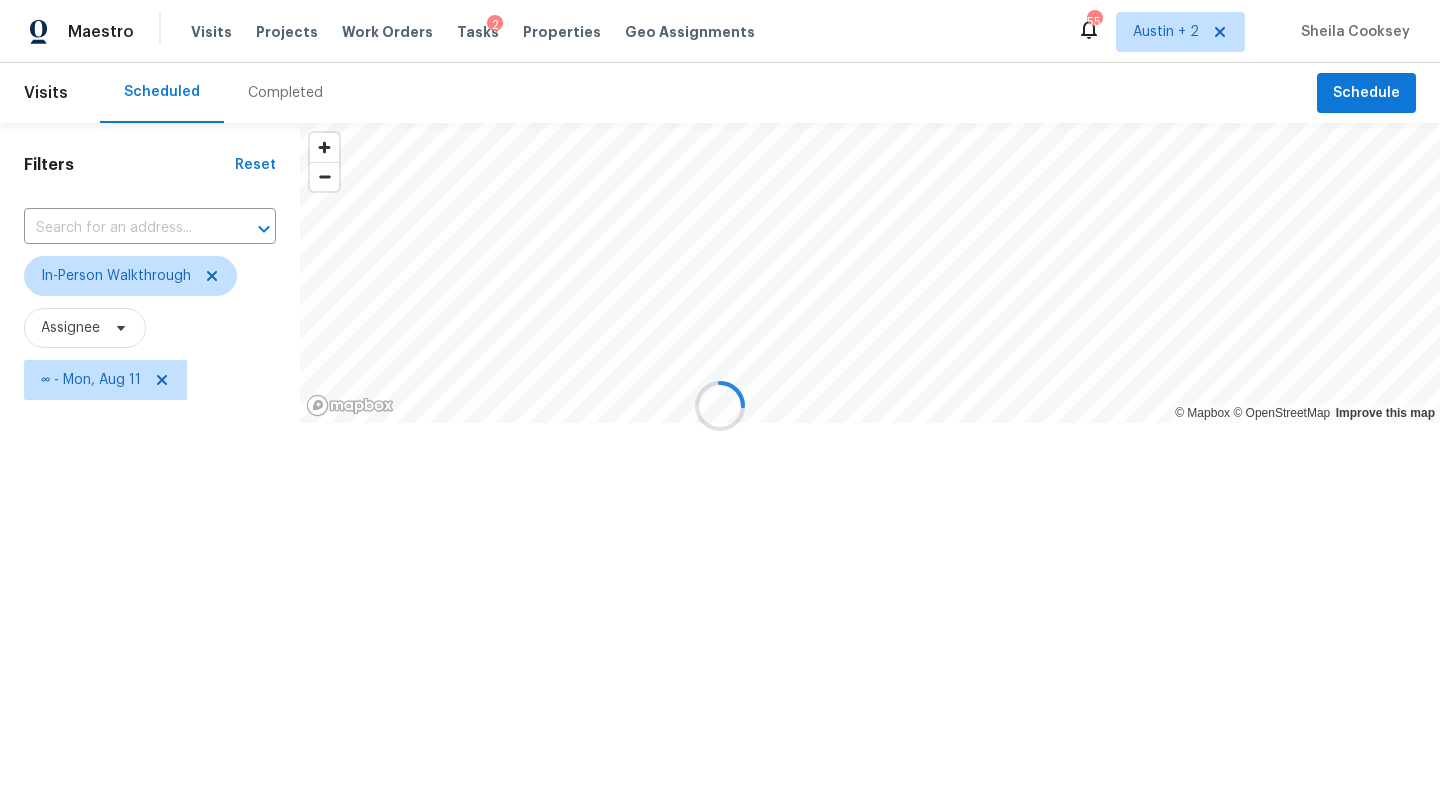 click at bounding box center (720, 406) 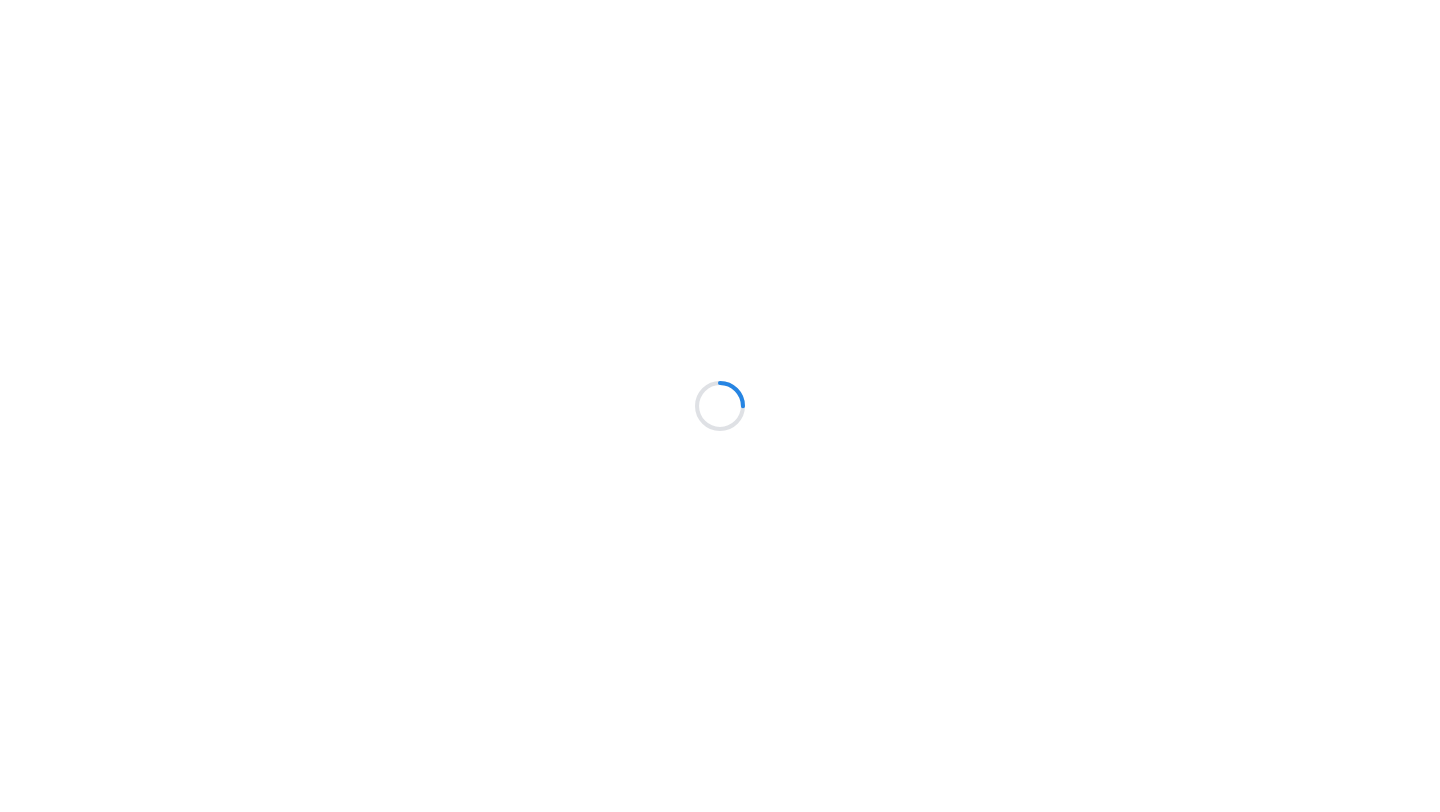 scroll, scrollTop: 0, scrollLeft: 0, axis: both 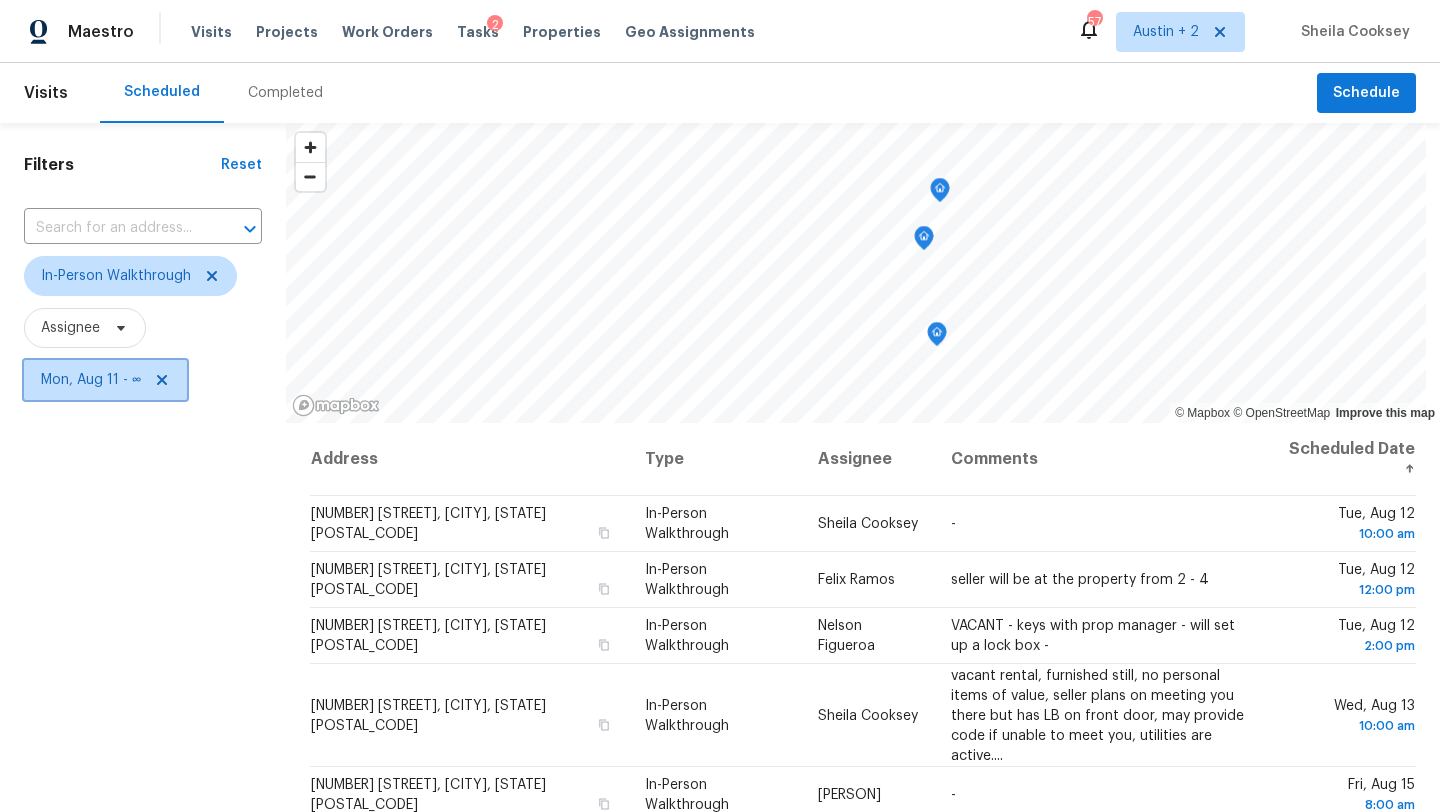 click on "Mon, Aug 11 - ∞" at bounding box center [91, 380] 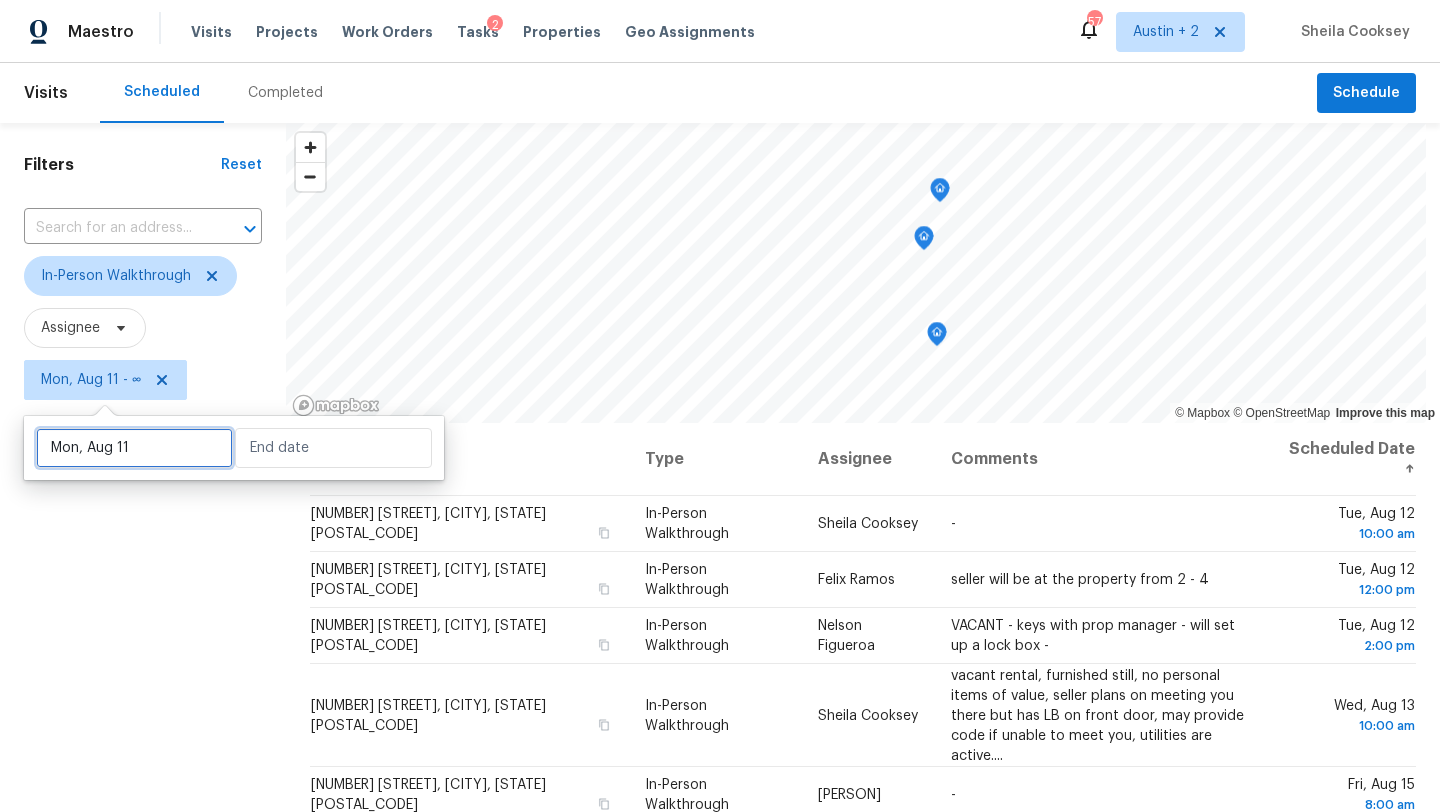 select on "7" 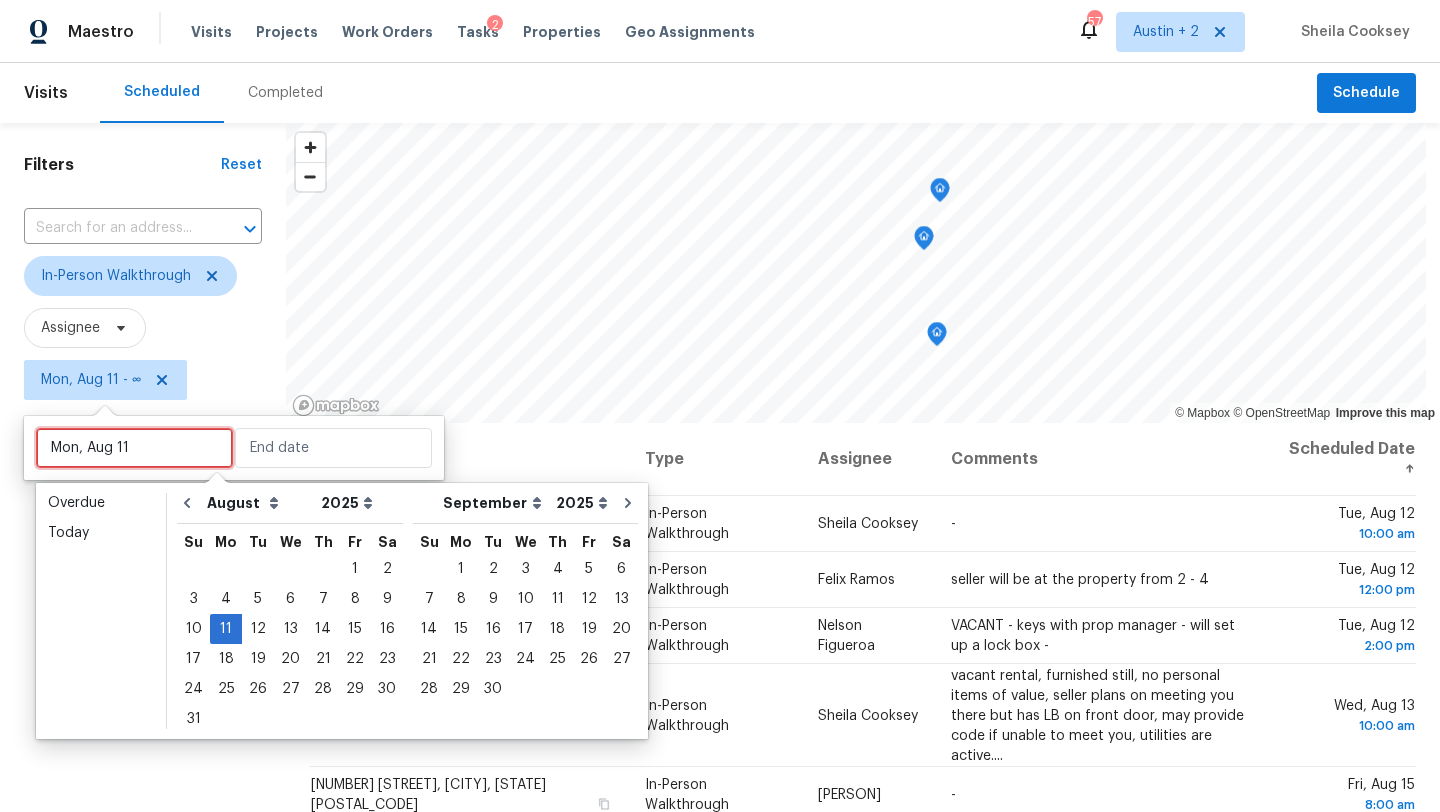 click on "Mon, Aug 11" at bounding box center (134, 448) 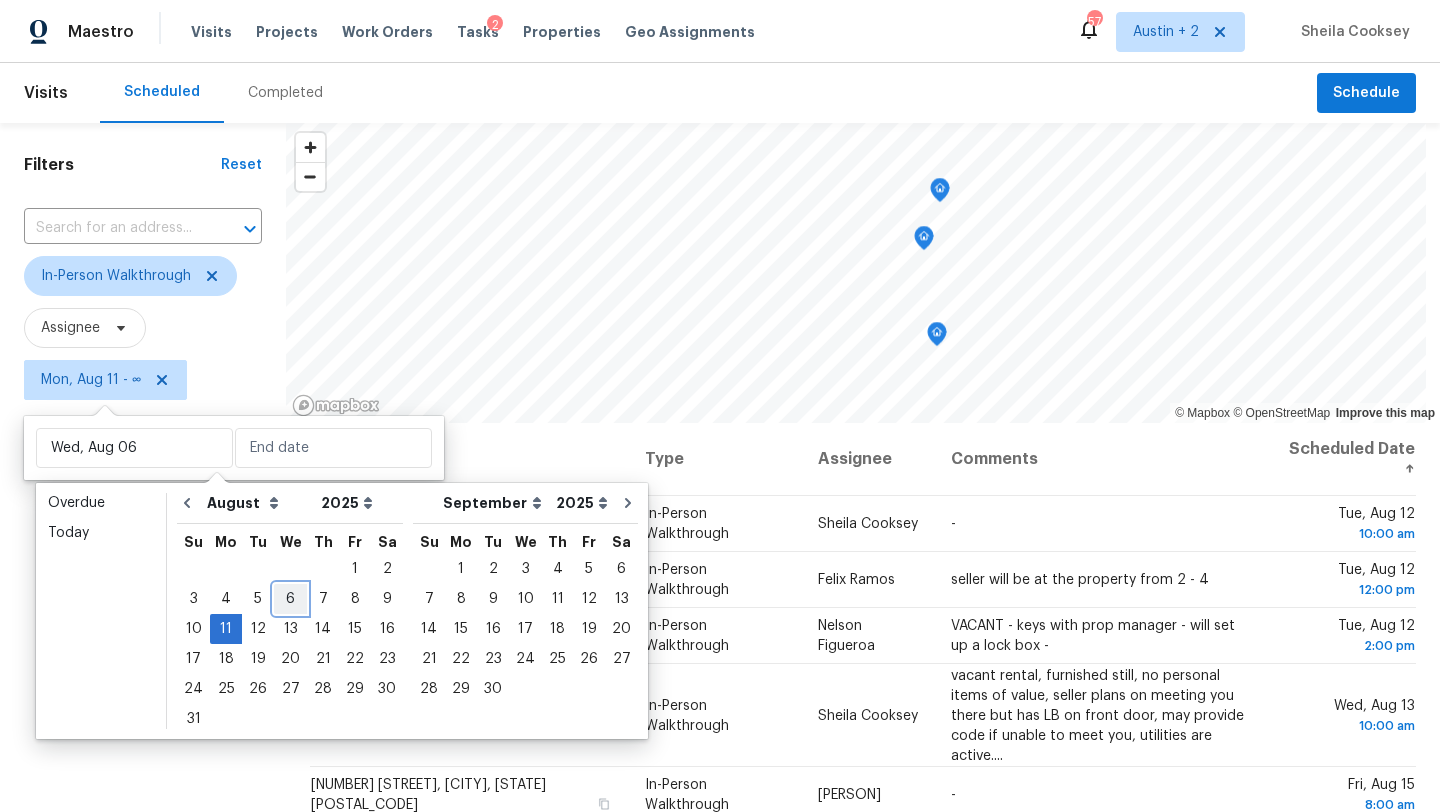 click on "6" at bounding box center [290, 599] 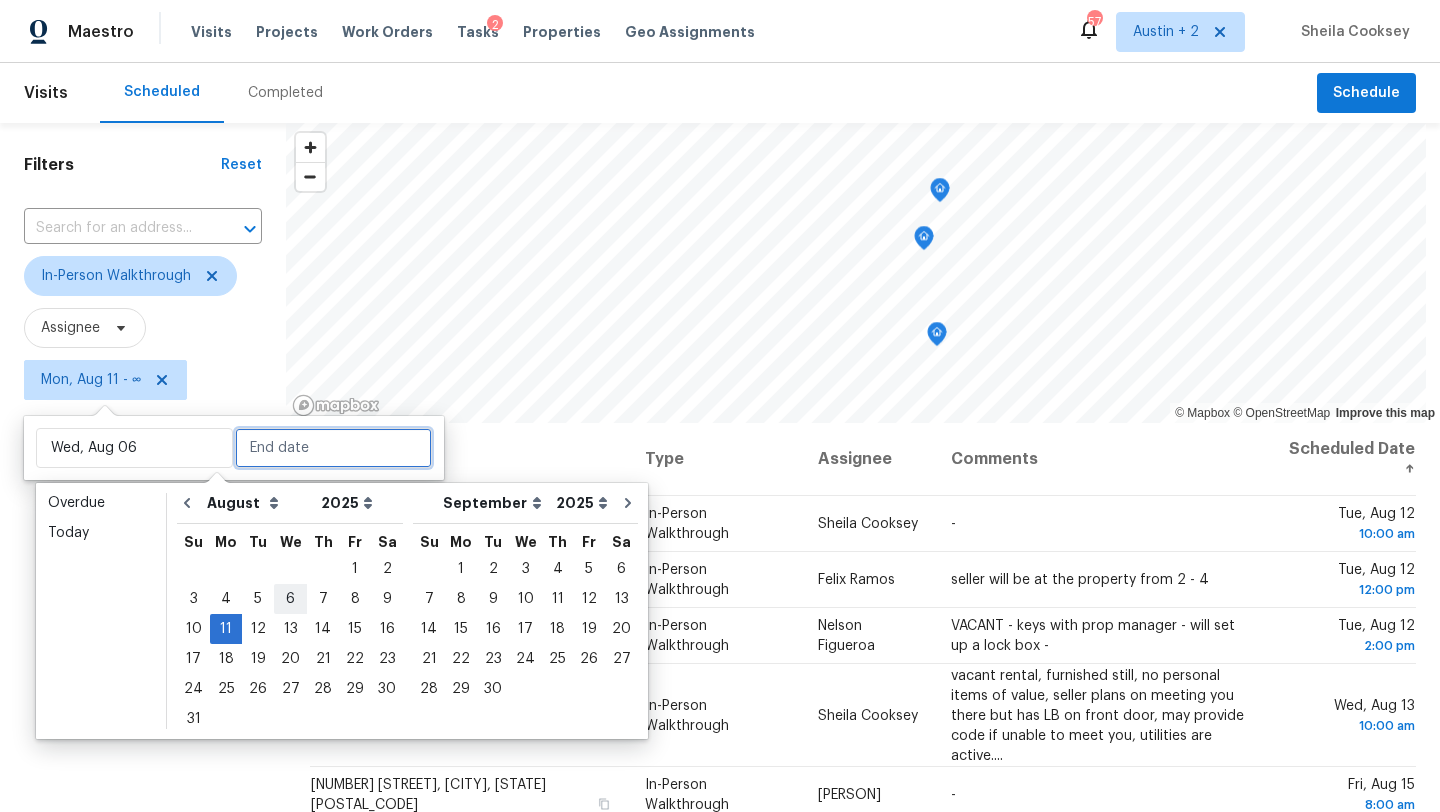 type on "Wed, Aug 06" 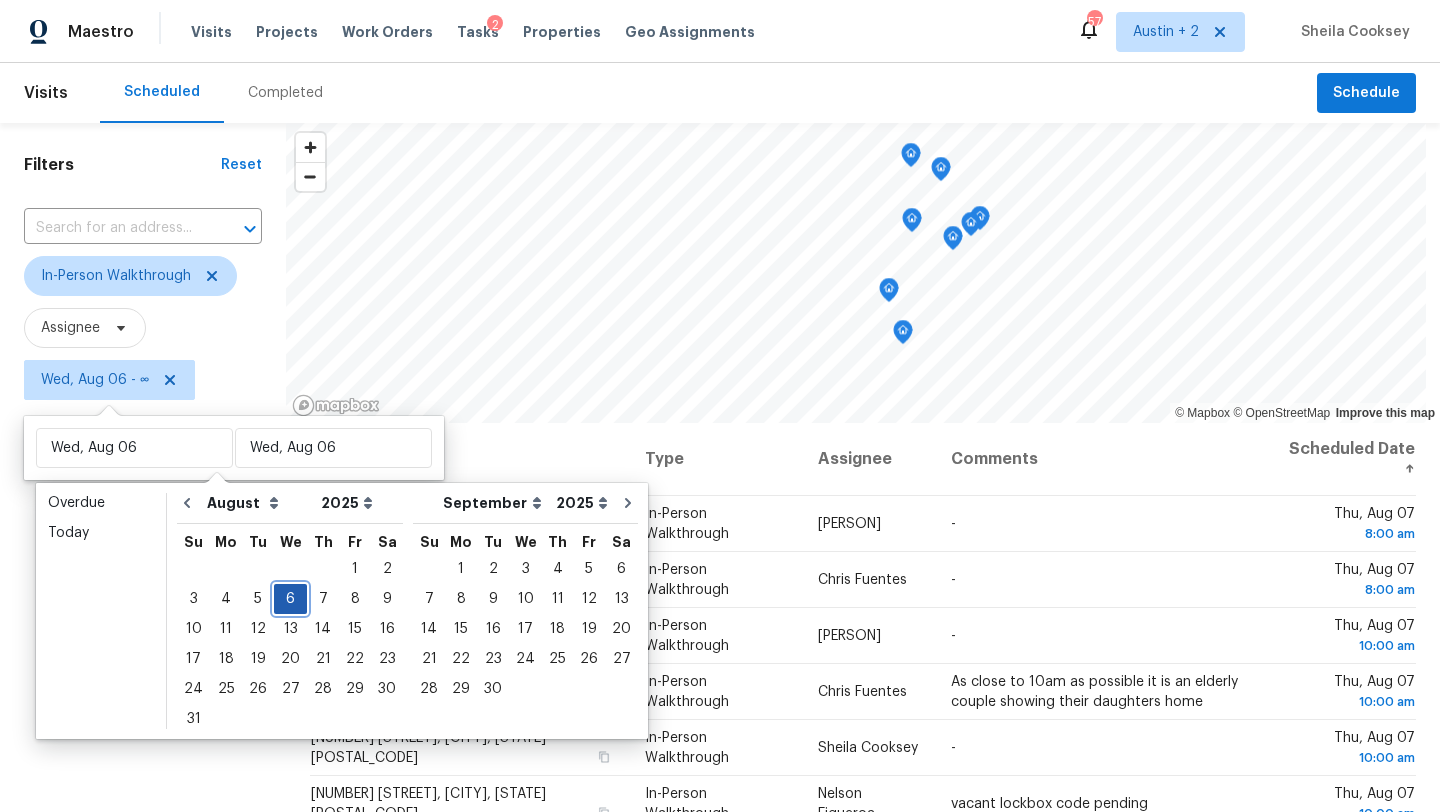 click on "6" at bounding box center (290, 599) 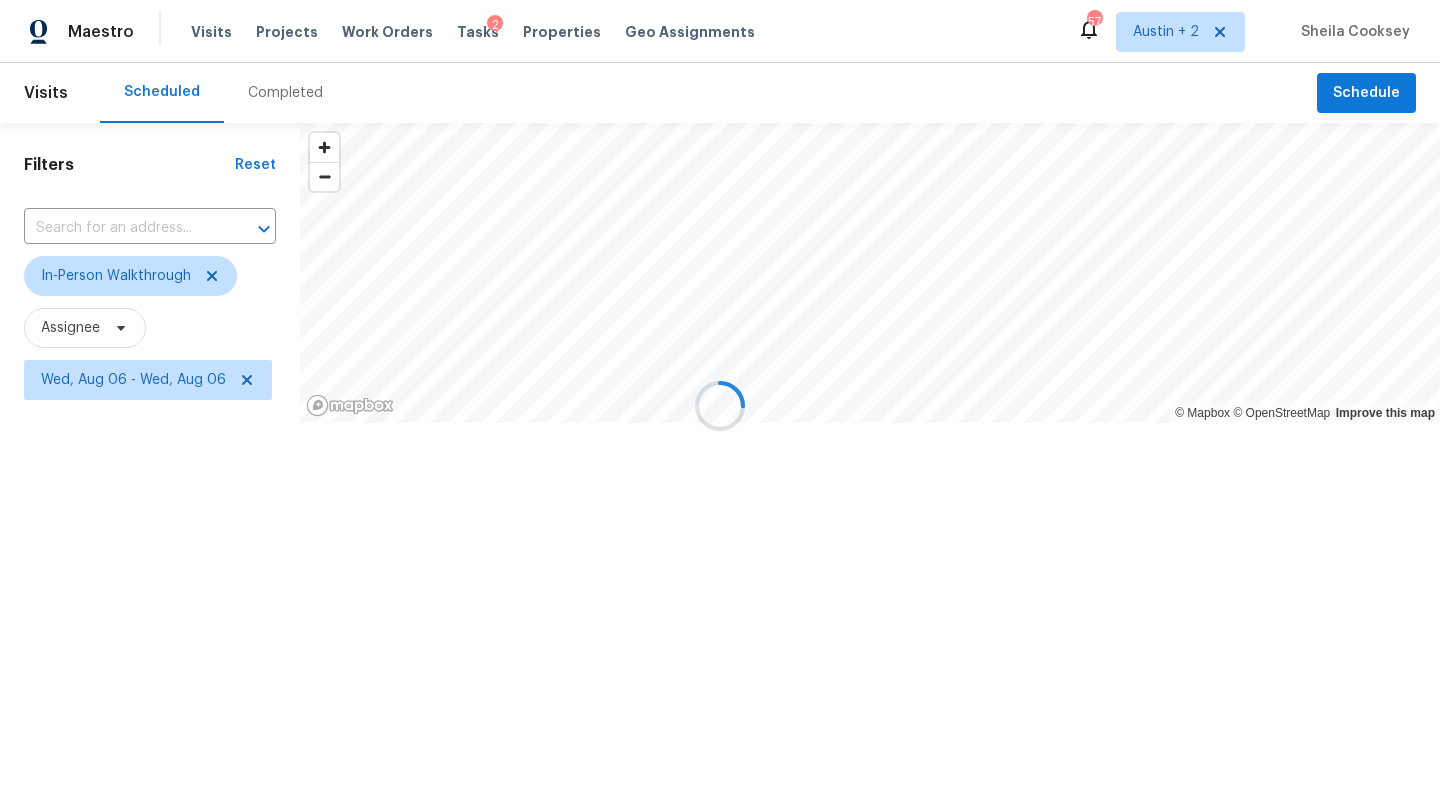 type on "Wed, Aug 06" 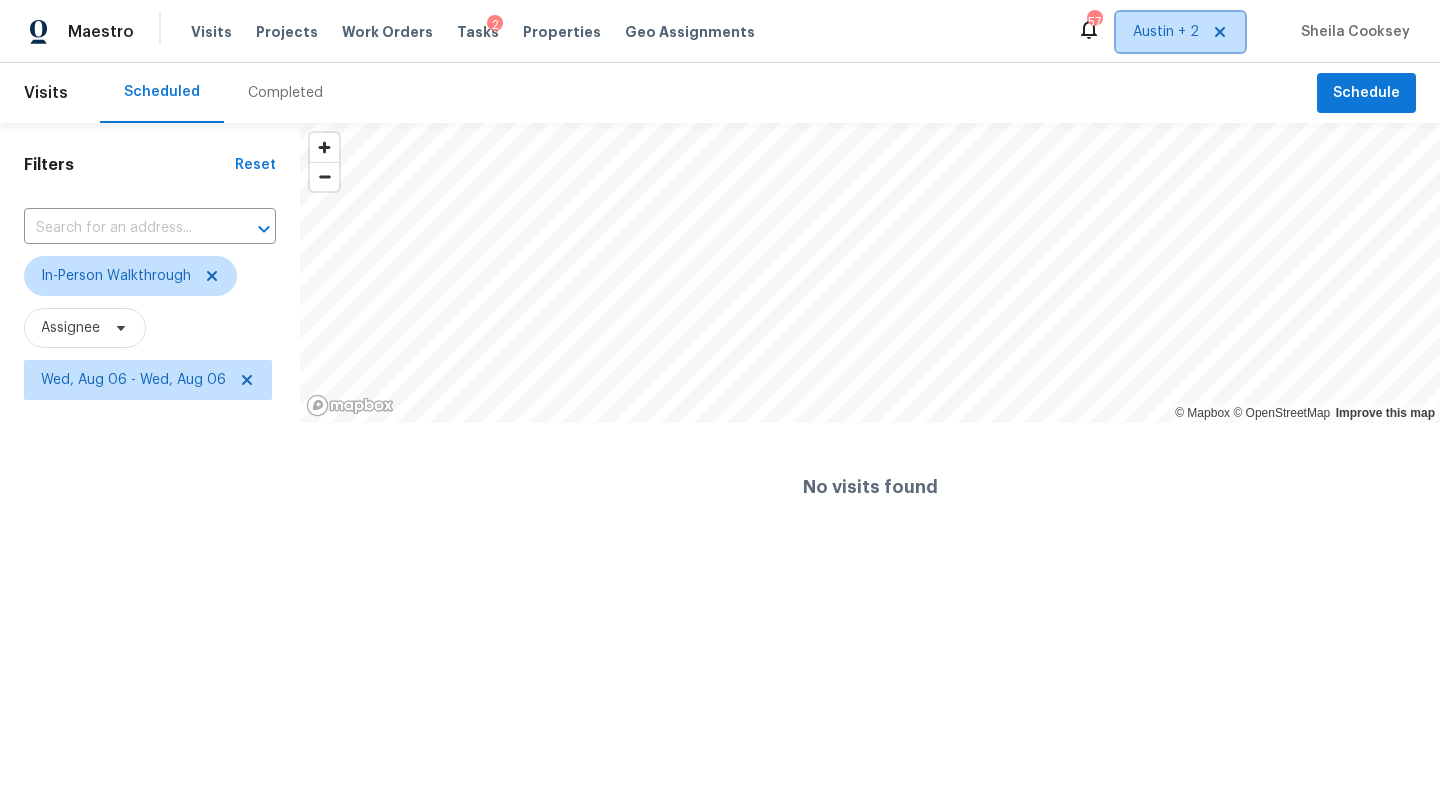 click on "Austin + 2" at bounding box center (1166, 32) 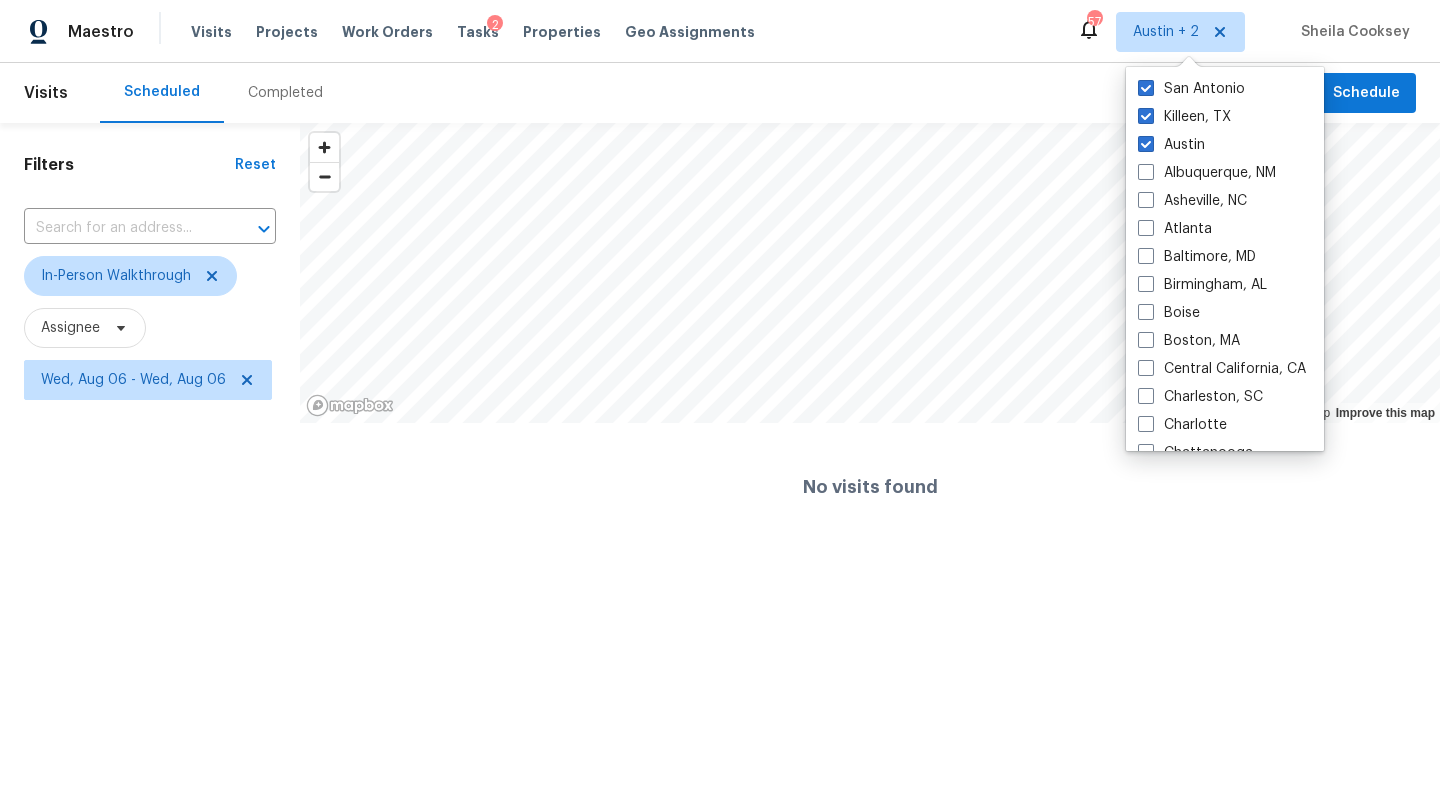 click on "[NUMBER] [STREET], [CITY], [STATE] [POSTAL_CODE]" at bounding box center [720, 275] 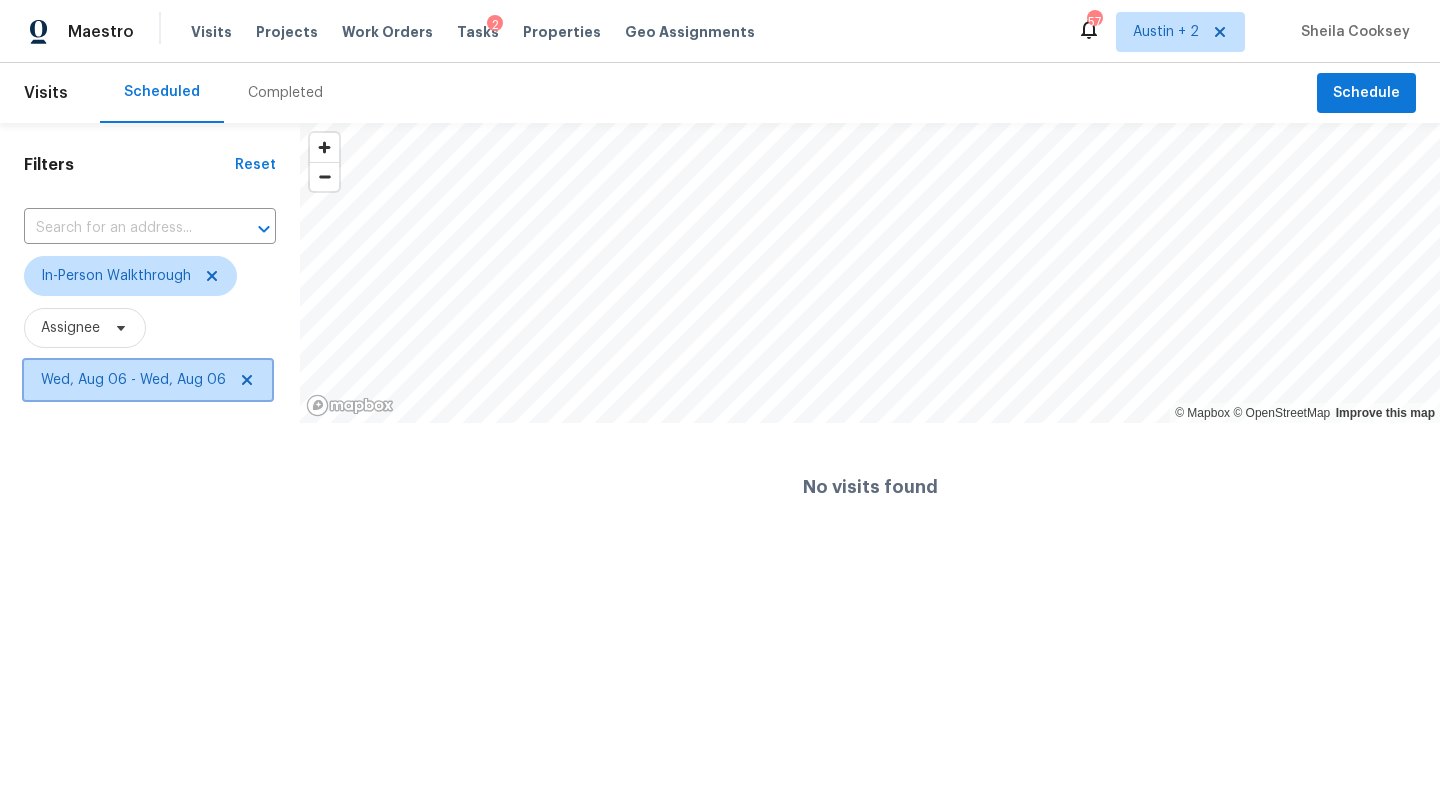 click on "Wed, Aug 06 - Wed, Aug 06" at bounding box center [133, 380] 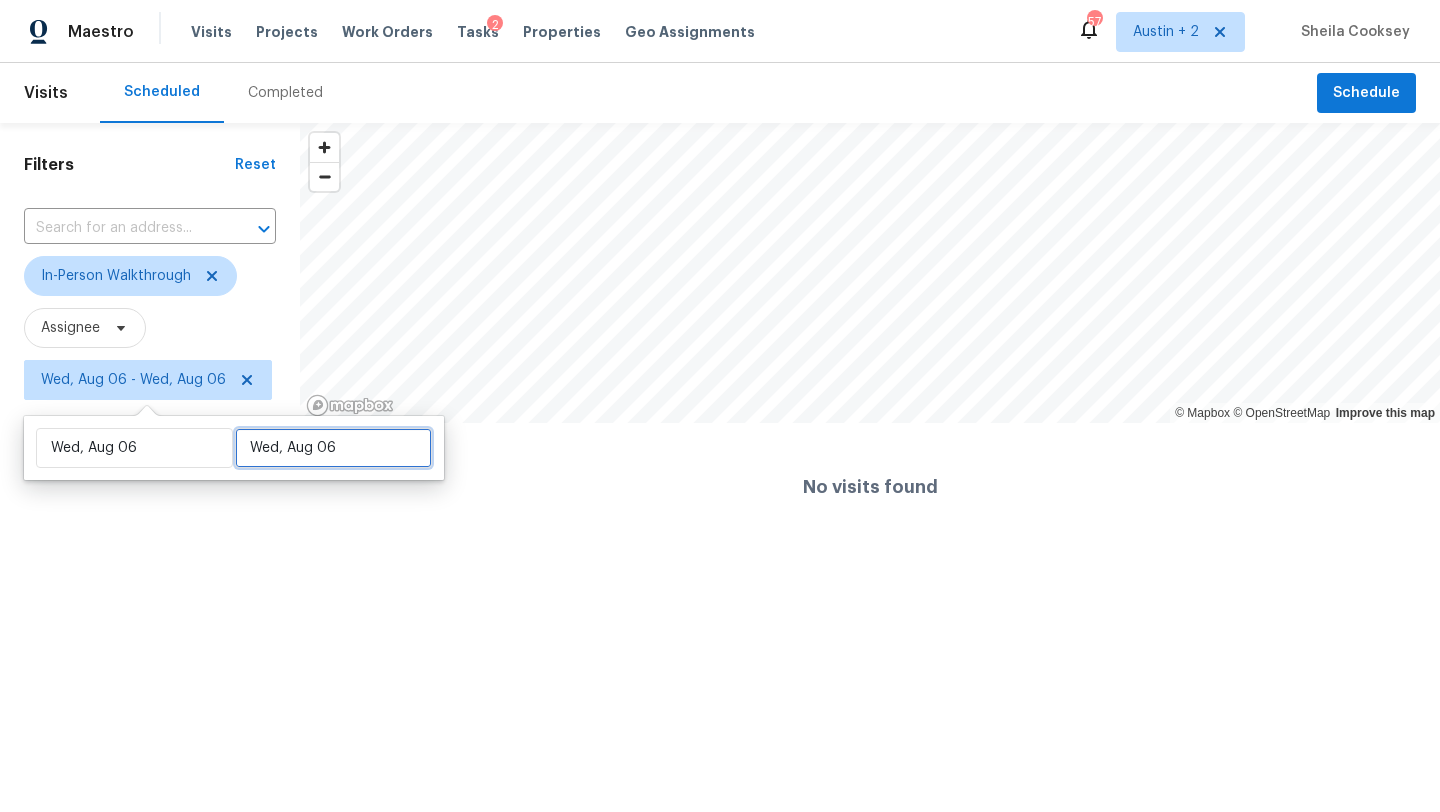 click on "Wed, Aug 06" at bounding box center (333, 448) 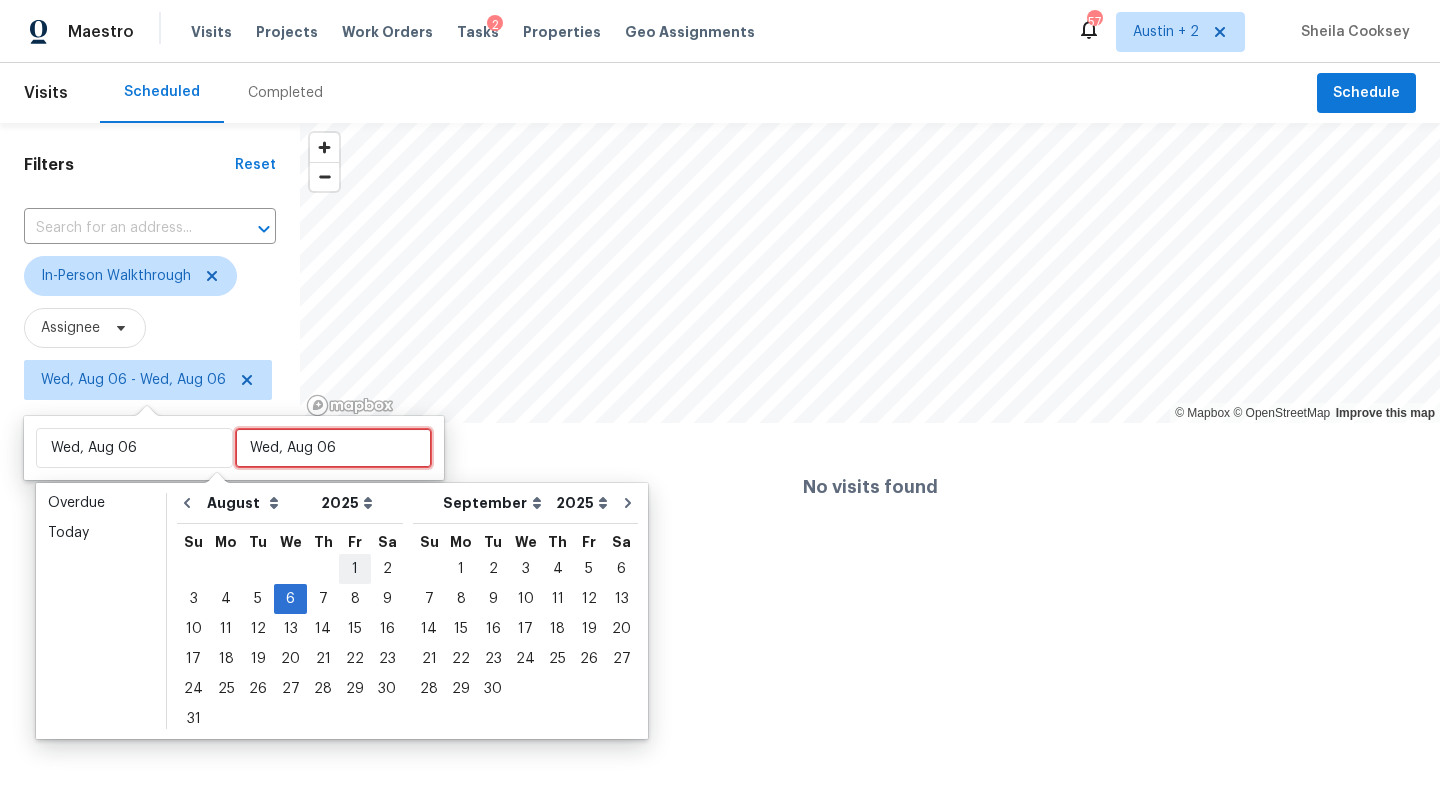 type 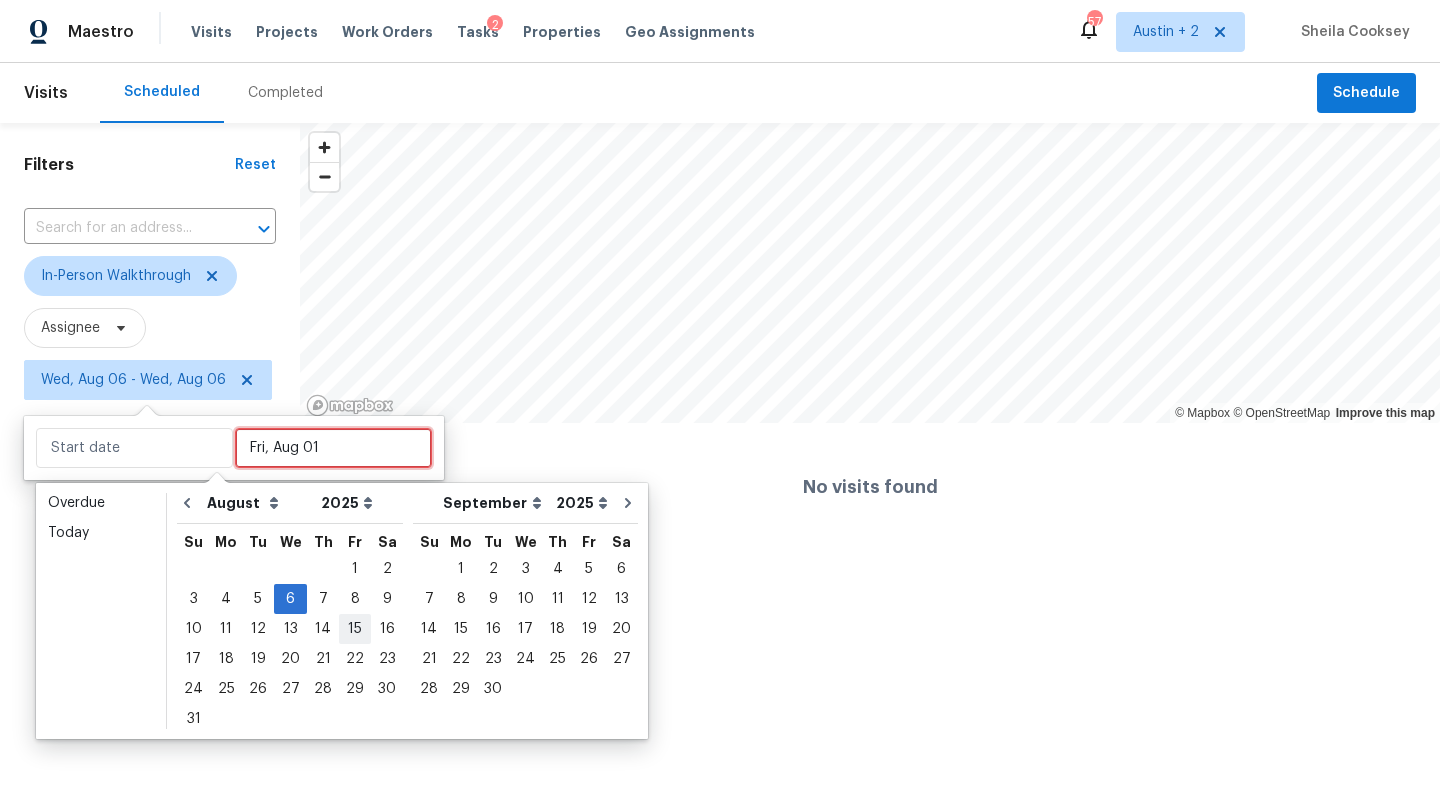 type on "Wed, Aug 06" 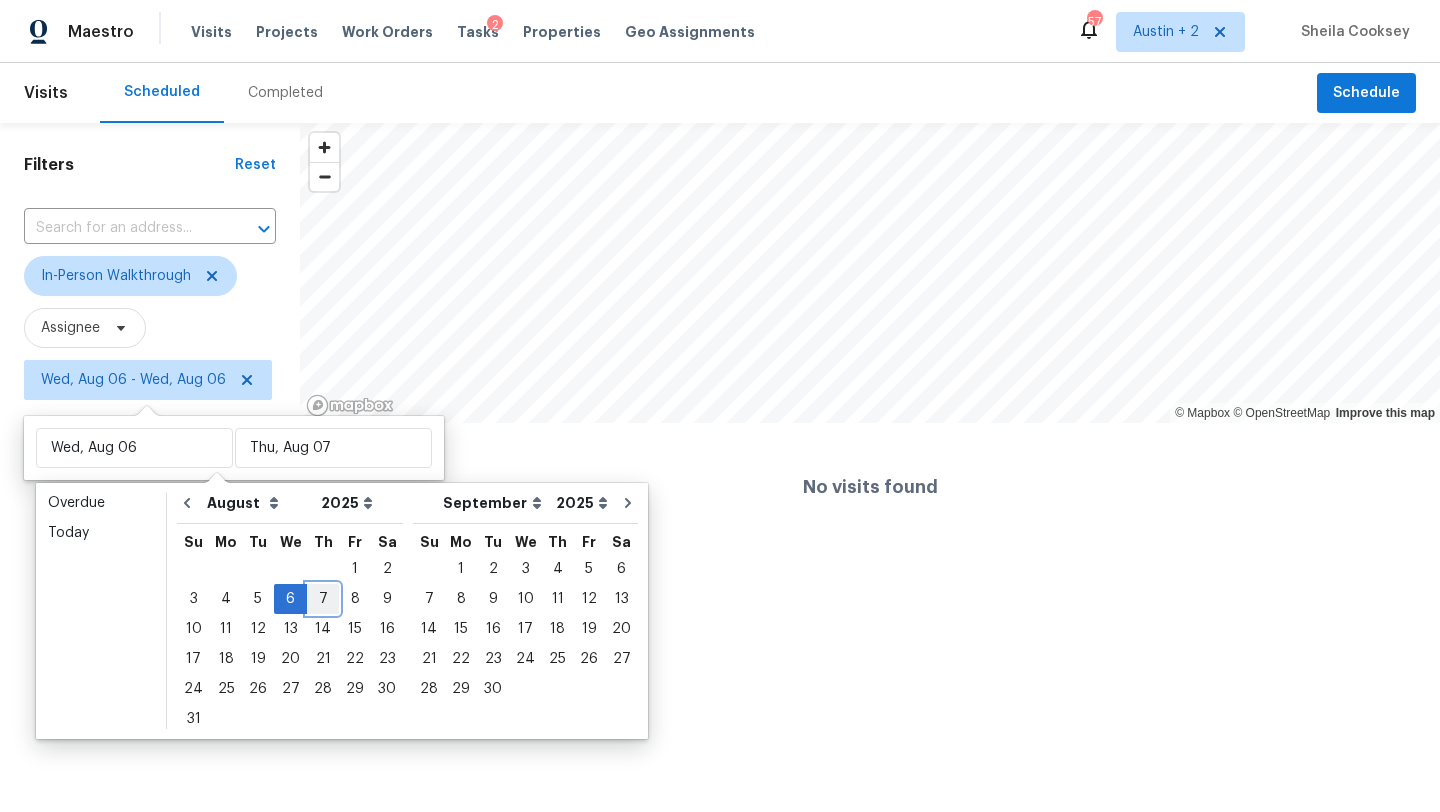 click on "7" at bounding box center (323, 599) 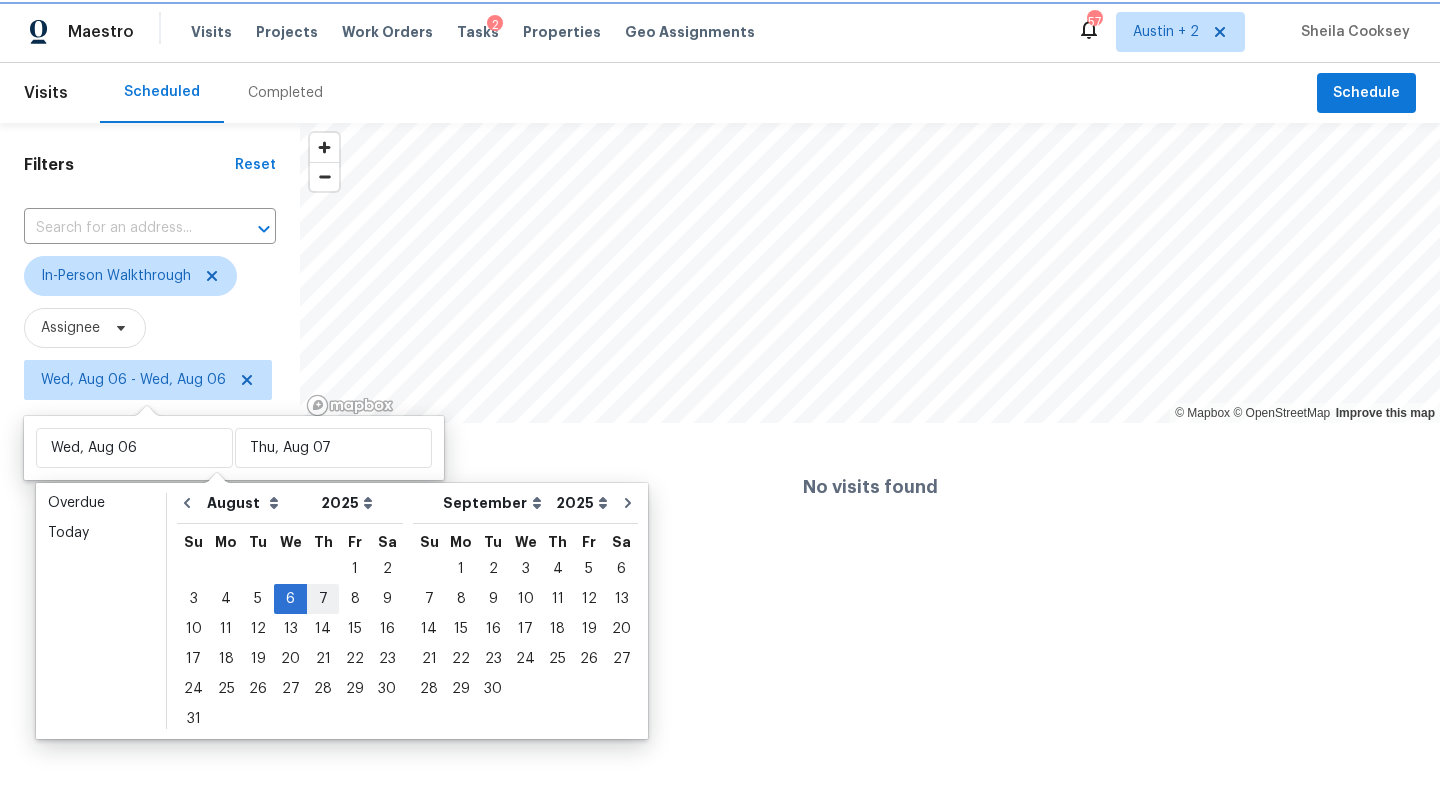 type on "Thu, Aug 07" 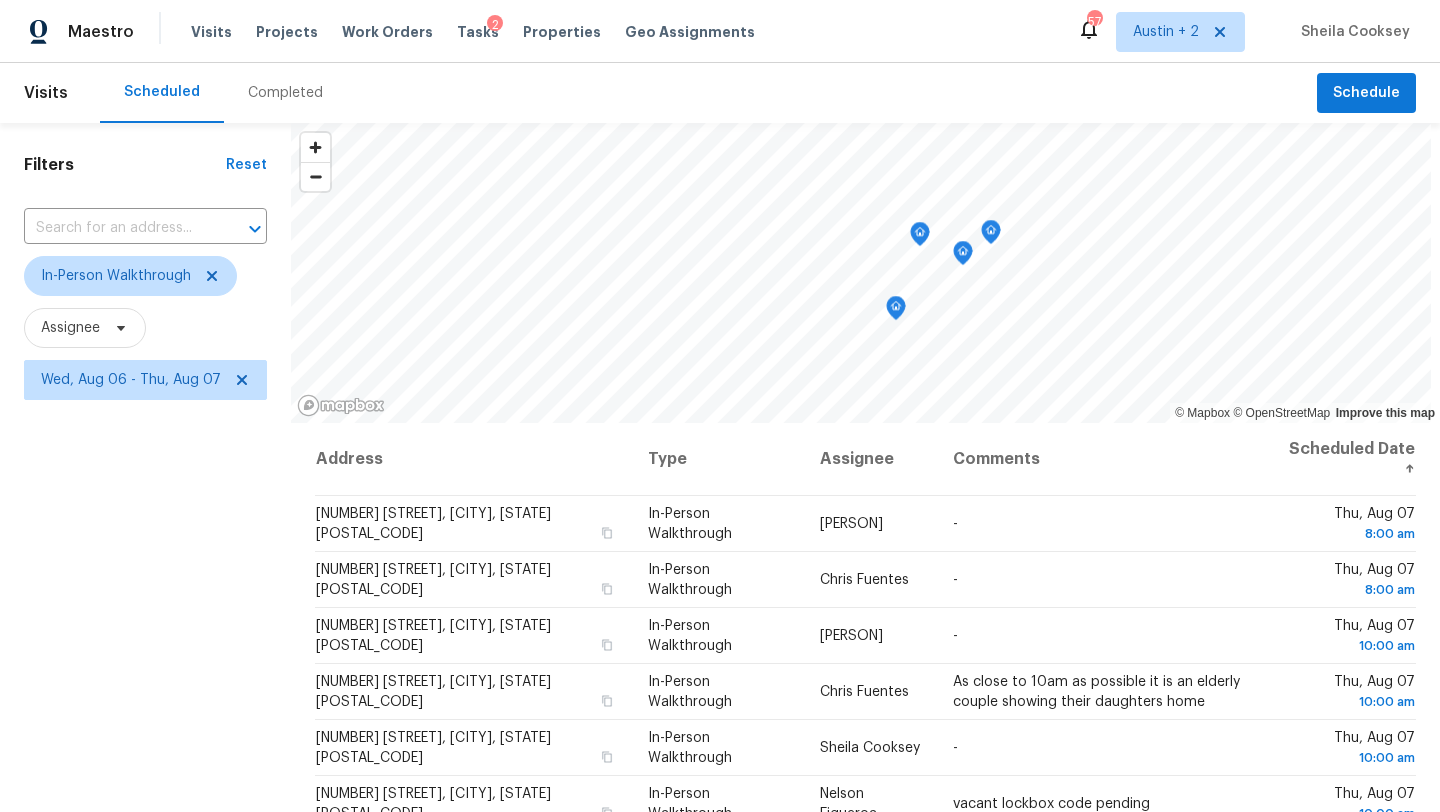 click on "Filters Reset ​ In-Person Walkthrough Assignee Wed, Aug 06 - Thu, Aug 07" at bounding box center [145, 598] 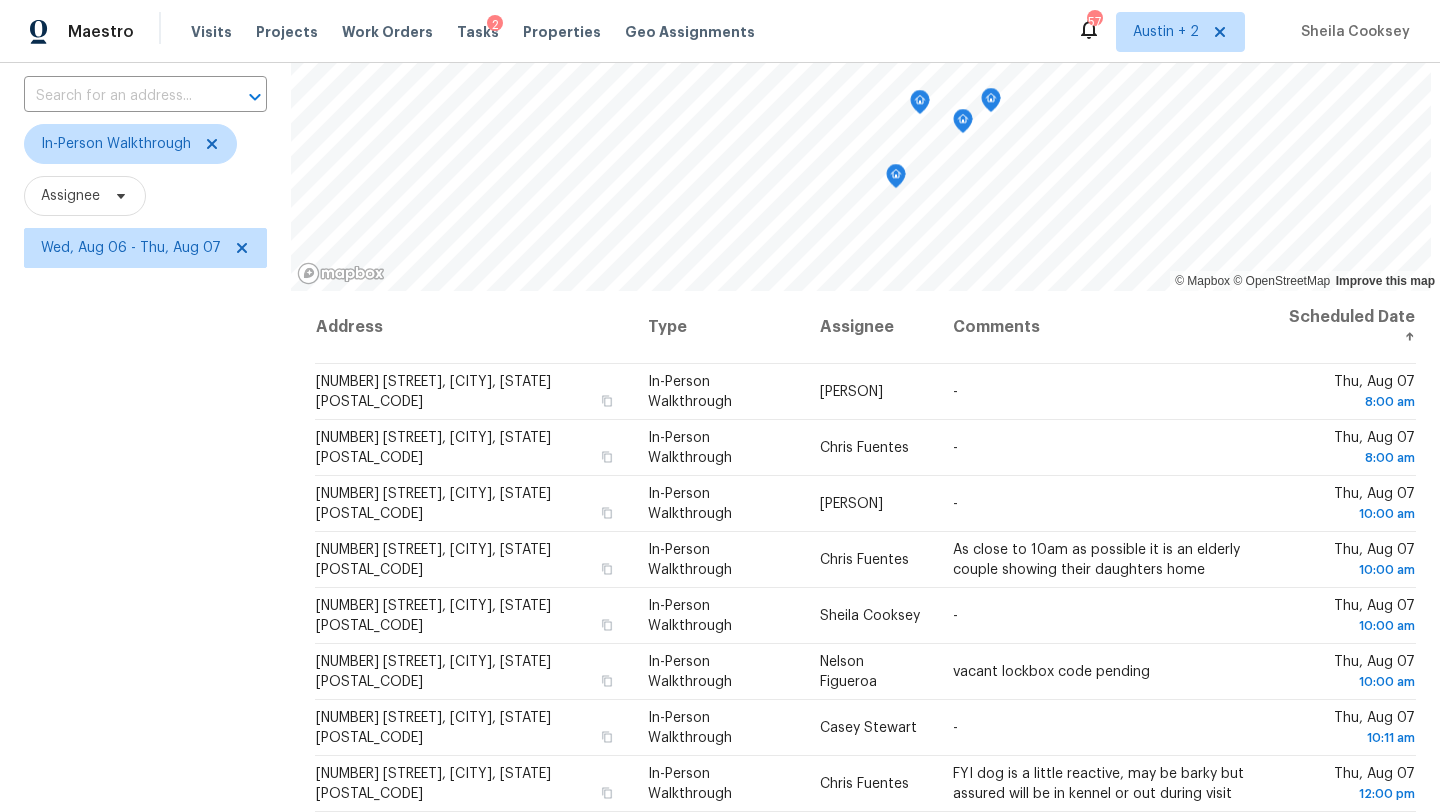 scroll, scrollTop: 260, scrollLeft: 0, axis: vertical 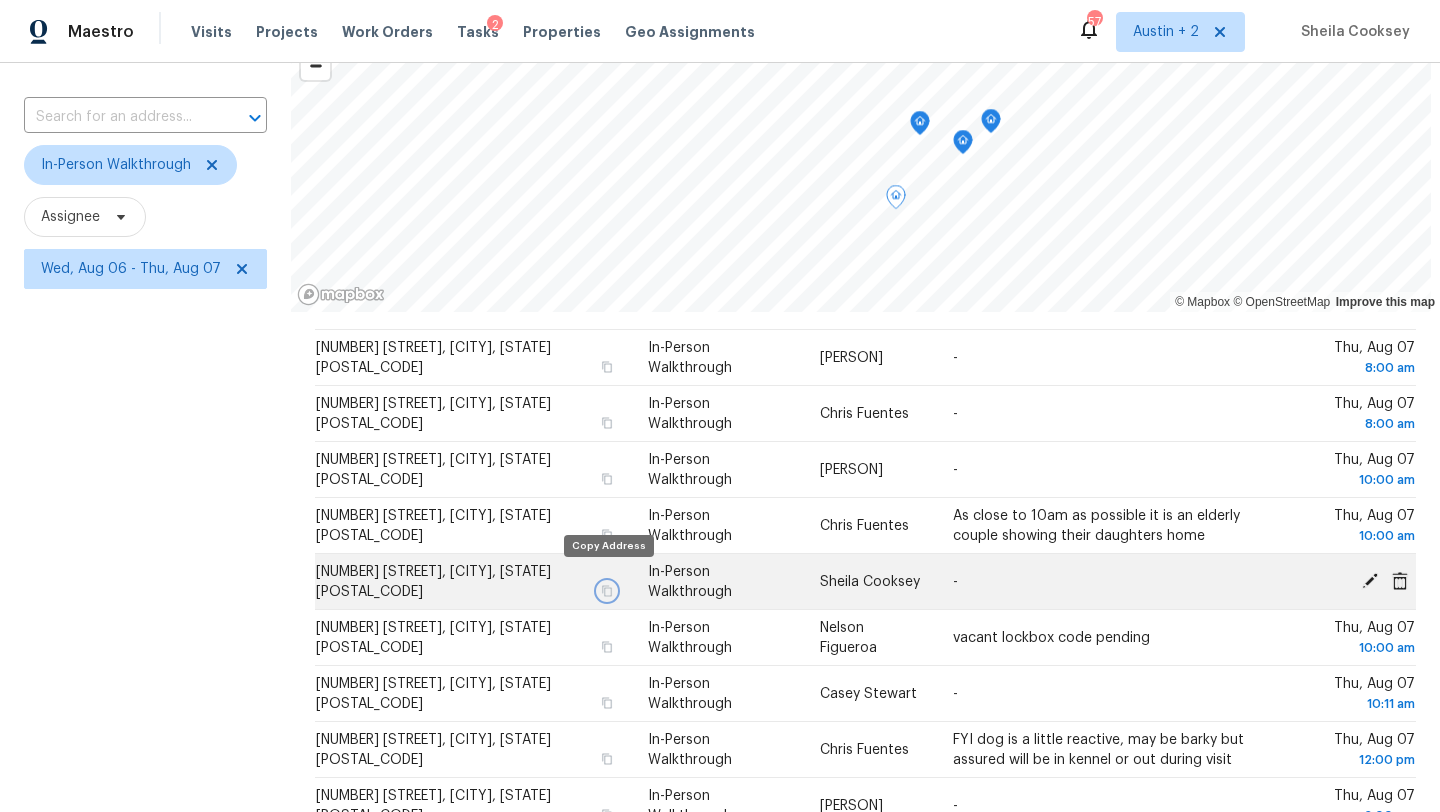 click 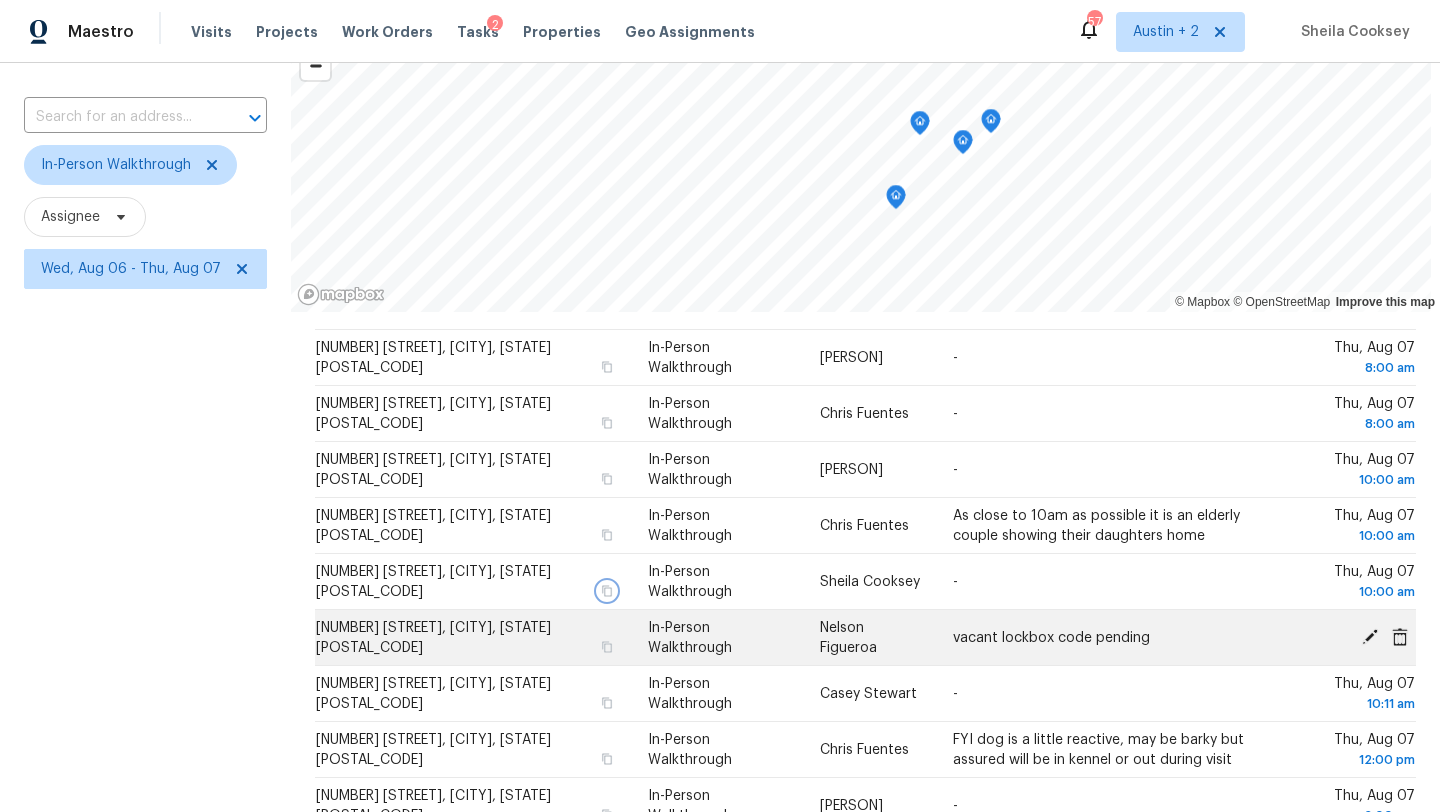 scroll, scrollTop: 260, scrollLeft: 0, axis: vertical 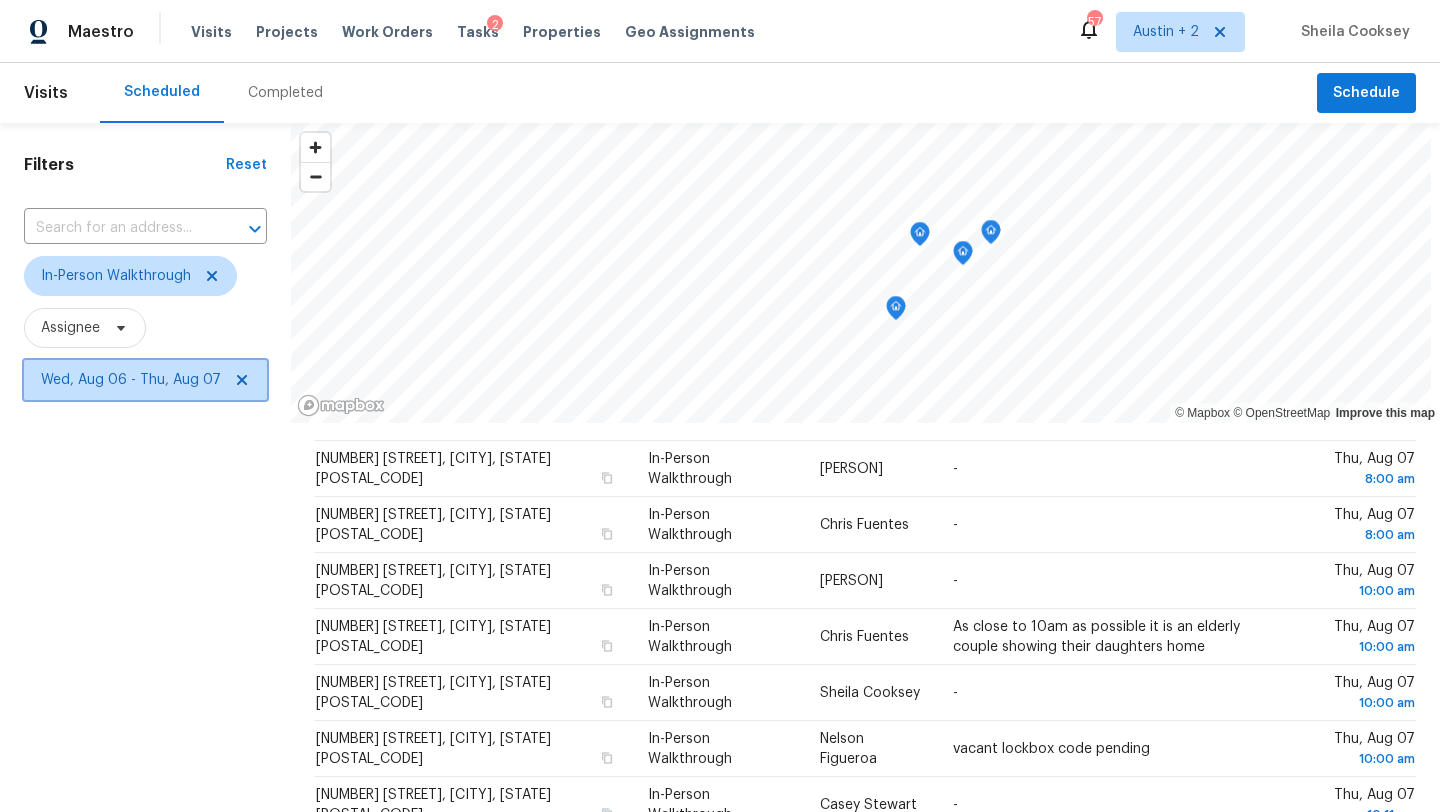 click on "Wed, Aug 06 - Thu, Aug 07" at bounding box center (131, 380) 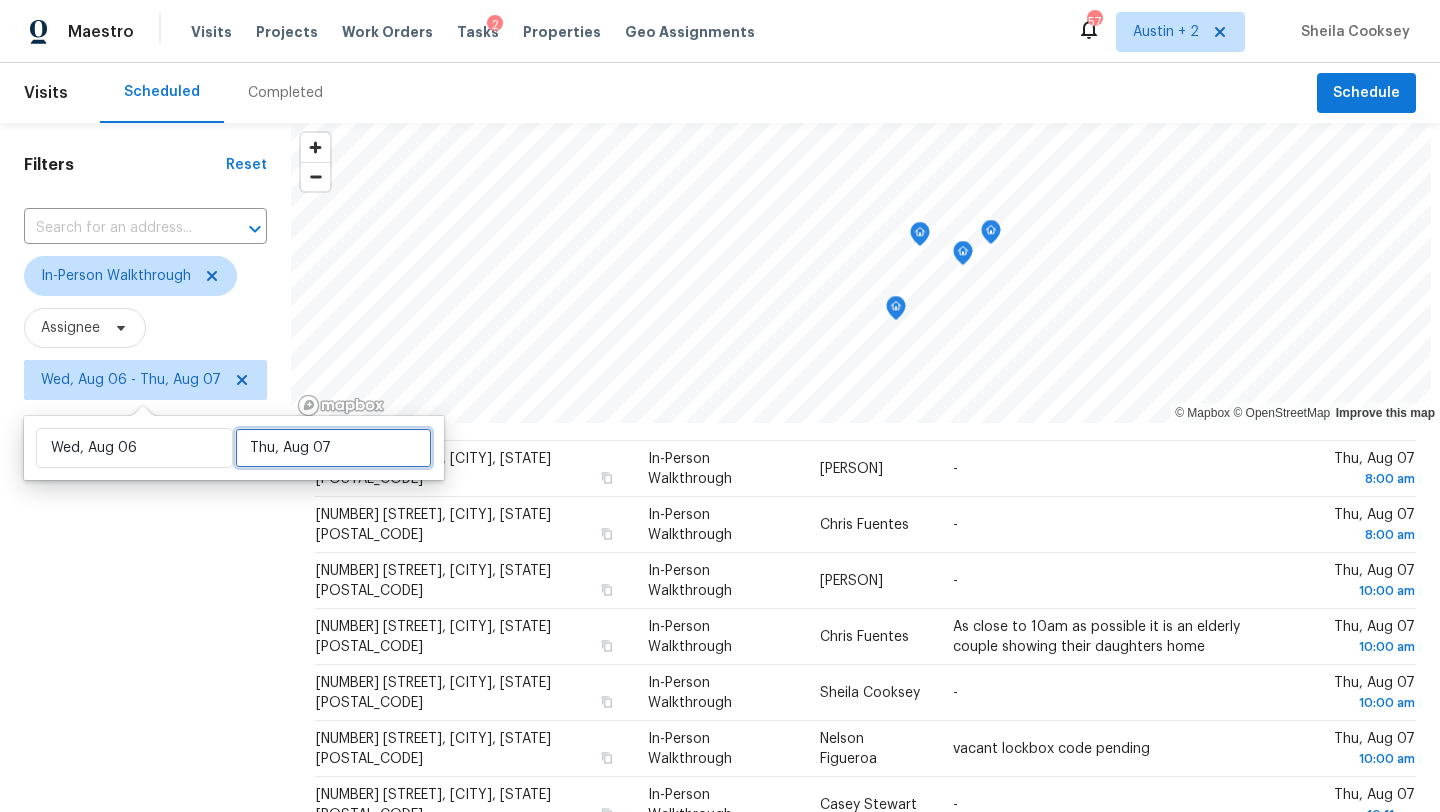 select on "7" 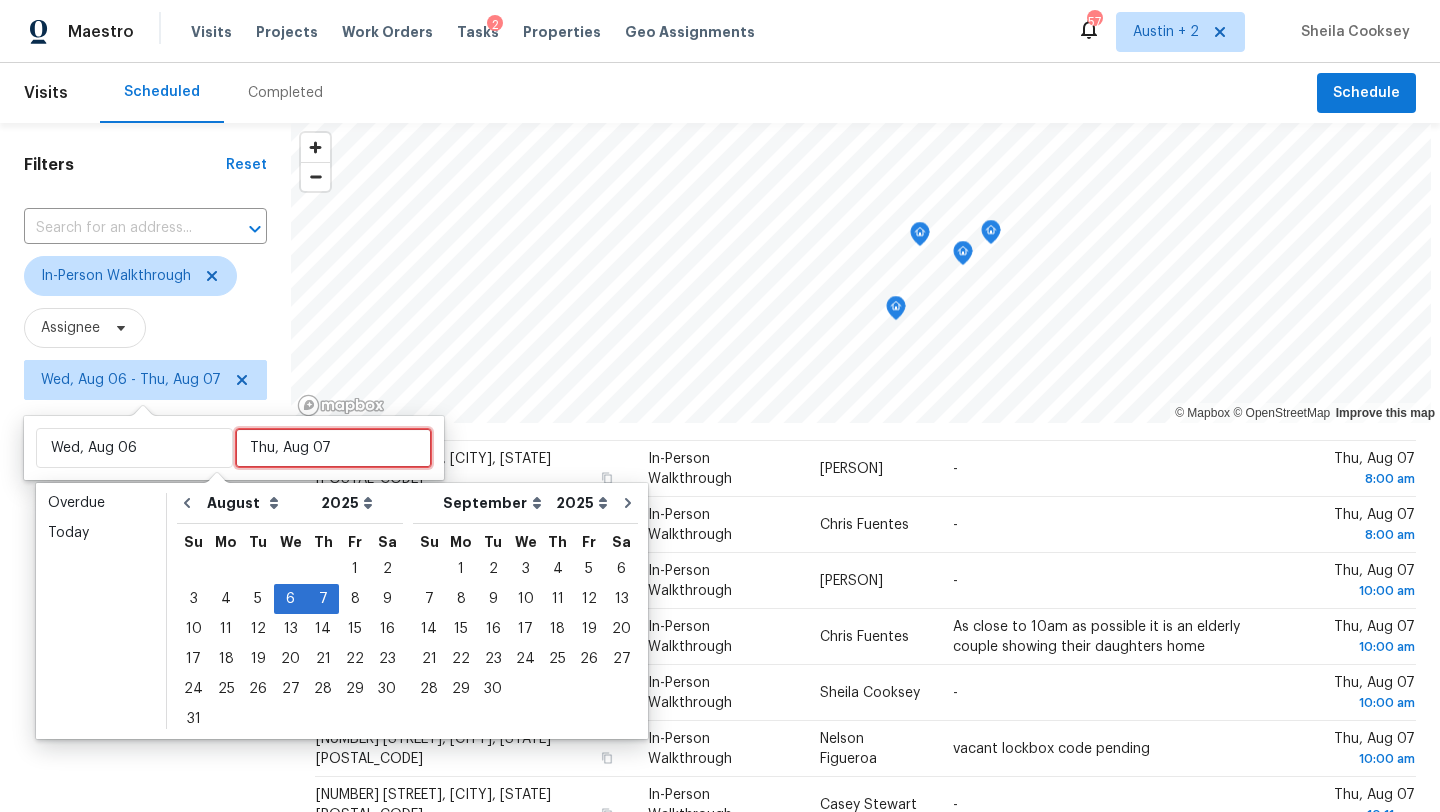 click on "Thu, Aug 07" at bounding box center [333, 448] 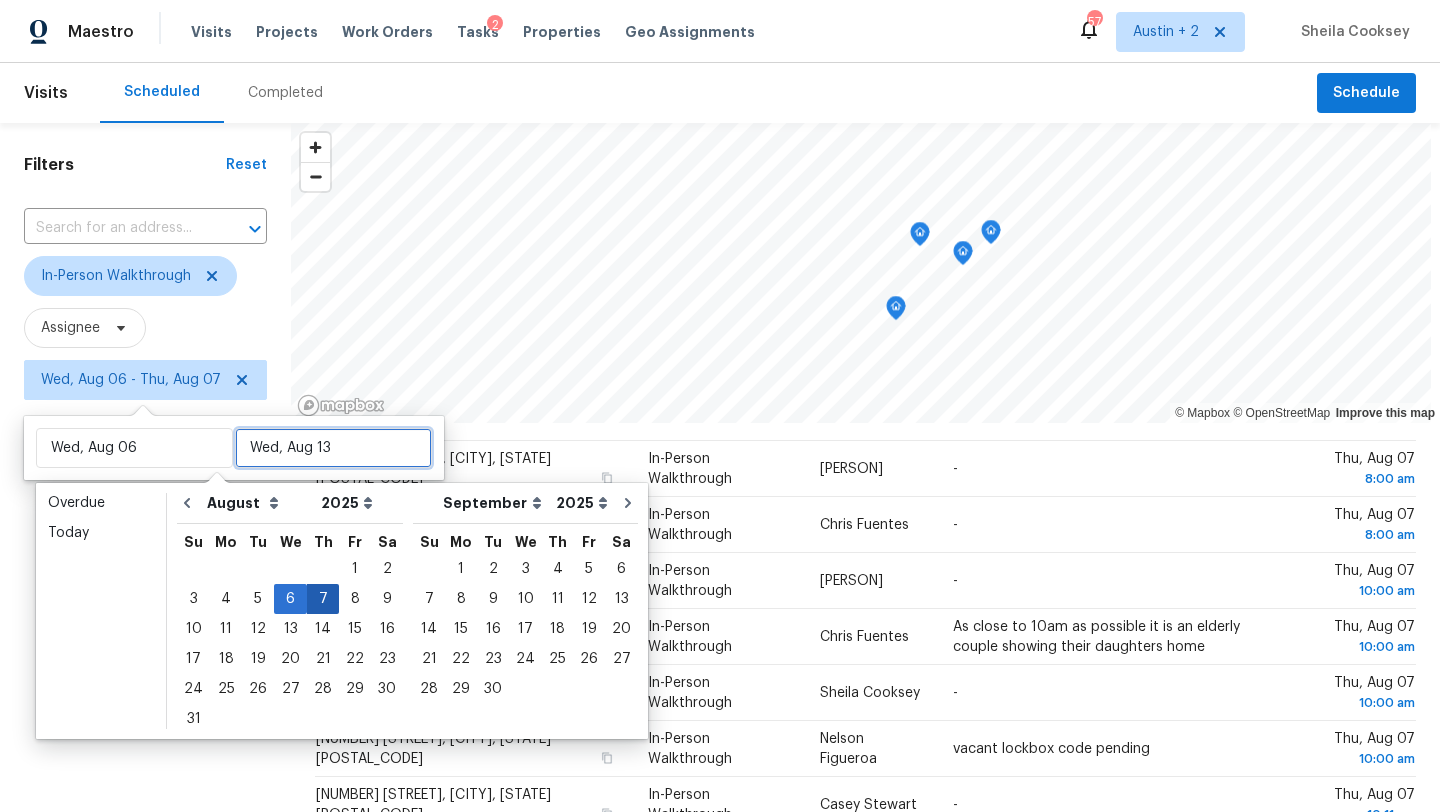 type on "Wed, Aug 06" 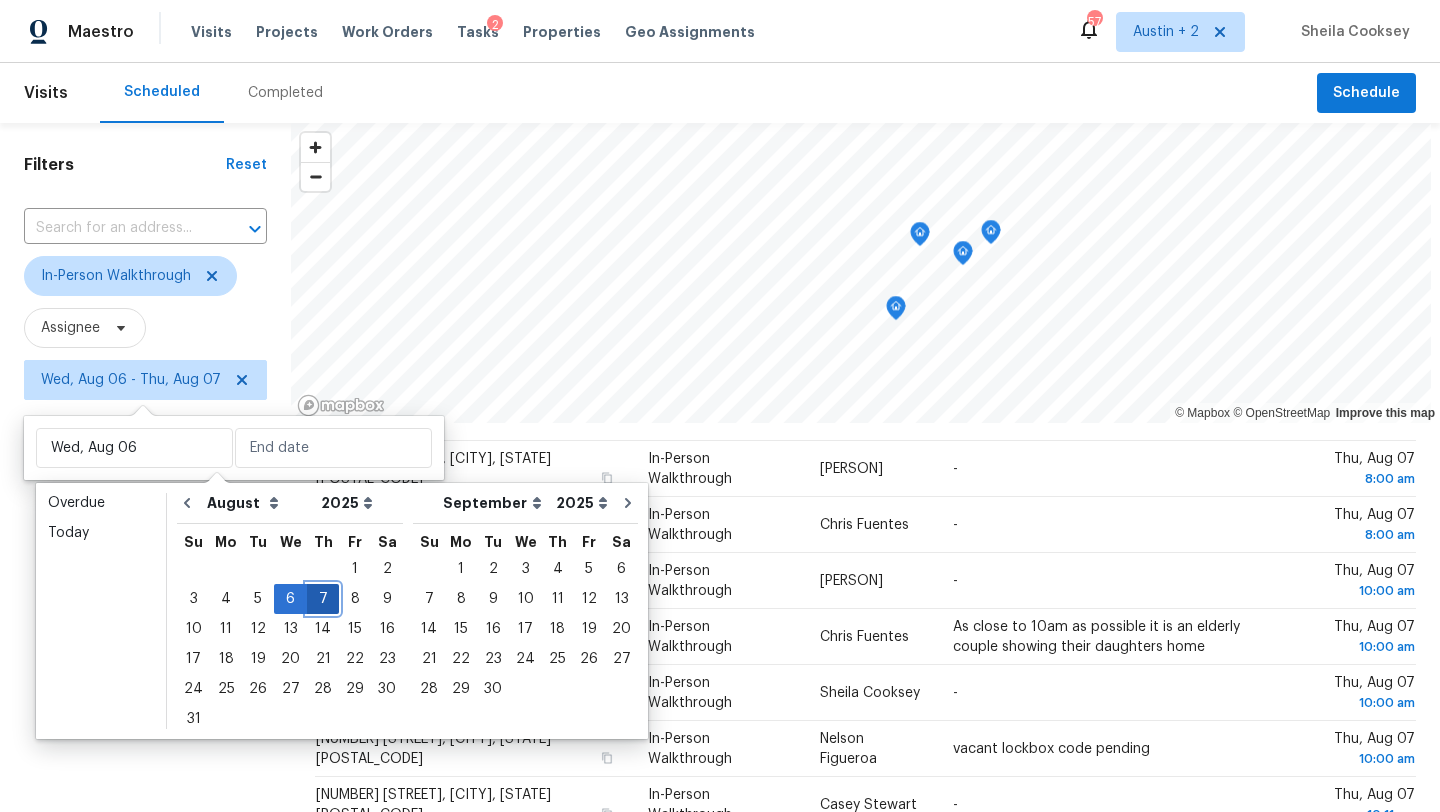 click on "7" at bounding box center (323, 599) 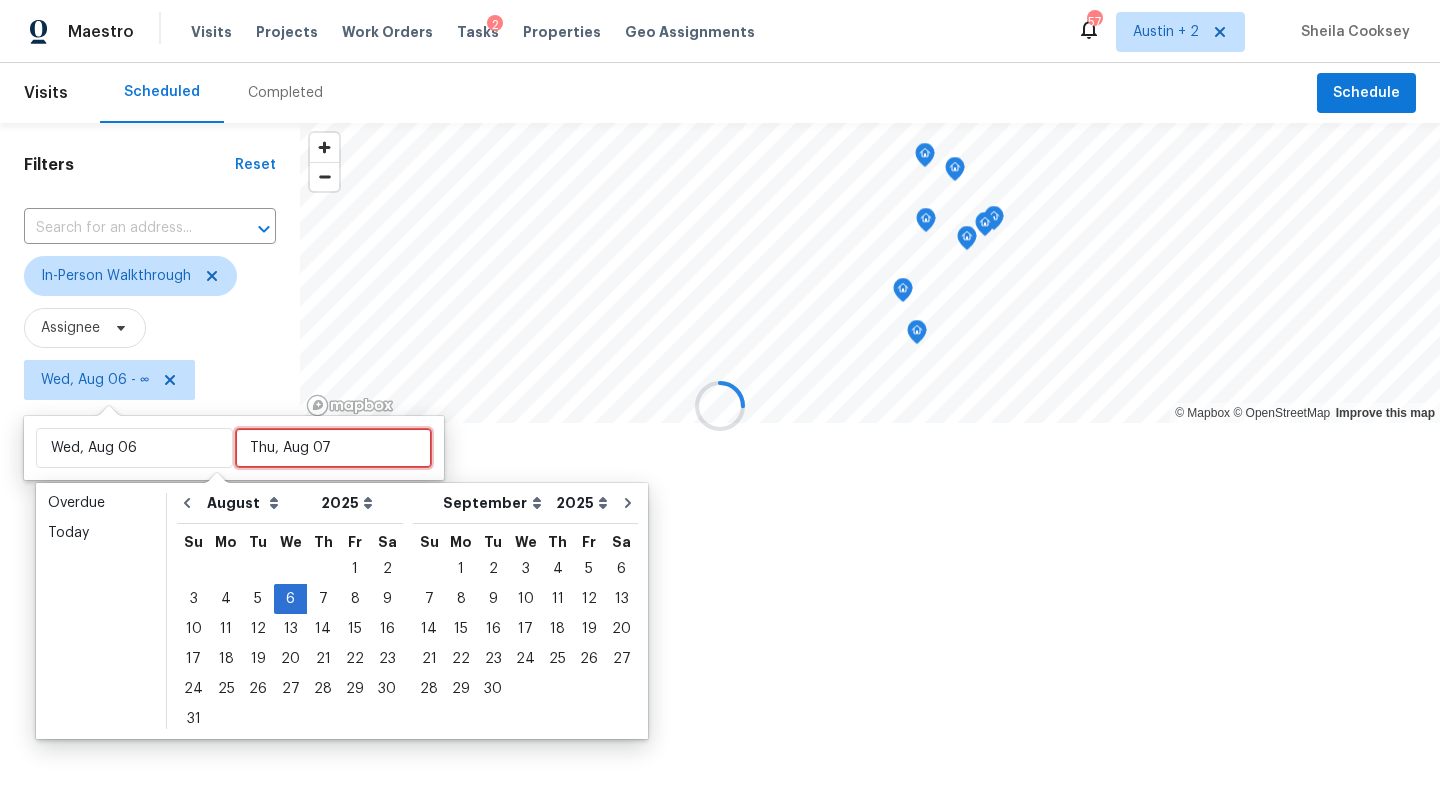 type on "Wed, Aug 06" 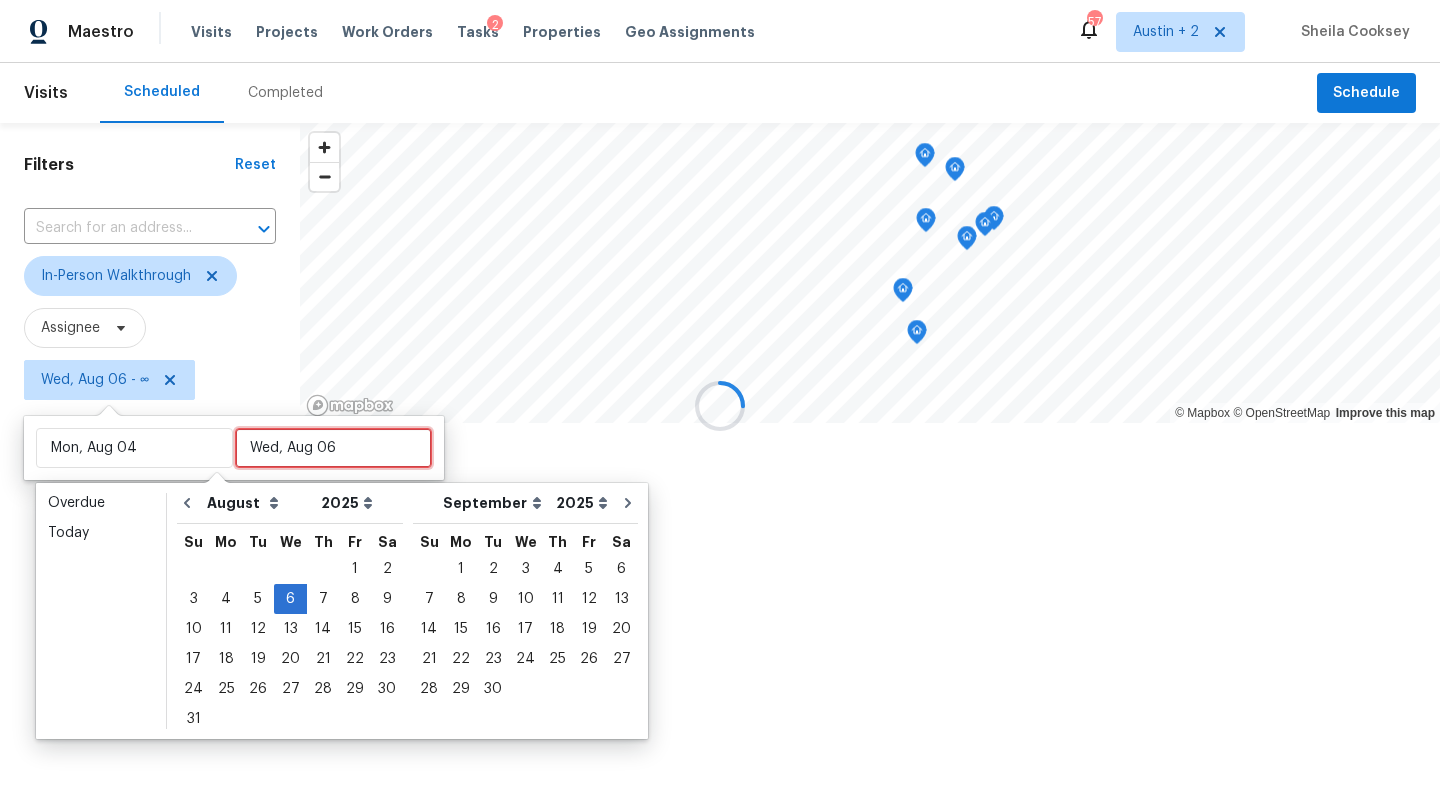 type on "Wed, Aug 06" 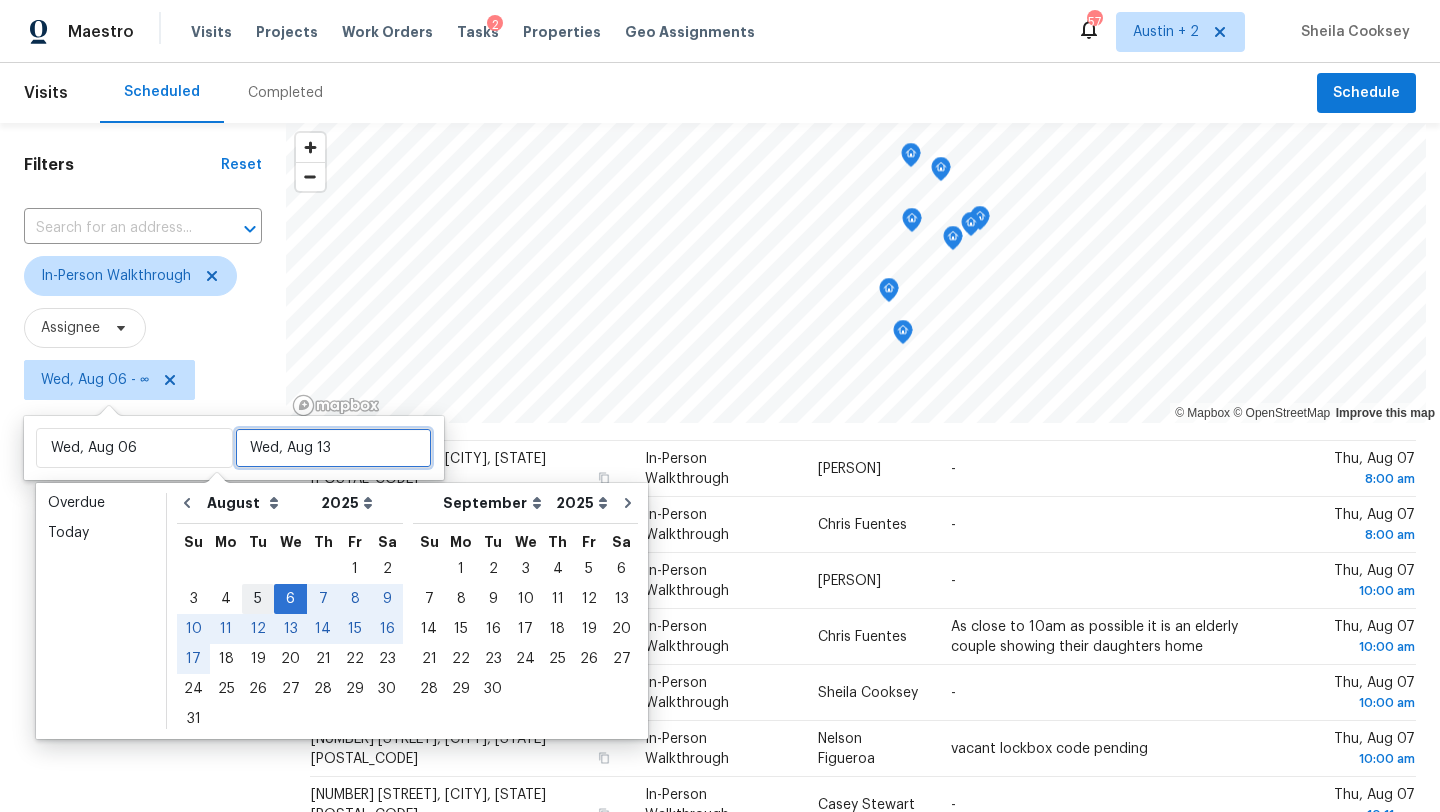 type on "Tue, Aug 12" 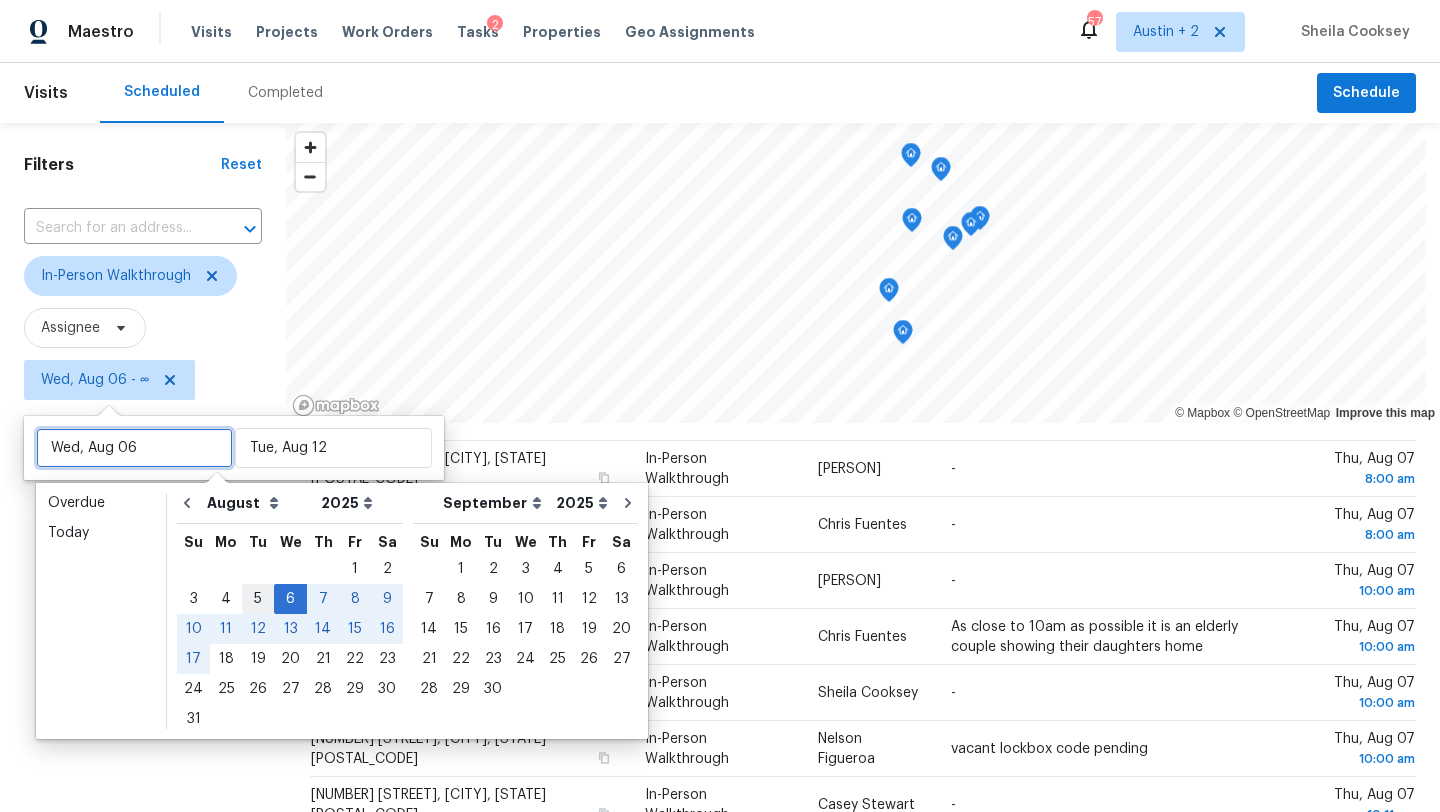 type on "Tue, Aug 05" 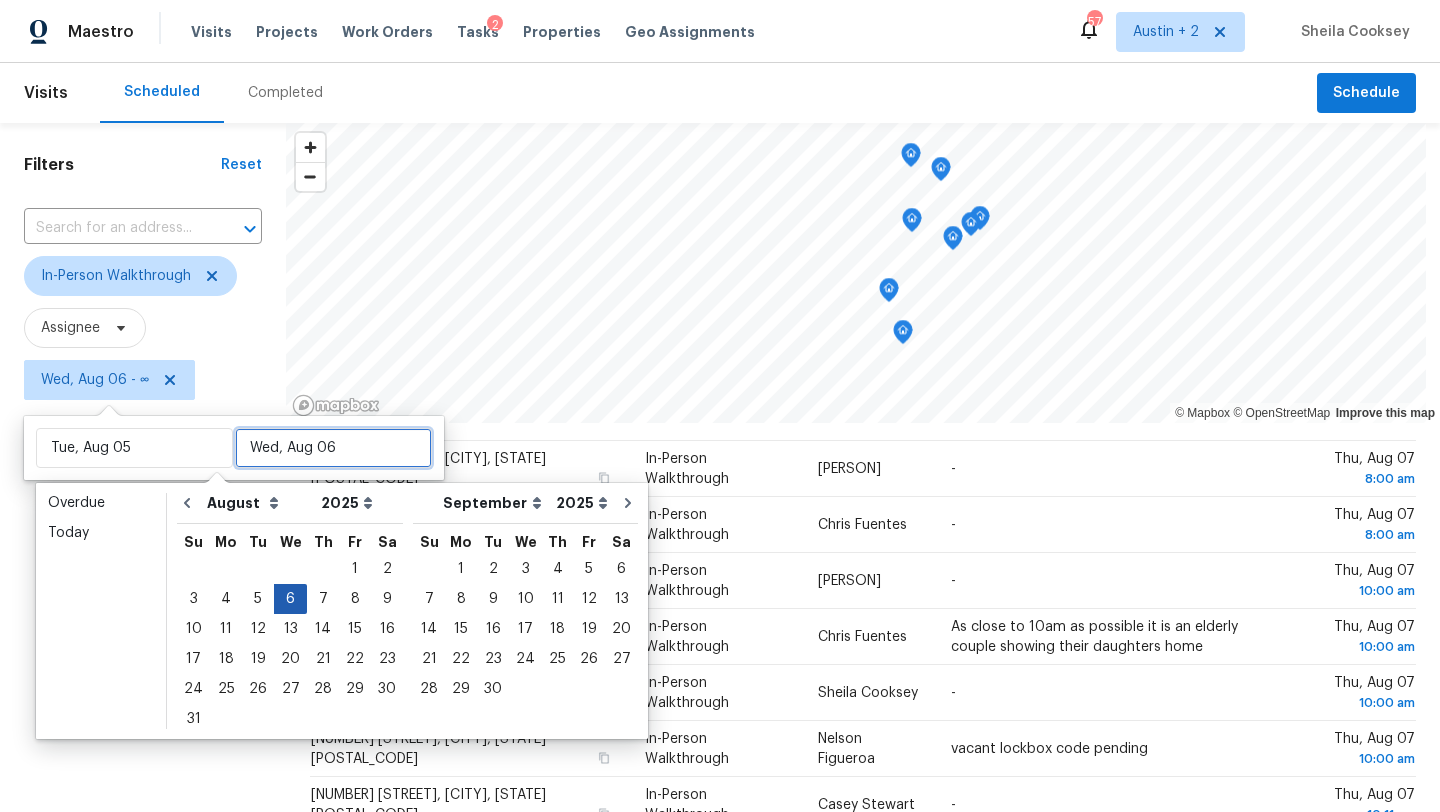 type on "Wed, Aug 06" 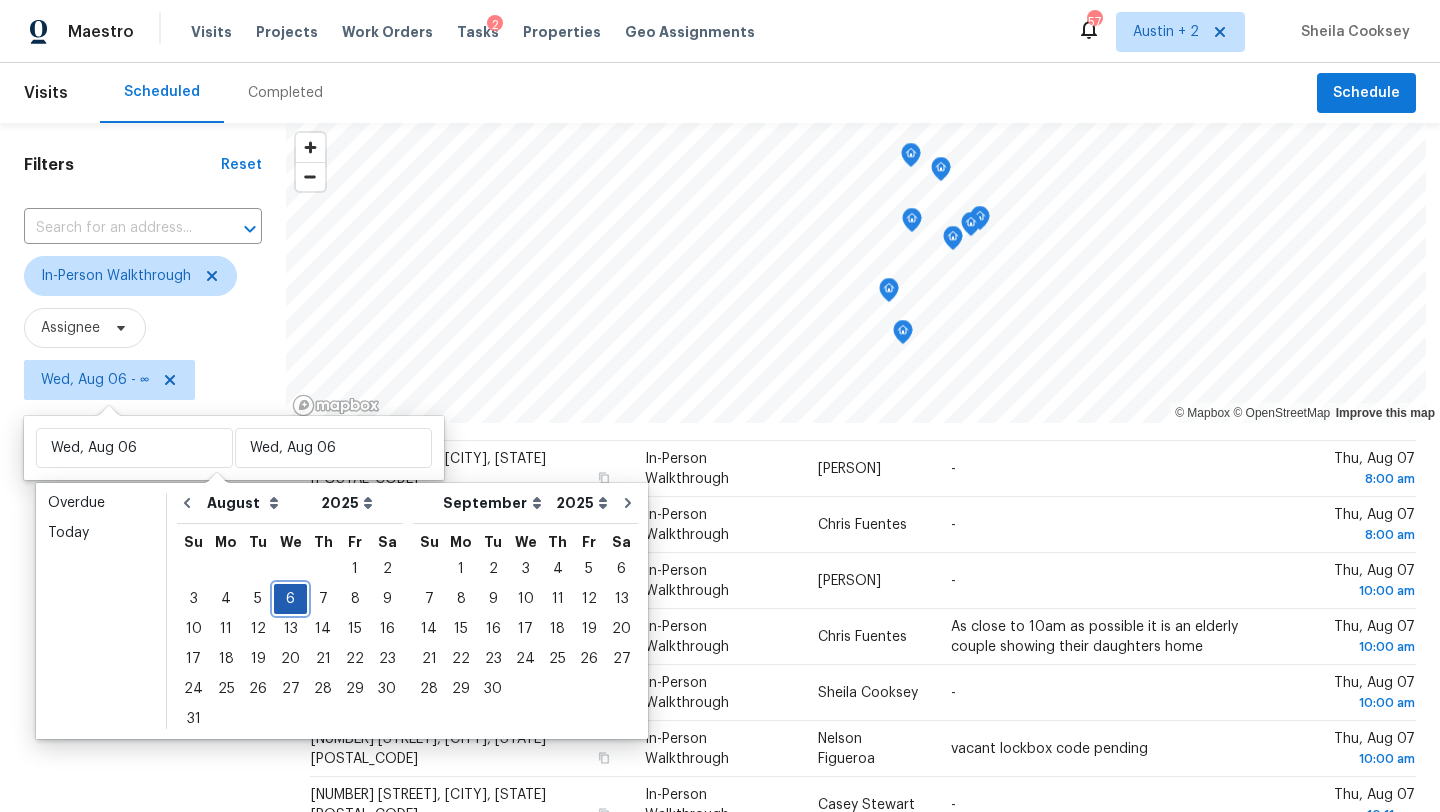 click on "6" at bounding box center (290, 599) 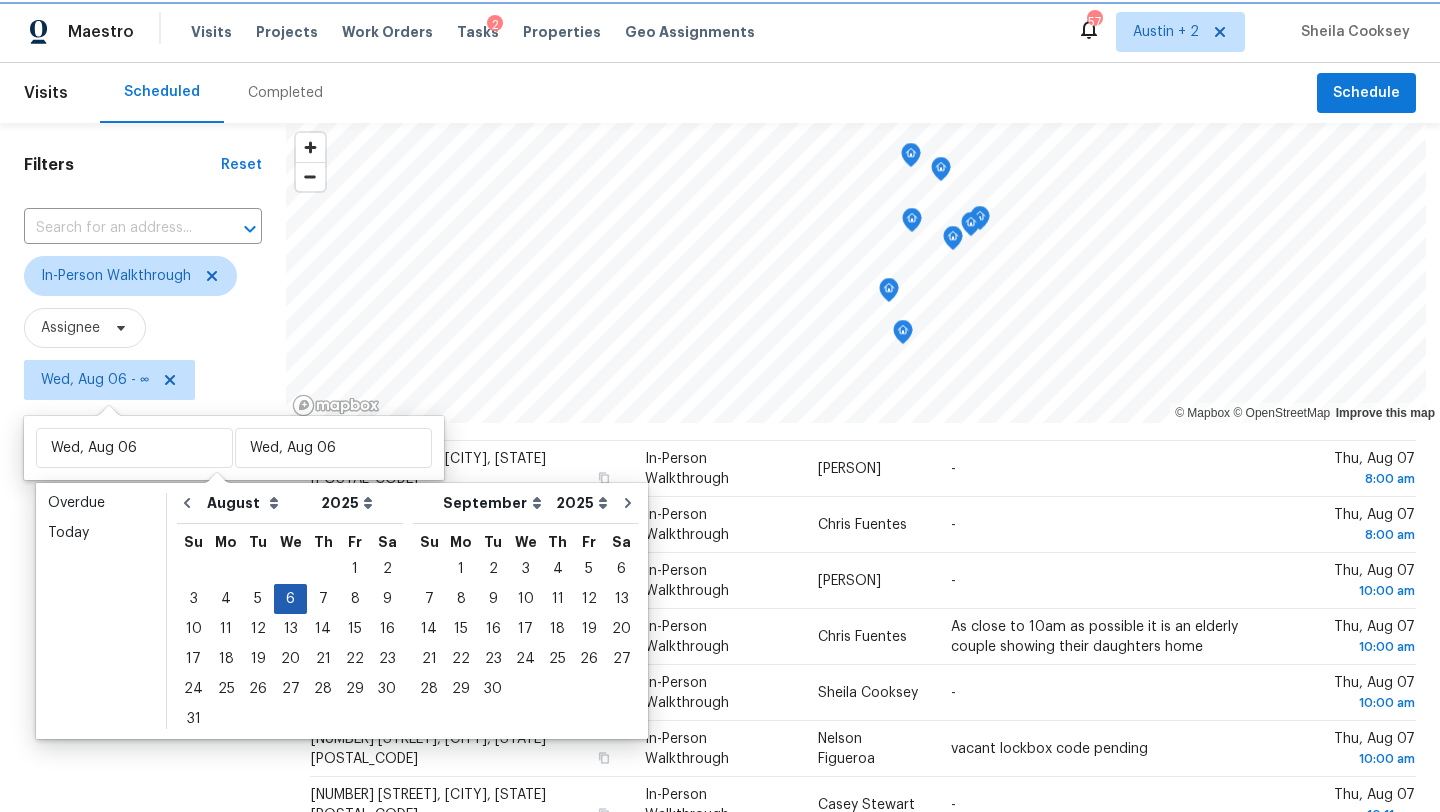 type on "Wed, Aug 06" 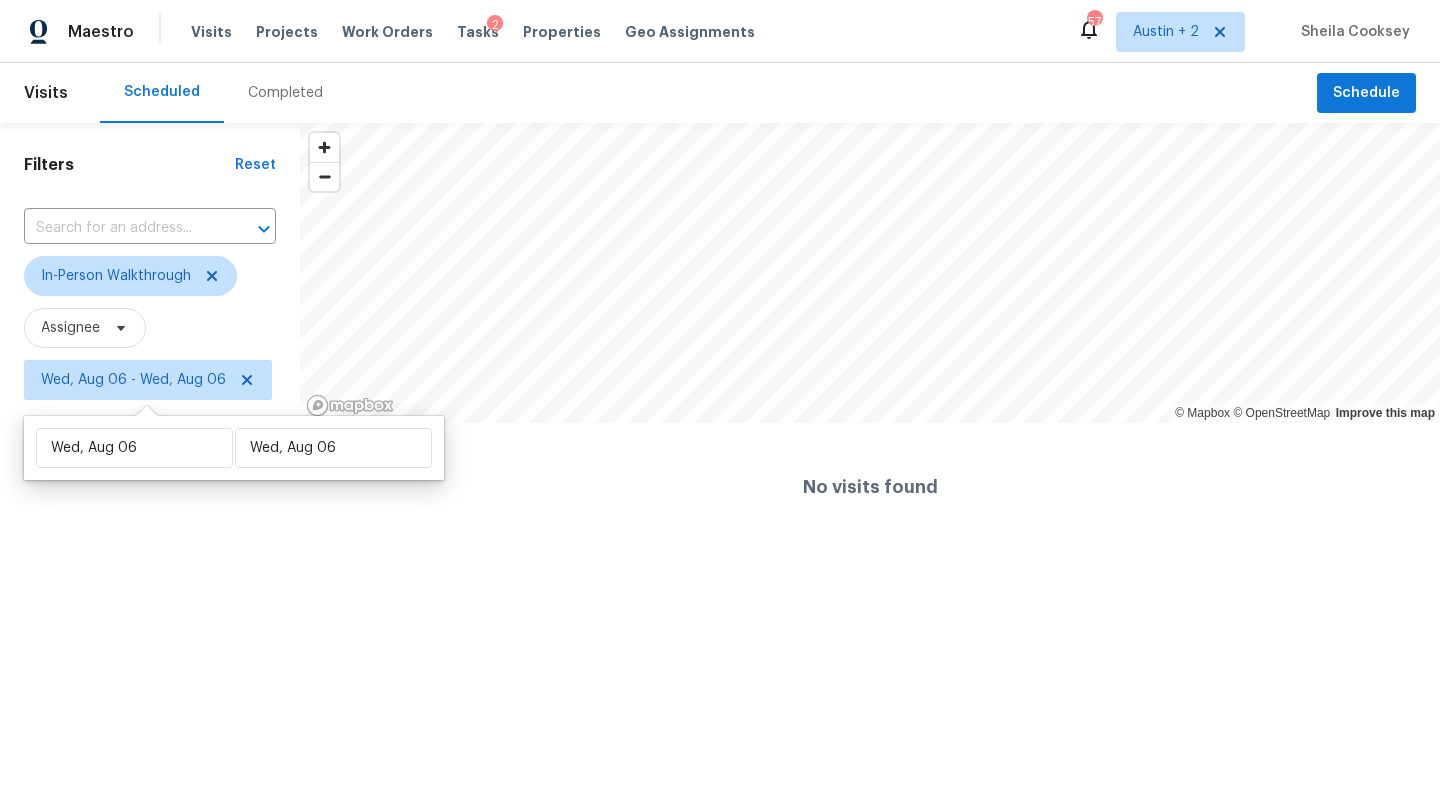click on "Maestro Visits Projects Work Orders Tasks 2 Properties Geo Assignments 57 Austin + 2 [PERSON] Visits Scheduled Completed Schedule Filters Reset ​​ In-Person Walkthrough Assignee Wed, Aug 06 - Wed, Aug 06 © Mapbox  © OpenStreetMap  Improve this map No visits found
Wed, Aug 06 Wed, Aug 06" at bounding box center (720, 275) 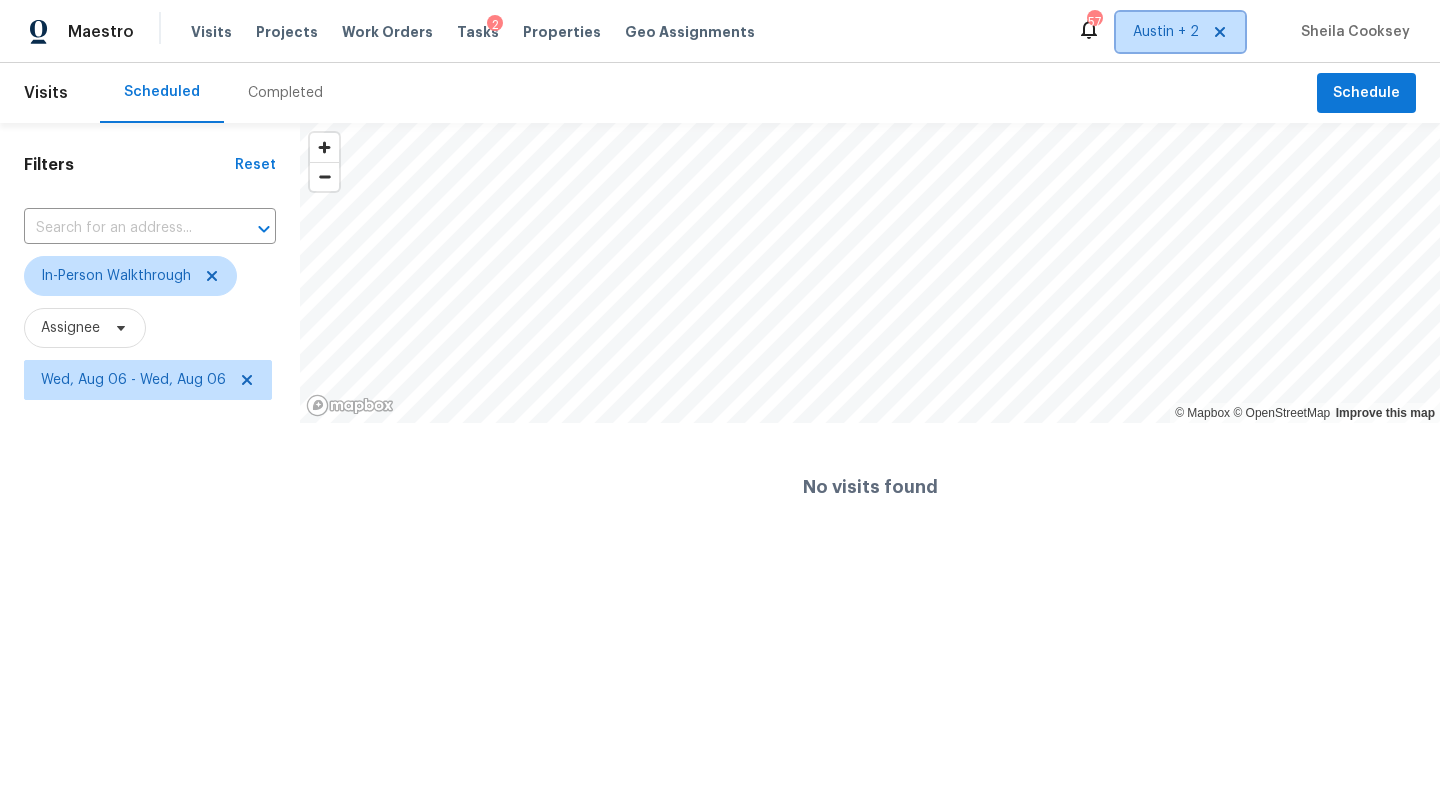 click on "Austin + 2" at bounding box center [1166, 32] 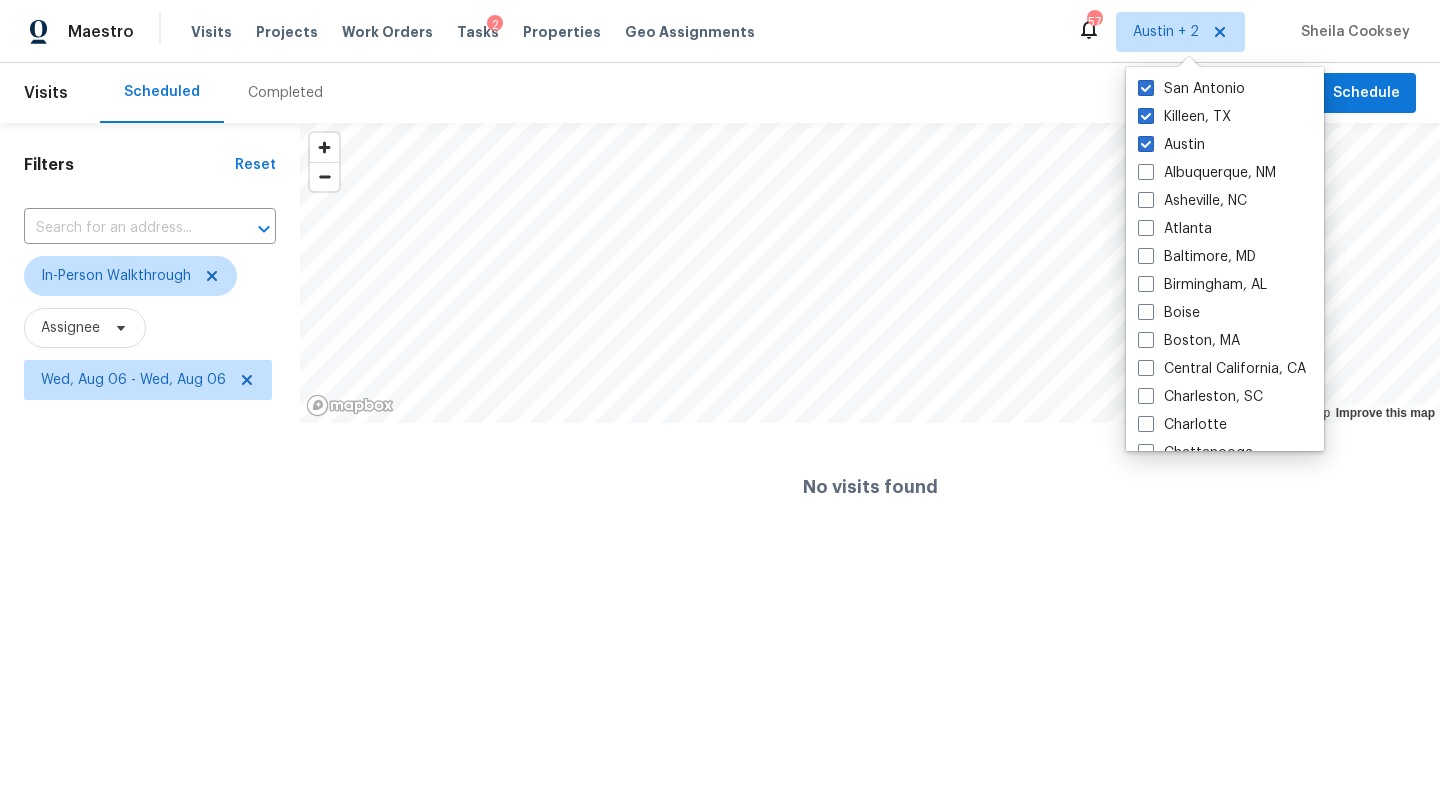 click on "Scheduled Completed" at bounding box center [708, 93] 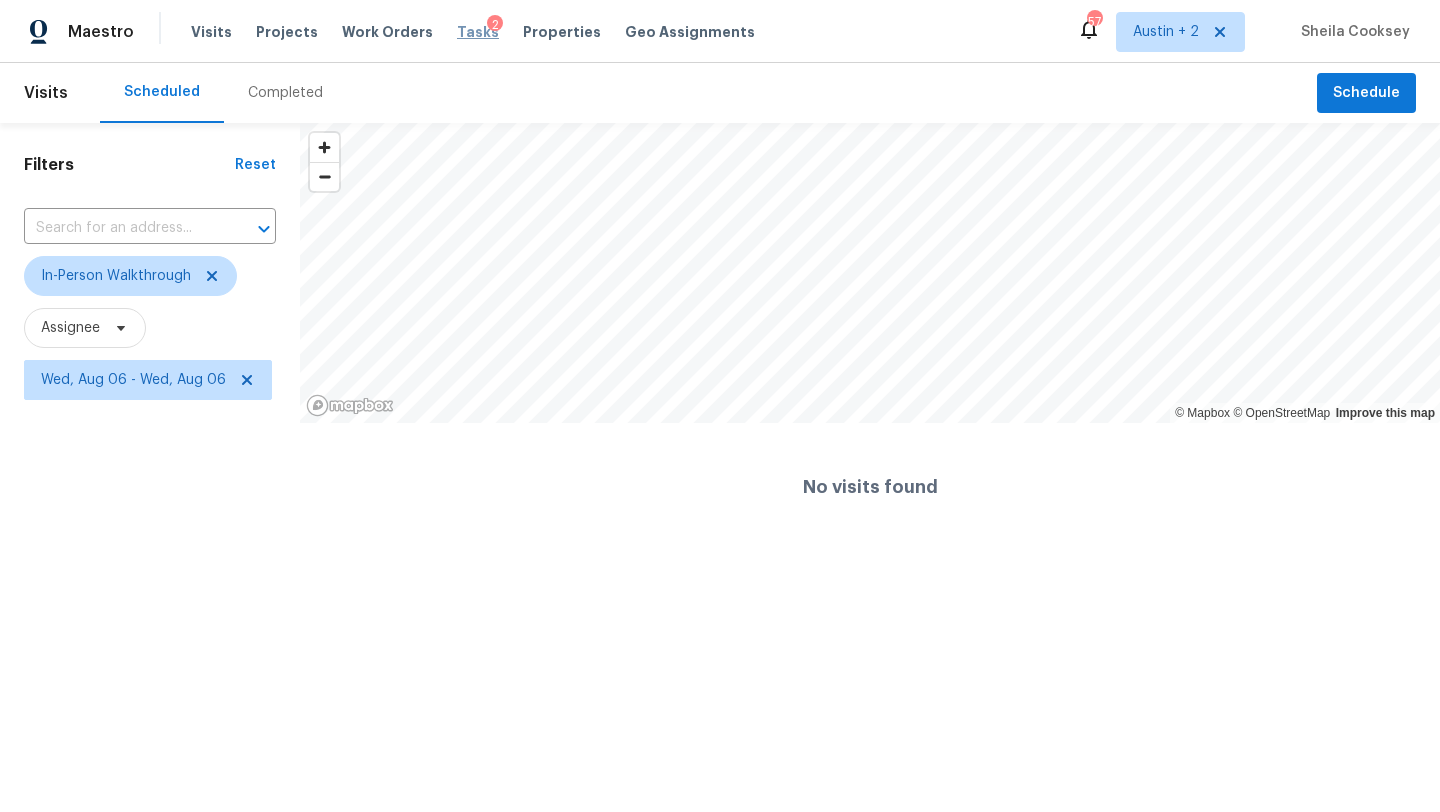 click on "Tasks" at bounding box center [478, 32] 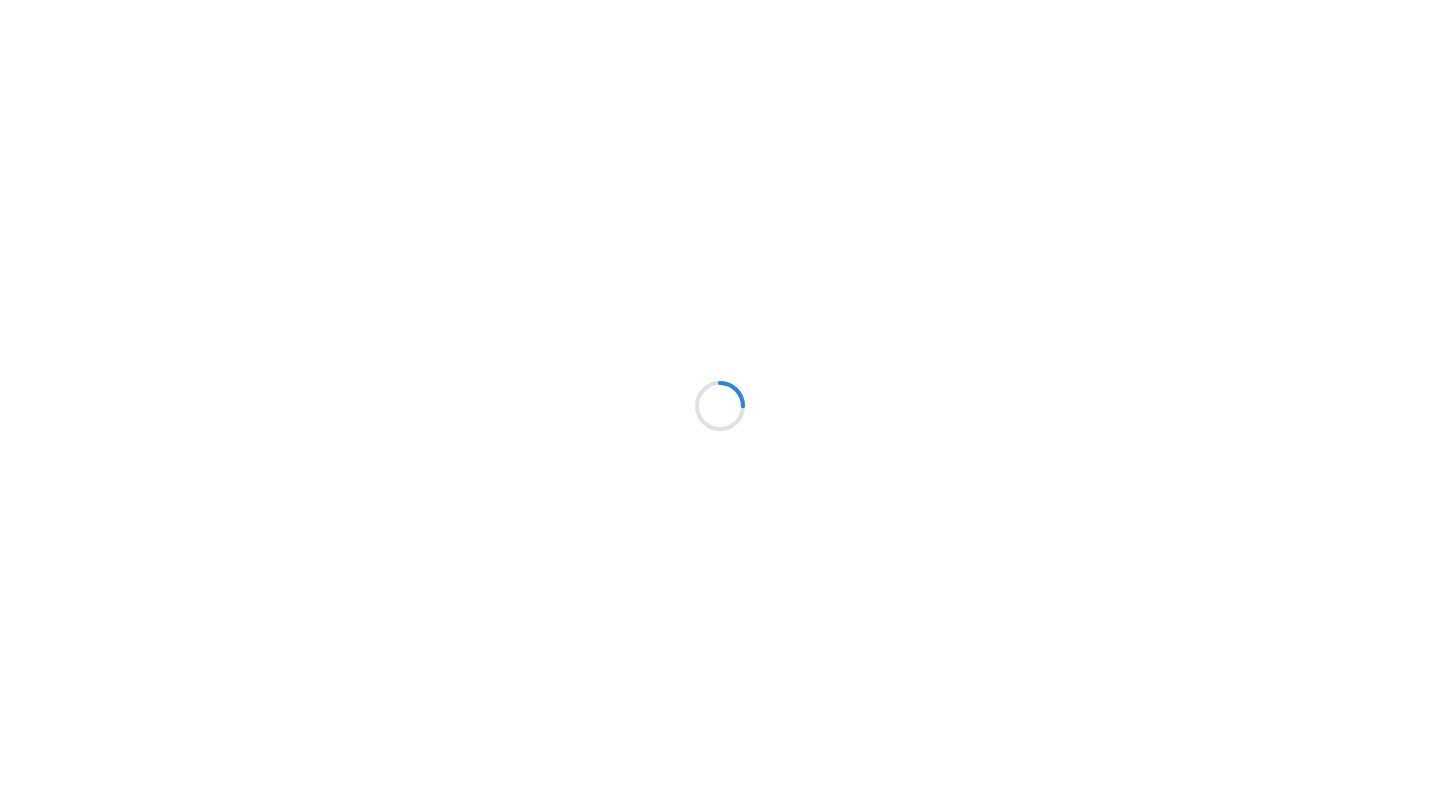scroll, scrollTop: 0, scrollLeft: 0, axis: both 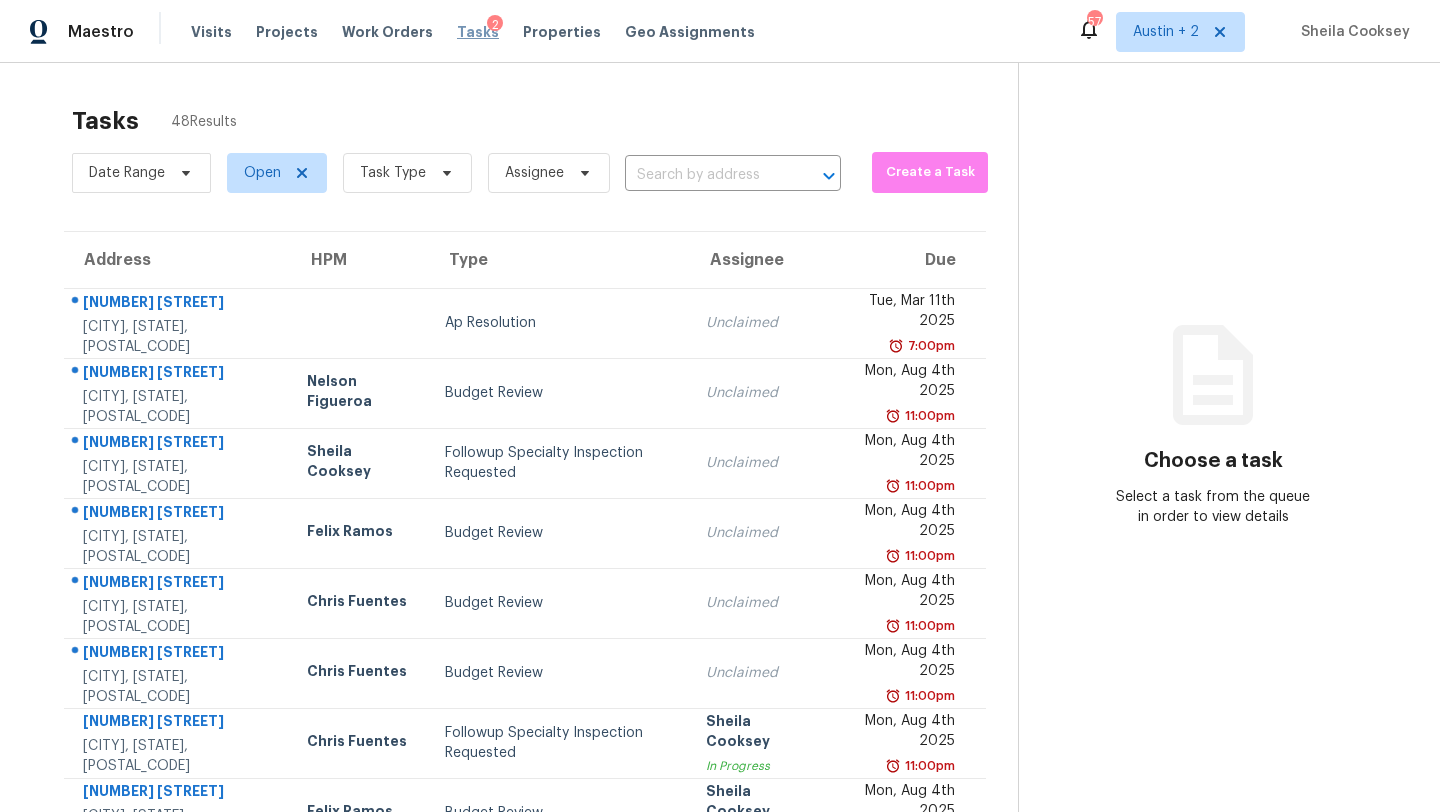 click on "Tasks" at bounding box center [478, 32] 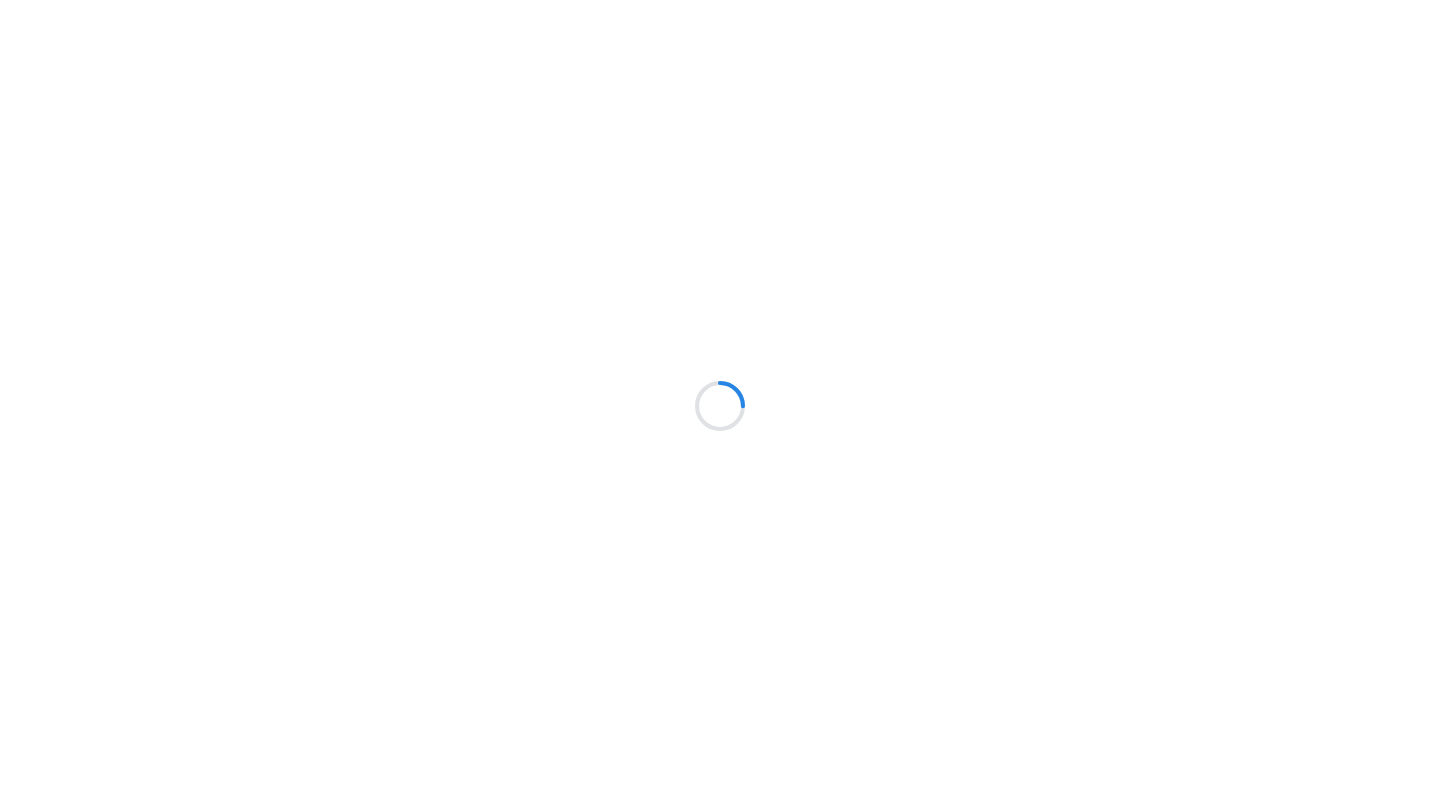 scroll, scrollTop: 0, scrollLeft: 0, axis: both 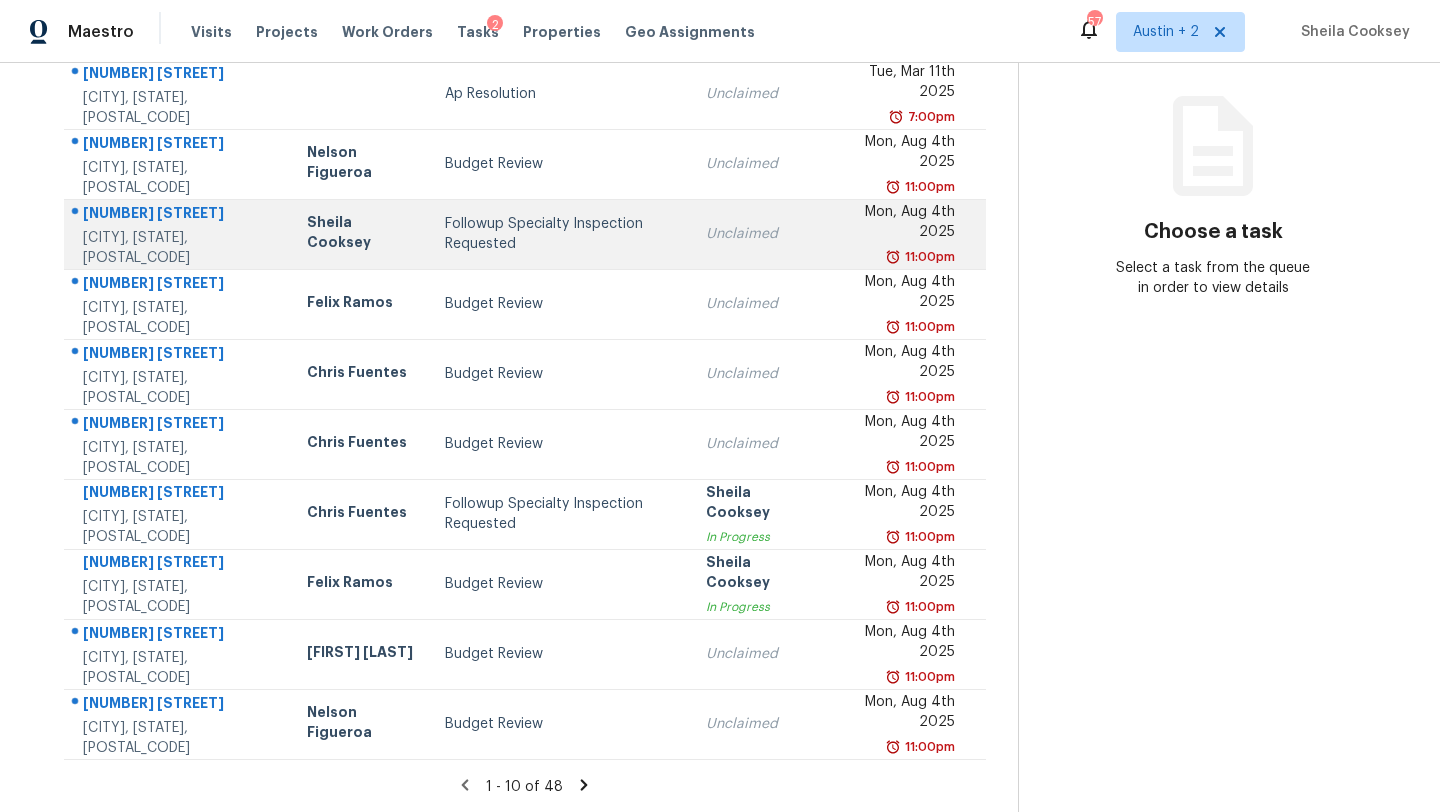 click on "Followup Specialty Inspection Requested" at bounding box center [559, 234] 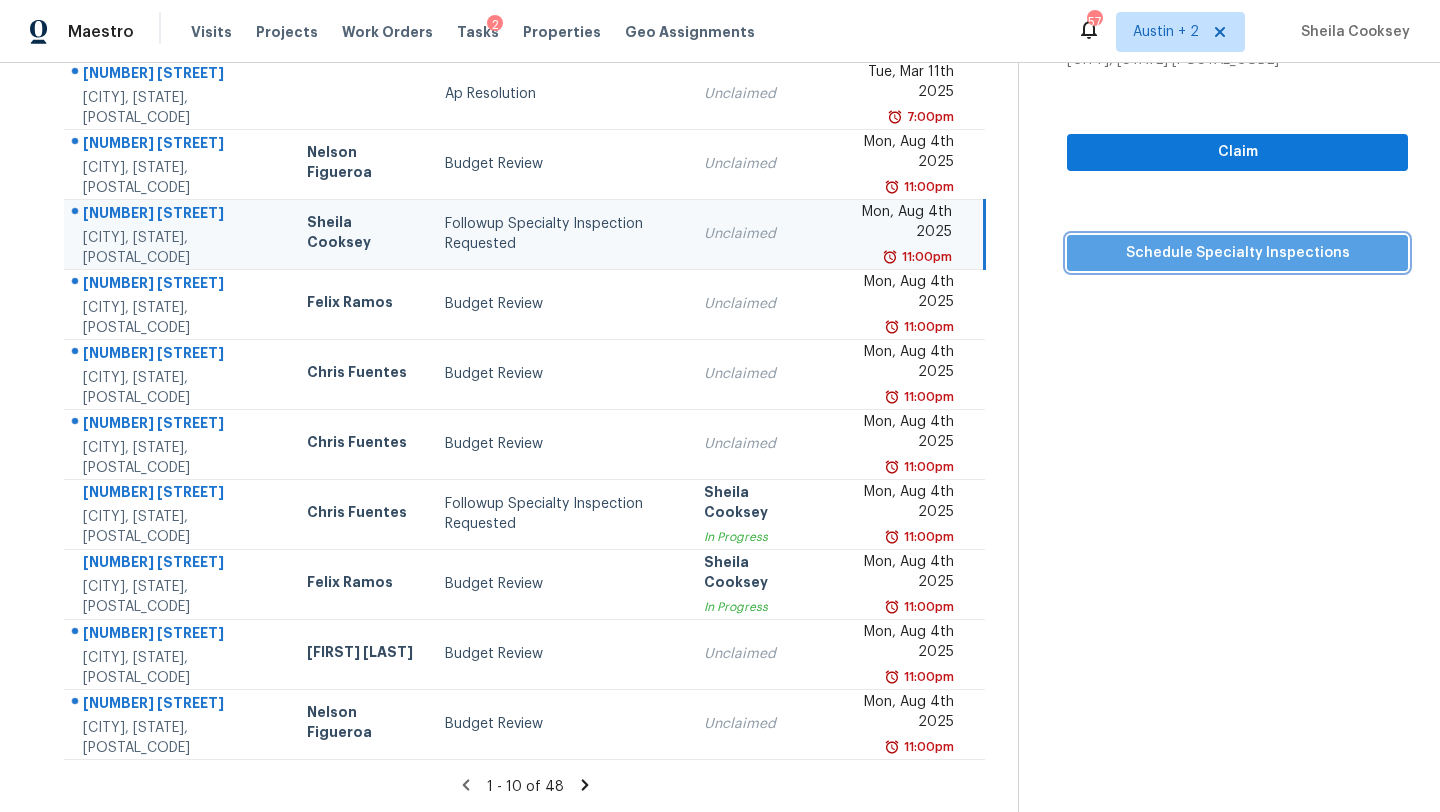 click on "Schedule Specialty Inspections" at bounding box center [1237, 253] 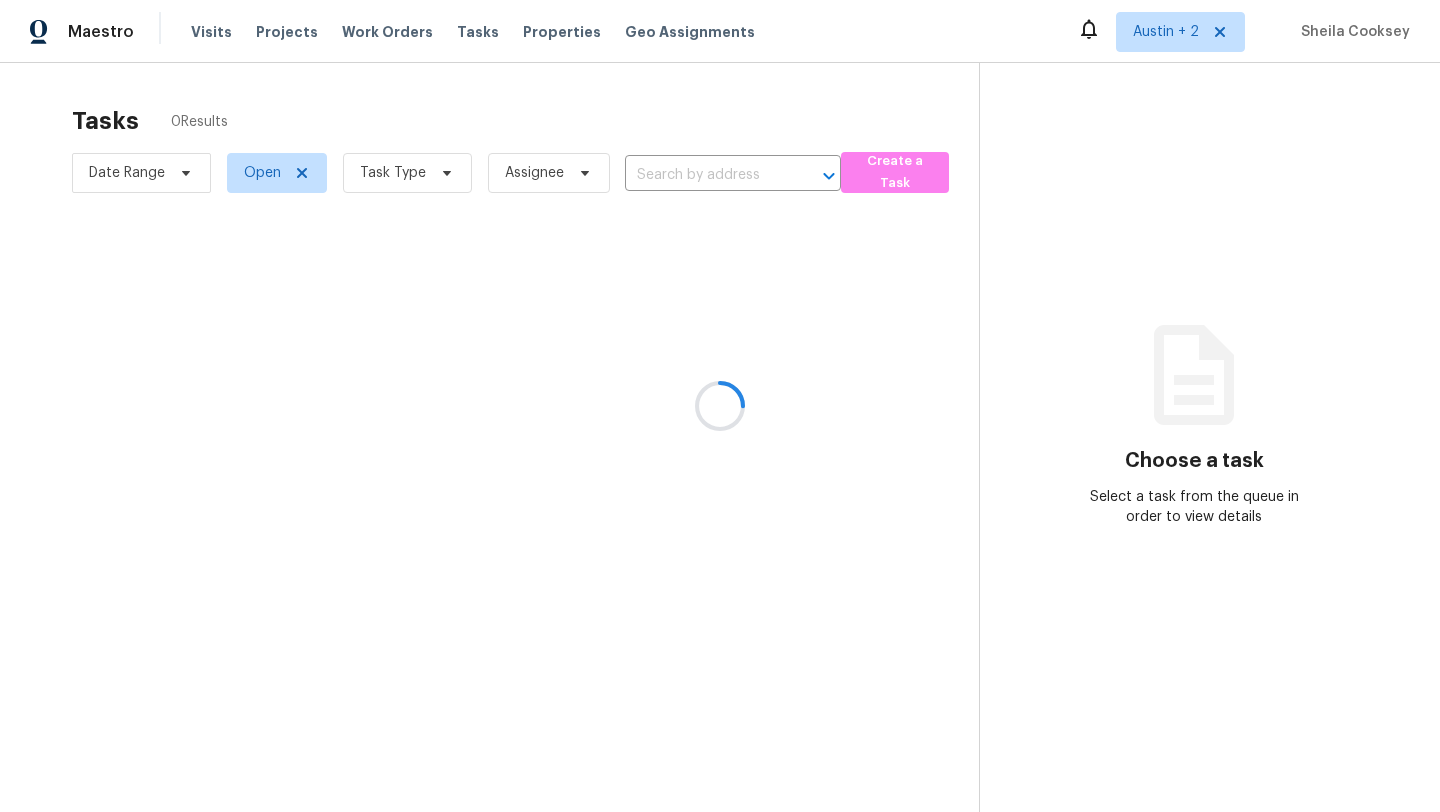scroll, scrollTop: 0, scrollLeft: 0, axis: both 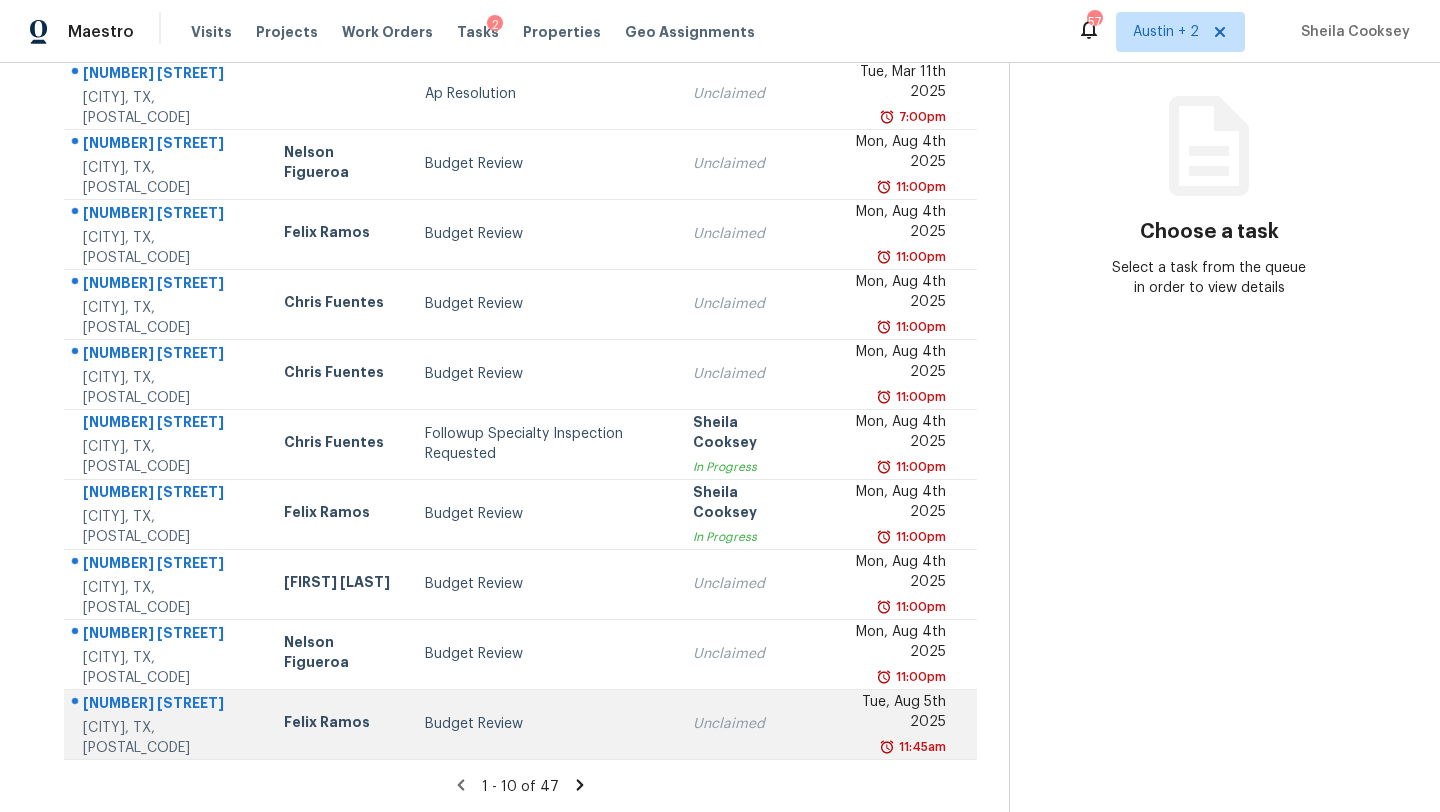 click on "Felix Ramos" at bounding box center [338, 724] 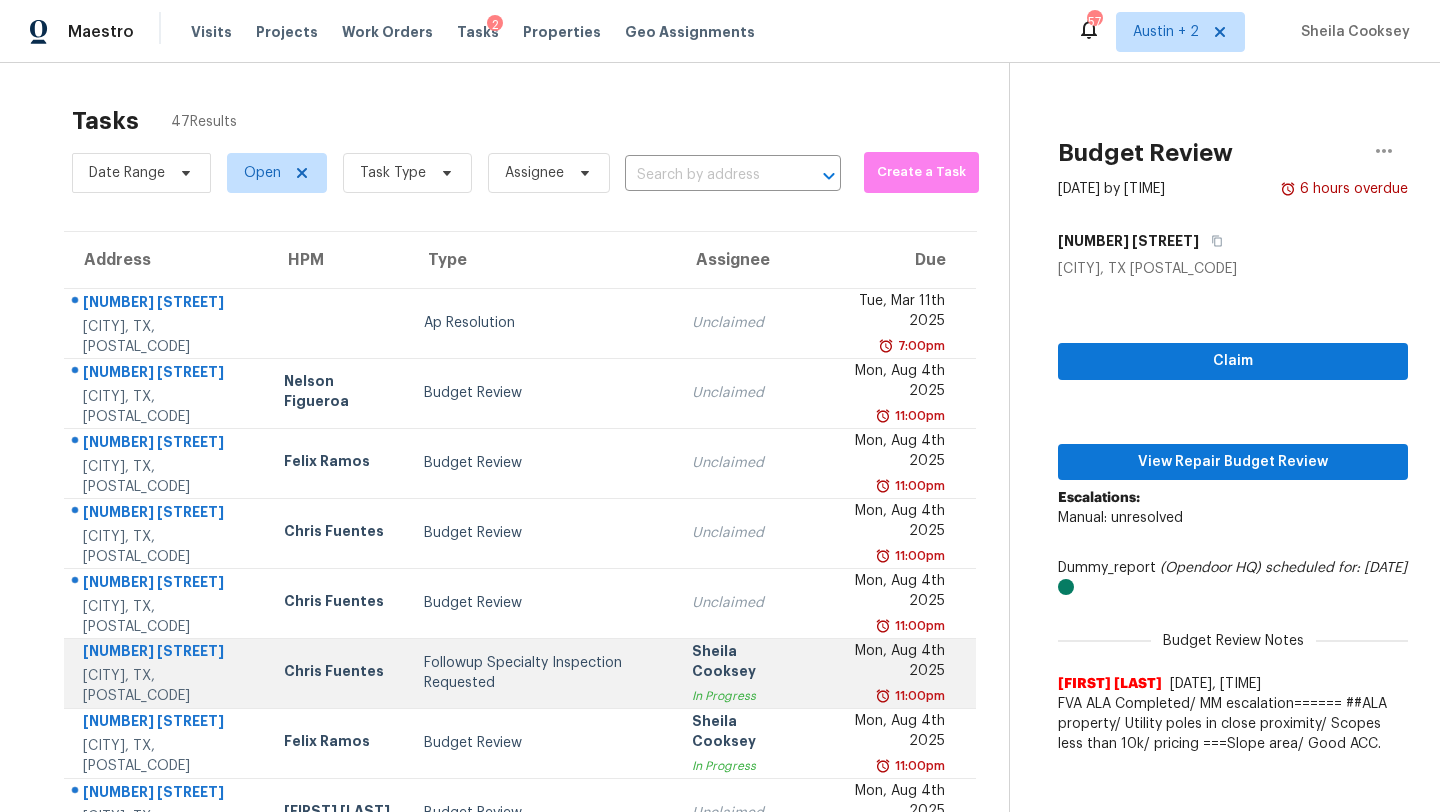 scroll, scrollTop: 229, scrollLeft: 0, axis: vertical 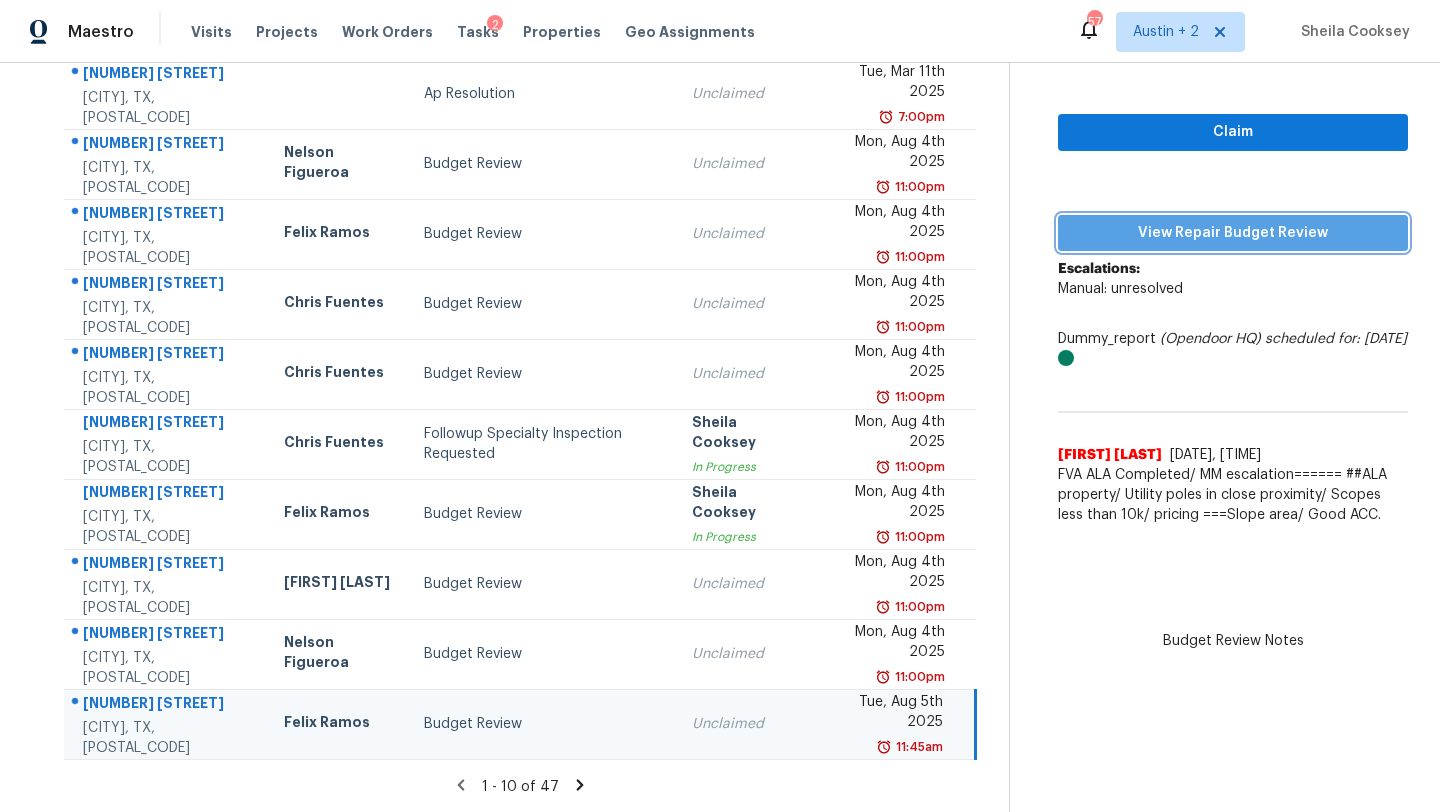 click on "View Repair Budget Review" at bounding box center [1233, 233] 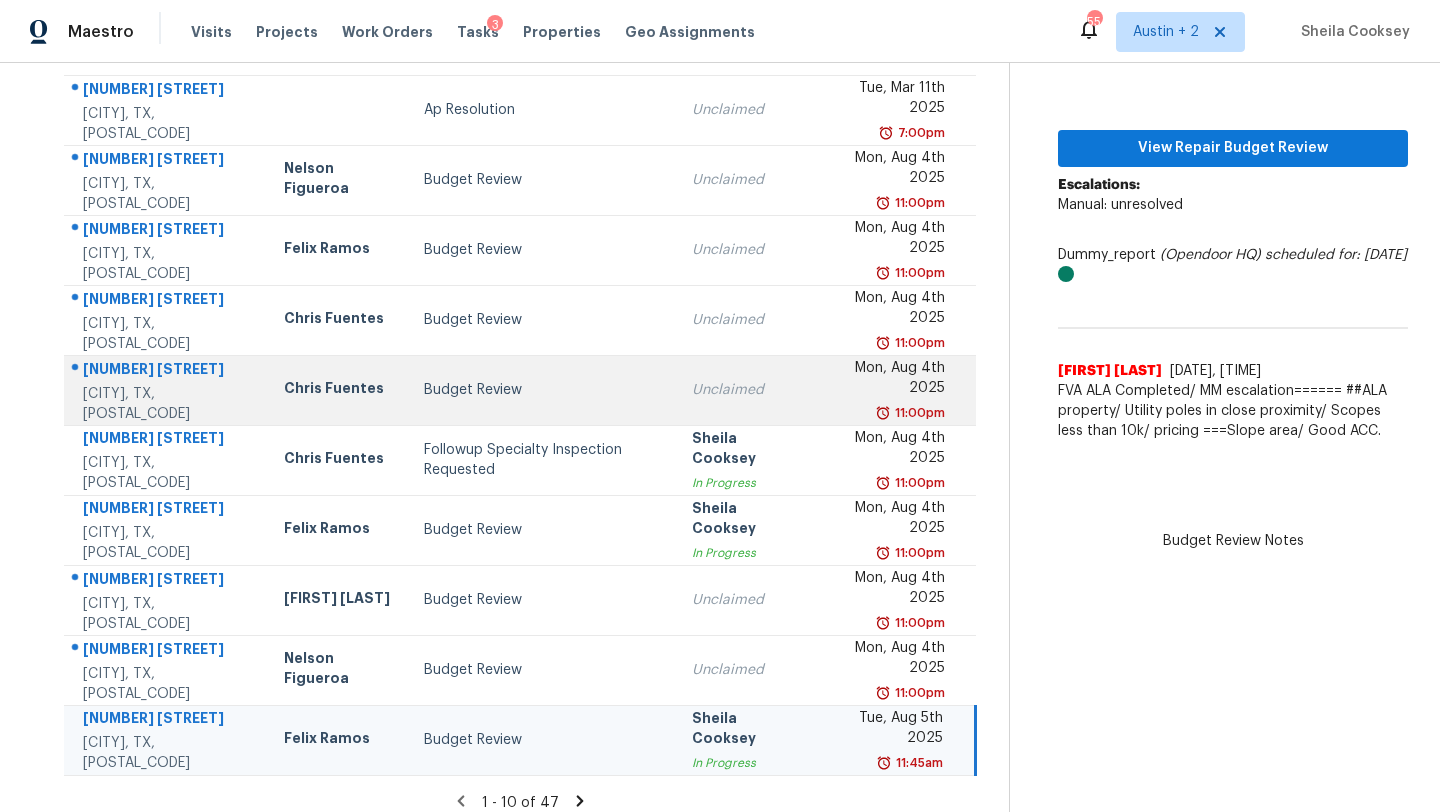 scroll, scrollTop: 229, scrollLeft: 0, axis: vertical 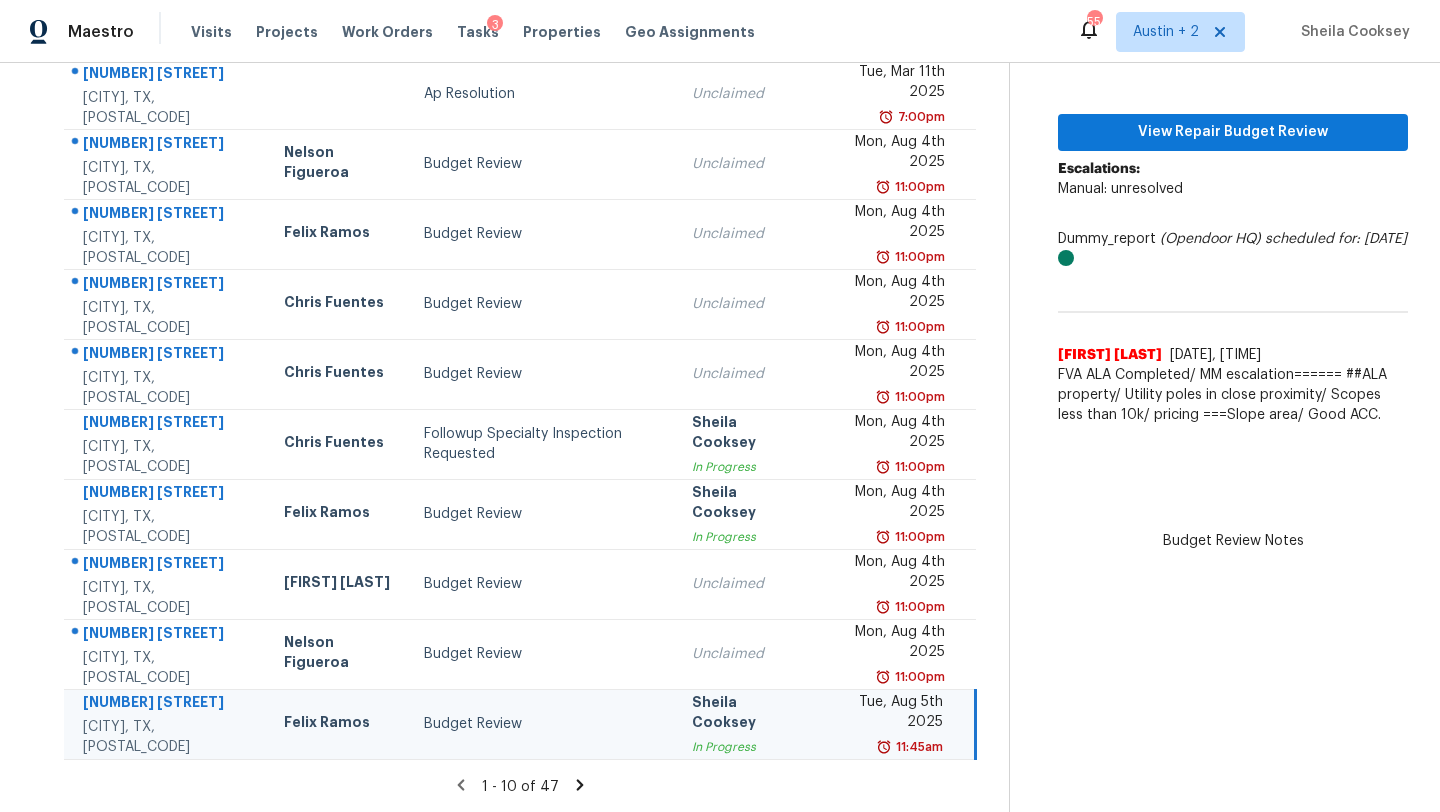 click 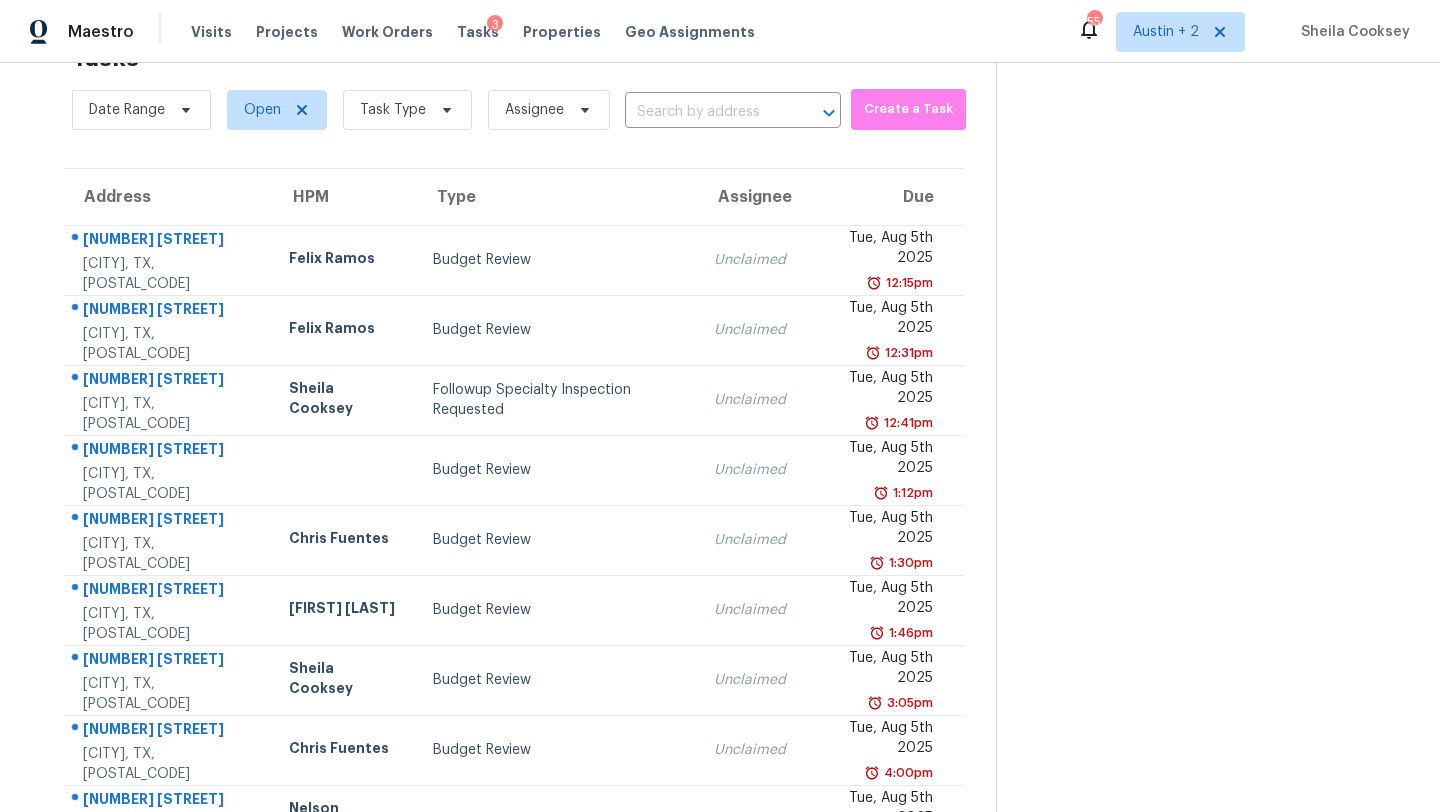 scroll, scrollTop: 229, scrollLeft: 0, axis: vertical 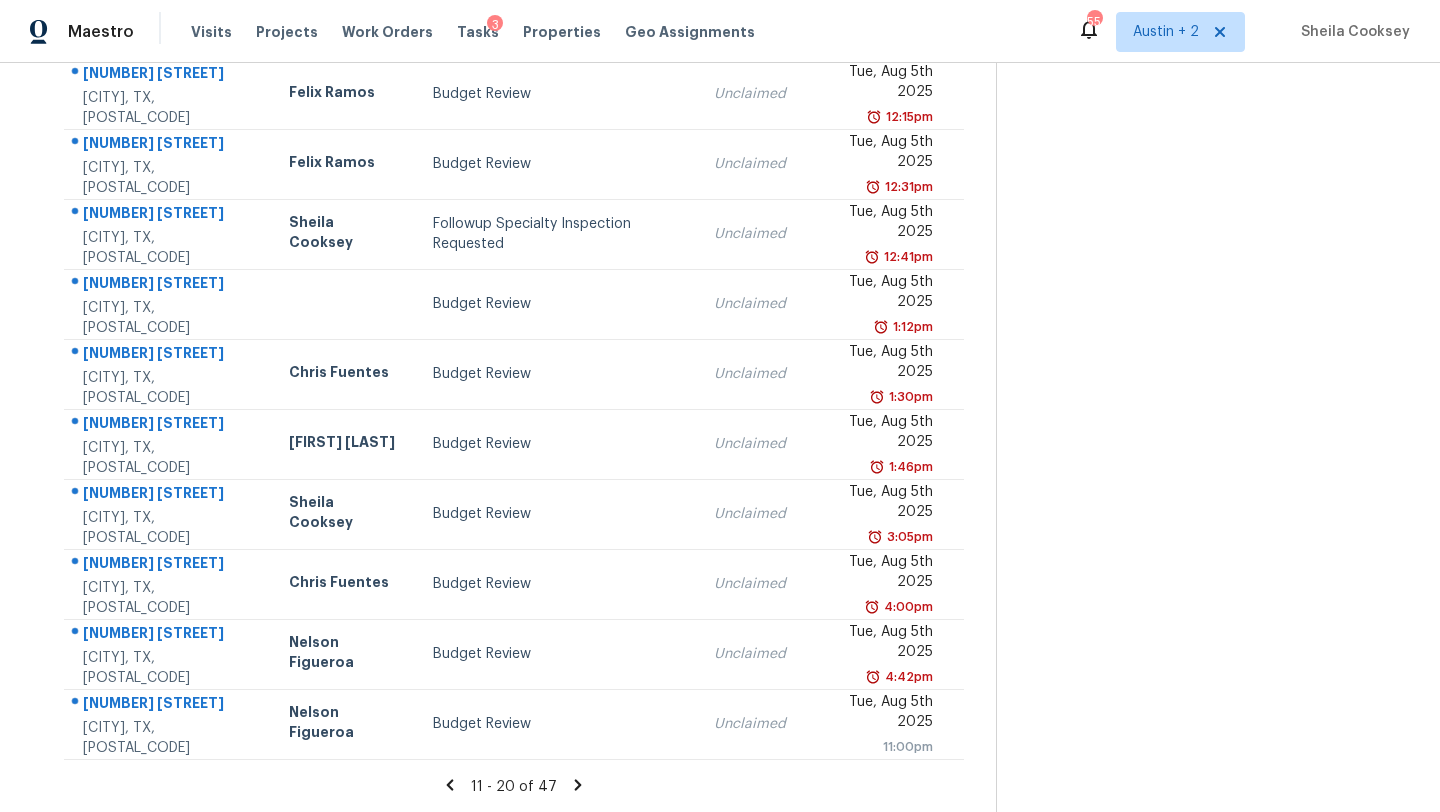 click on "Tasks 47  Results Date Range Open Task Type Assignee ​ Create a Task Address HPM Type Assignee Due 9604 Golden Bnd   [CITY], [STATE], [POSTAL_CODE] [FIRST] [LAST] Budget Review Unclaimed Tue, Aug 5th 2025 12:15pm 3527 W Woodlawn Ave   [CITY], [STATE], [POSTAL_CODE] [FIRST] [LAST] Budget Review Unclaimed Tue, Aug 5th 2025 12:31pm 16416 Enamorado Rd   [CITY], [STATE], [POSTAL_CODE] [FIRST] [LAST] Followup Specialty Inspection Requested Unclaimed Tue, Aug 5th 2025 12:41pm 609 Holstein Dr   [CITY], [STATE], [POSTAL_CODE] Budget Review Unclaimed Tue, Aug 5th 2025 1:12pm 5938 Akin Elm   [CITY], [STATE], [POSTAL_CODE] [FIRST] [LAST] Budget Review Unclaimed Tue, Aug 5th 2025 1:30pm 3300 Winding Shore Ln   [CITY], [STATE], [POSTAL_CODE] [FIRST] [LAST] Budget Review Unclaimed Tue, Aug 5th 2025 1:46pm 1904 Cedar Ridge Dr   [CITY], [STATE], [POSTAL_CODE] [FIRST] [LAST] Budget Review Unclaimed Tue, Aug 5th 2025 3:05pm 12006 El Sendero St   [CITY], [STATE], [POSTAL_CODE] [FIRST] [LAST] Budget Review Unclaimed Tue, Aug 5th 2025 4:00pm 8403 Skyview   [CITY], [STATE], [POSTAL_CODE] [FIRST] [LAST] Budget Review Unclaimed" at bounding box center [514, 339] 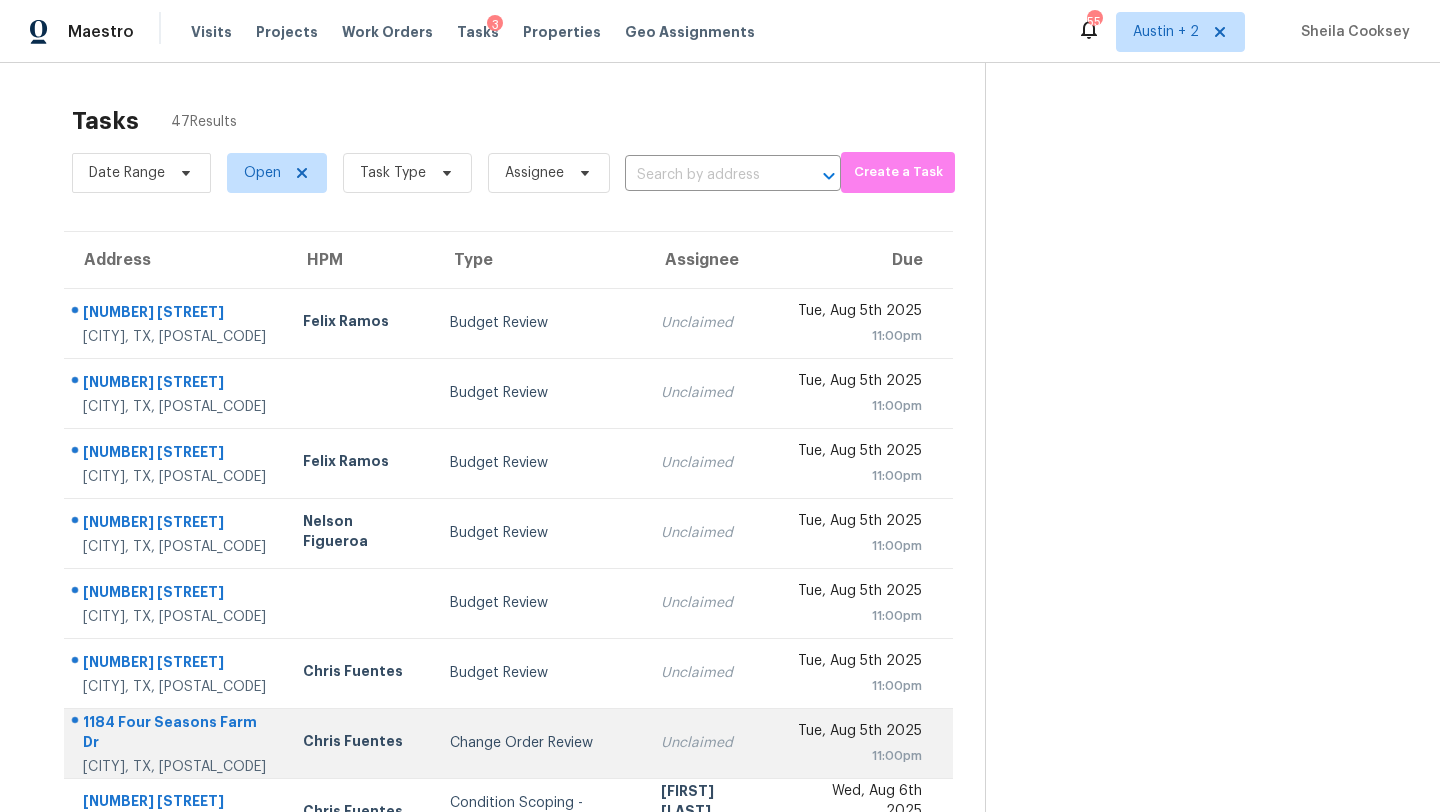 scroll, scrollTop: 229, scrollLeft: 0, axis: vertical 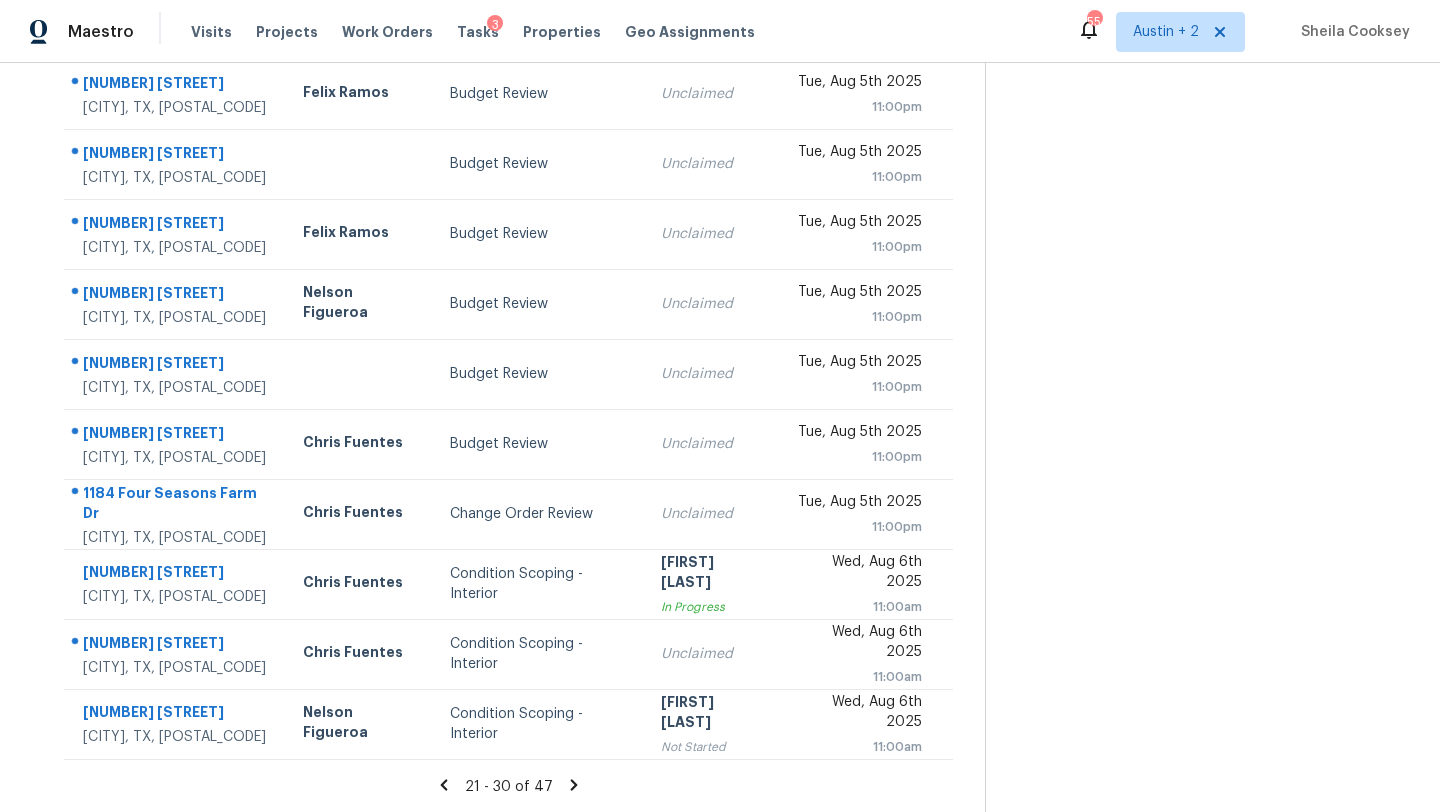 click 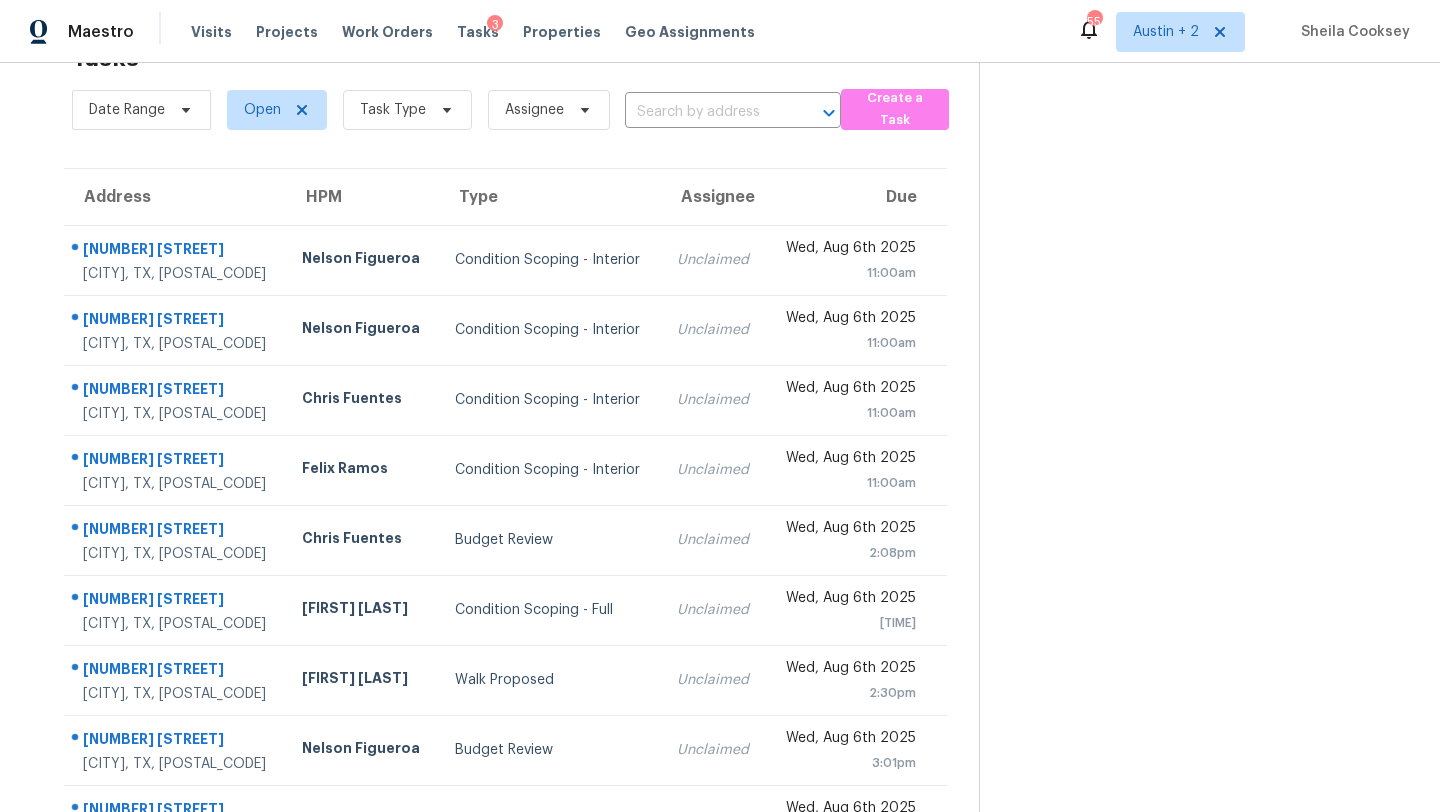 scroll, scrollTop: 229, scrollLeft: 0, axis: vertical 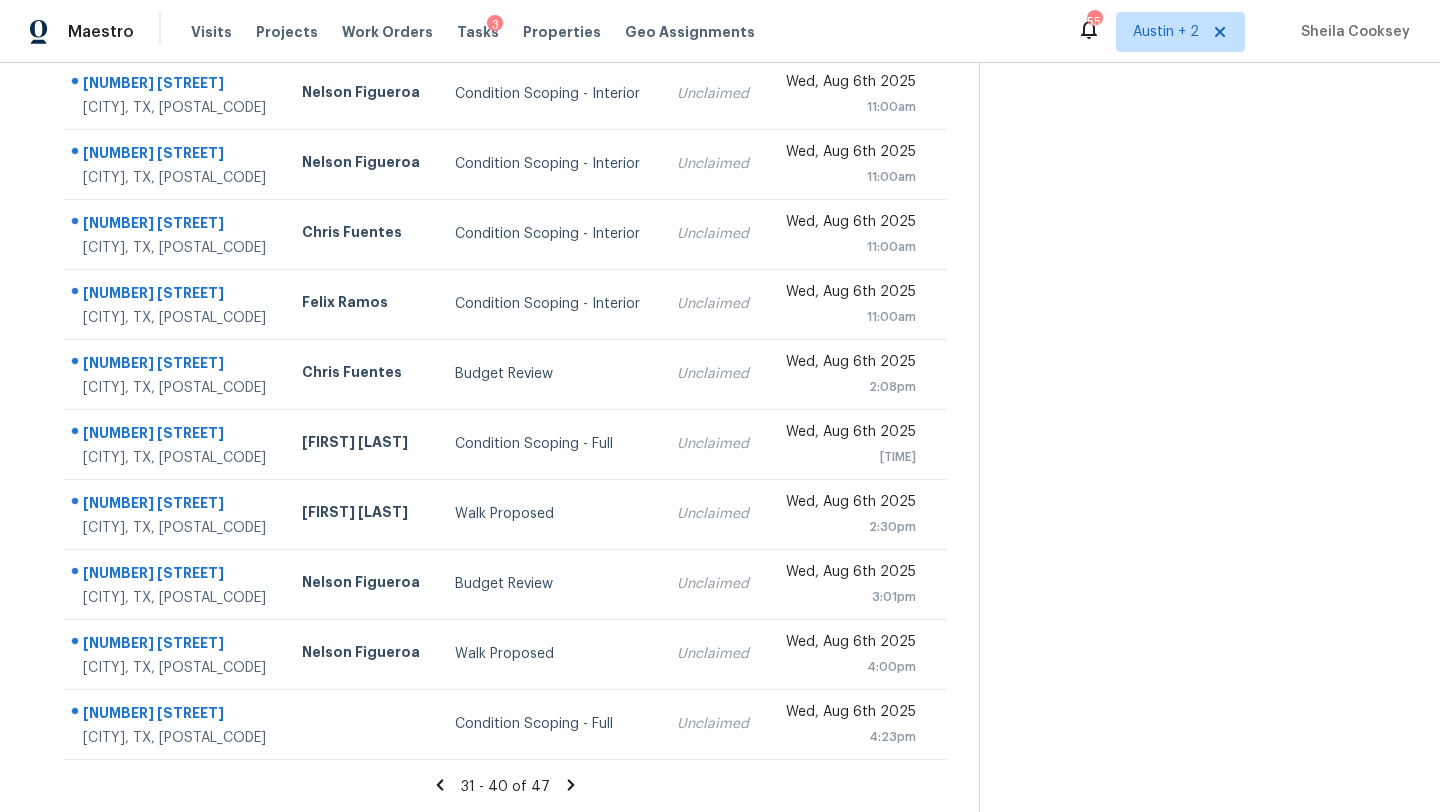 click 